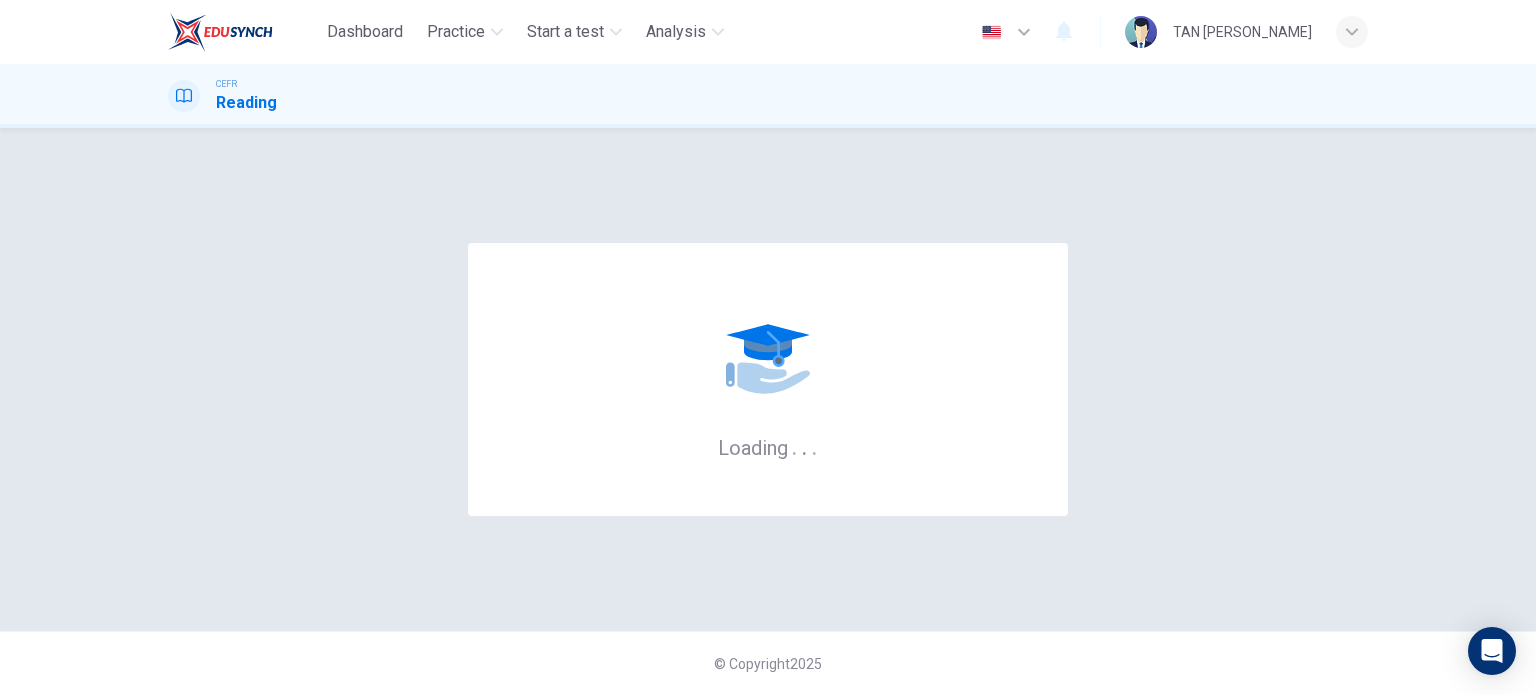 scroll, scrollTop: 0, scrollLeft: 0, axis: both 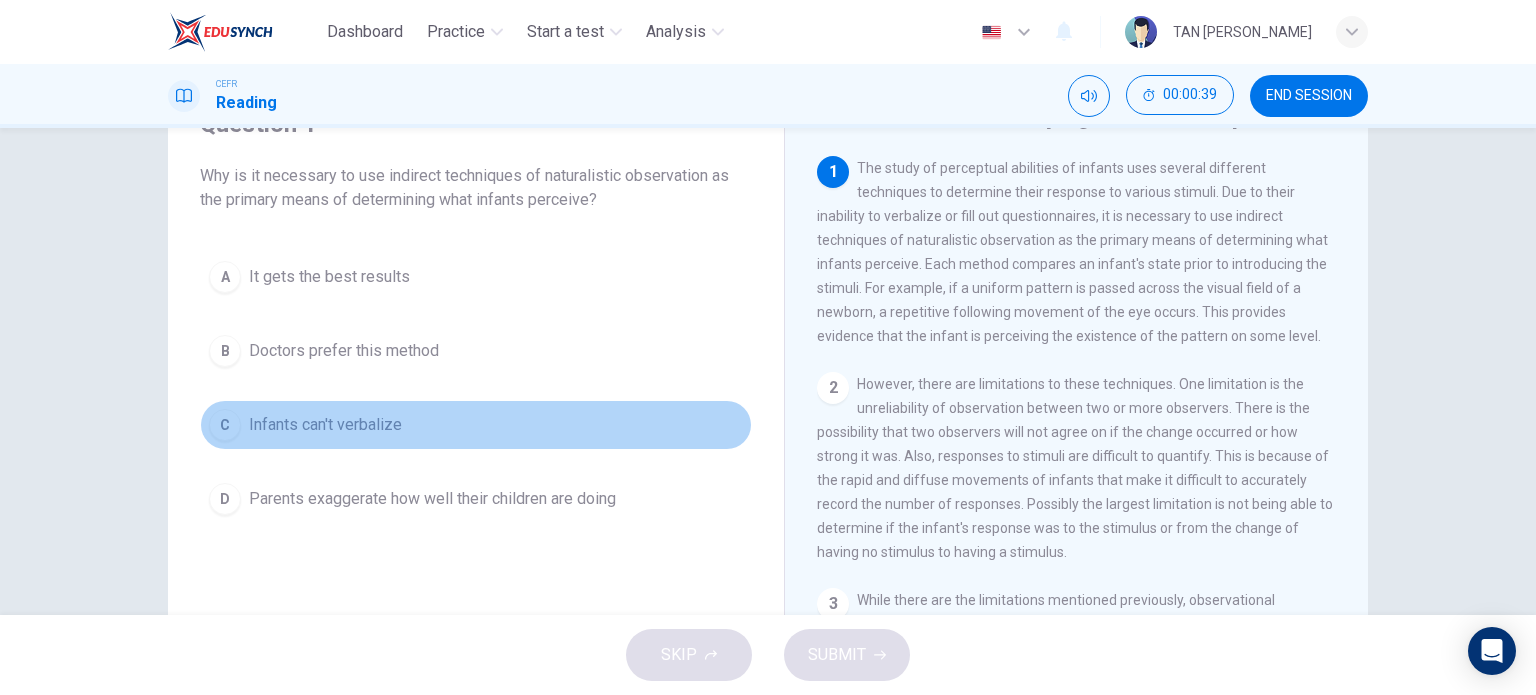 click on "C" at bounding box center (225, 425) 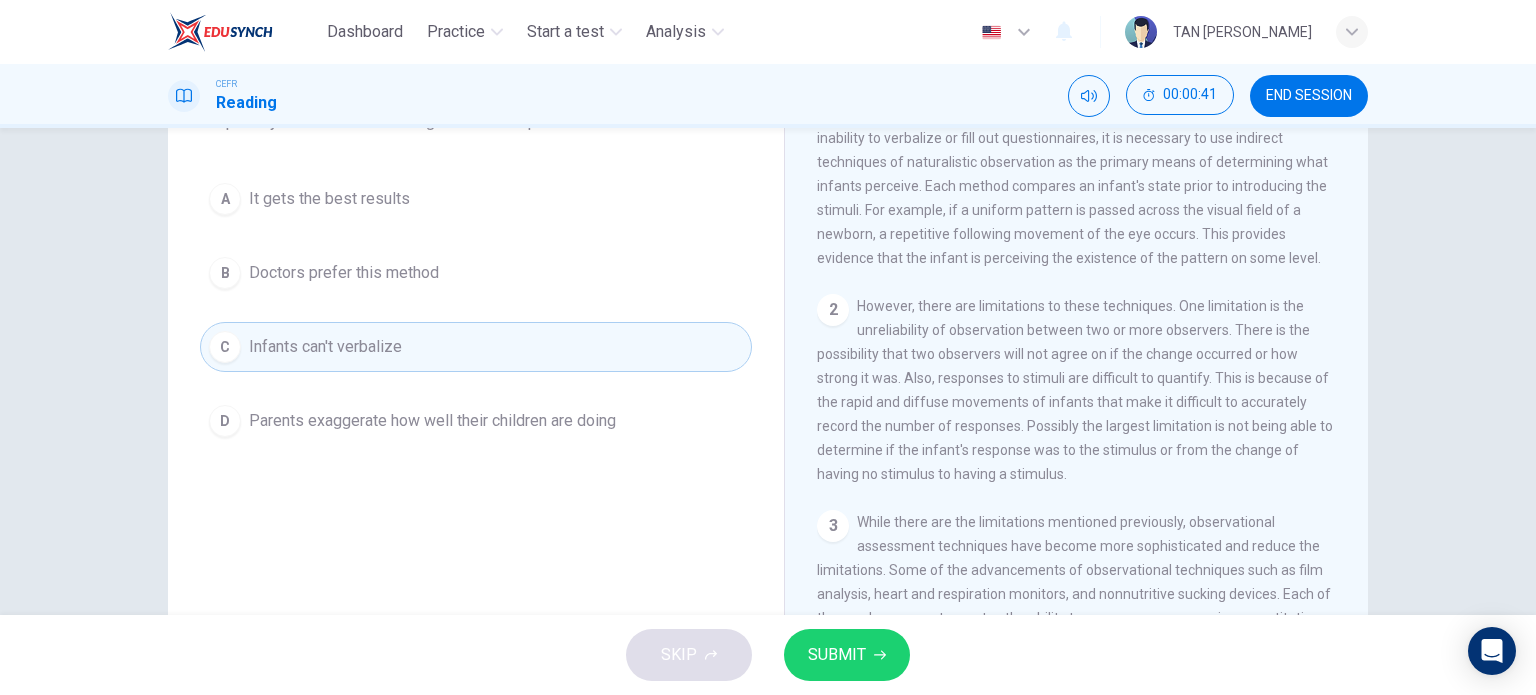scroll, scrollTop: 0, scrollLeft: 0, axis: both 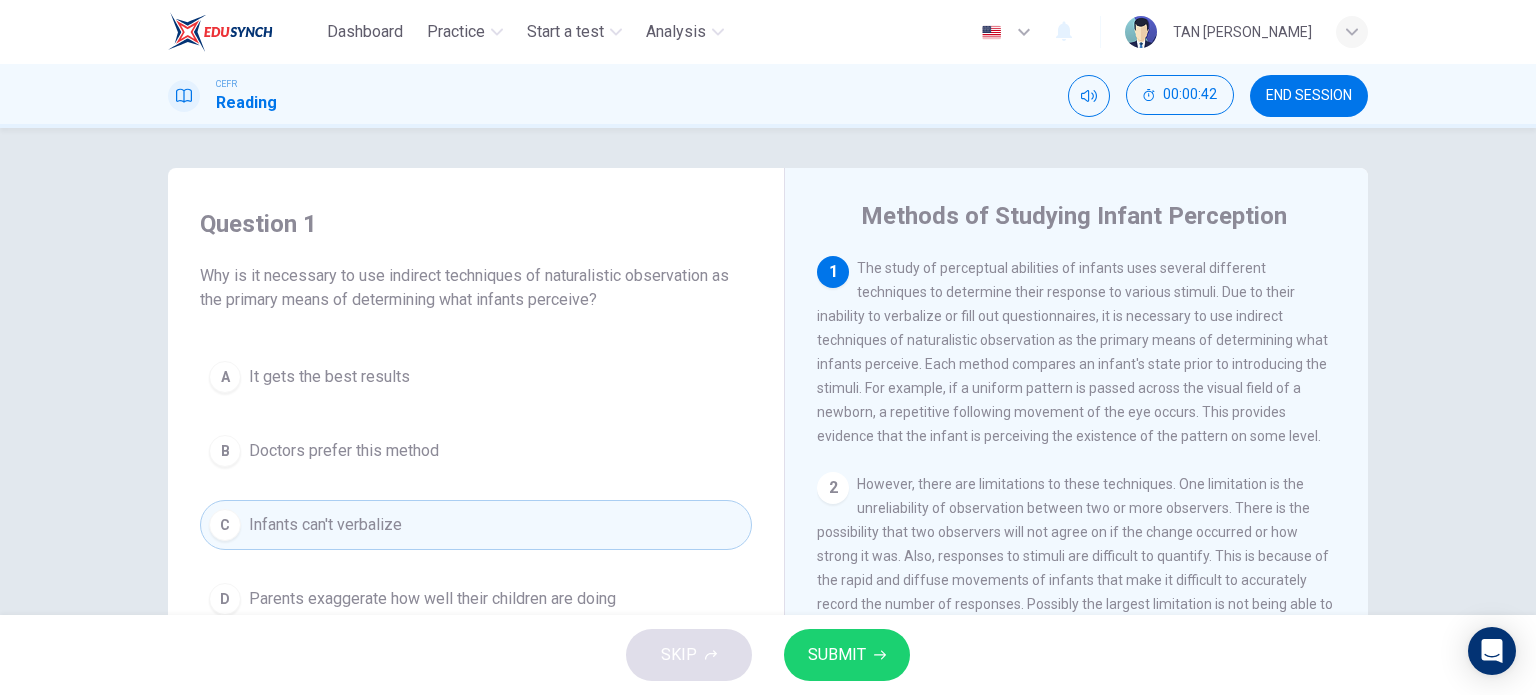 click on "SUBMIT" at bounding box center [837, 655] 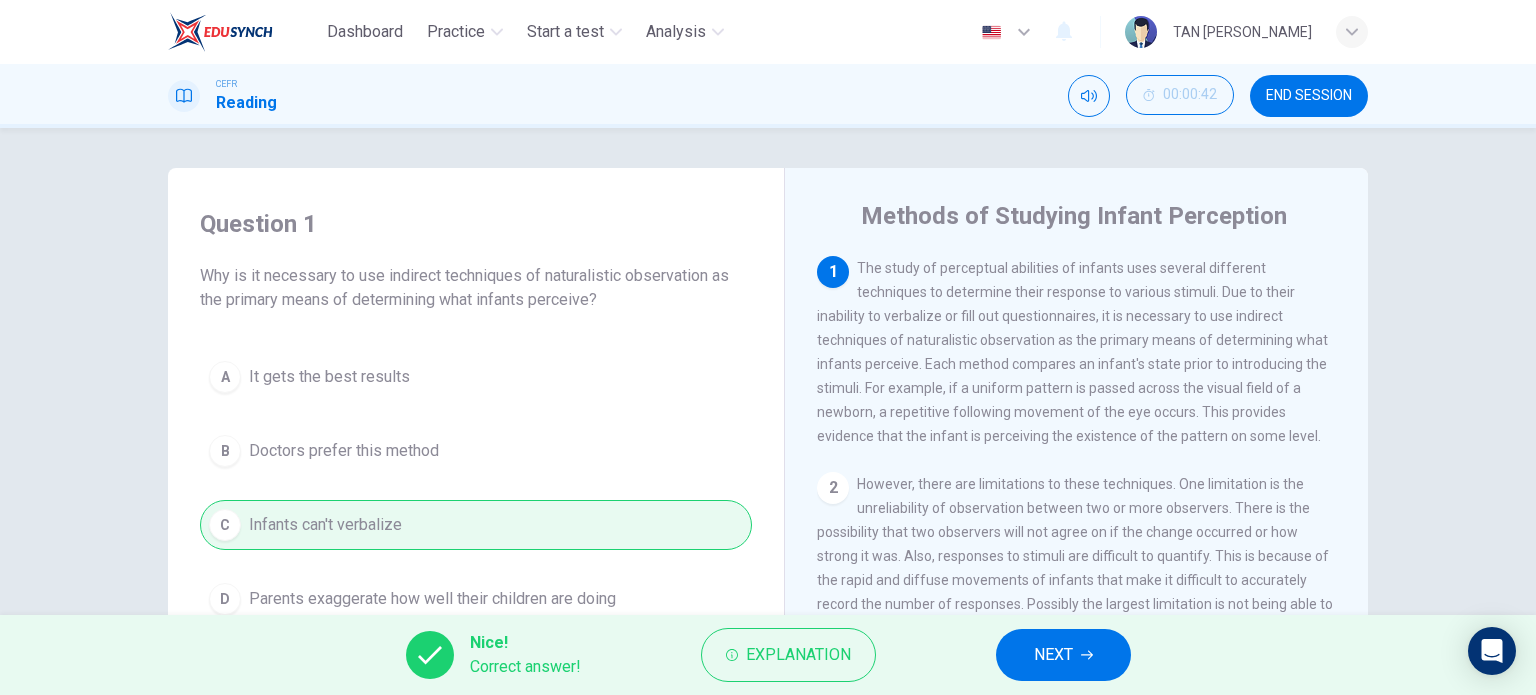 click on "NEXT" at bounding box center (1063, 655) 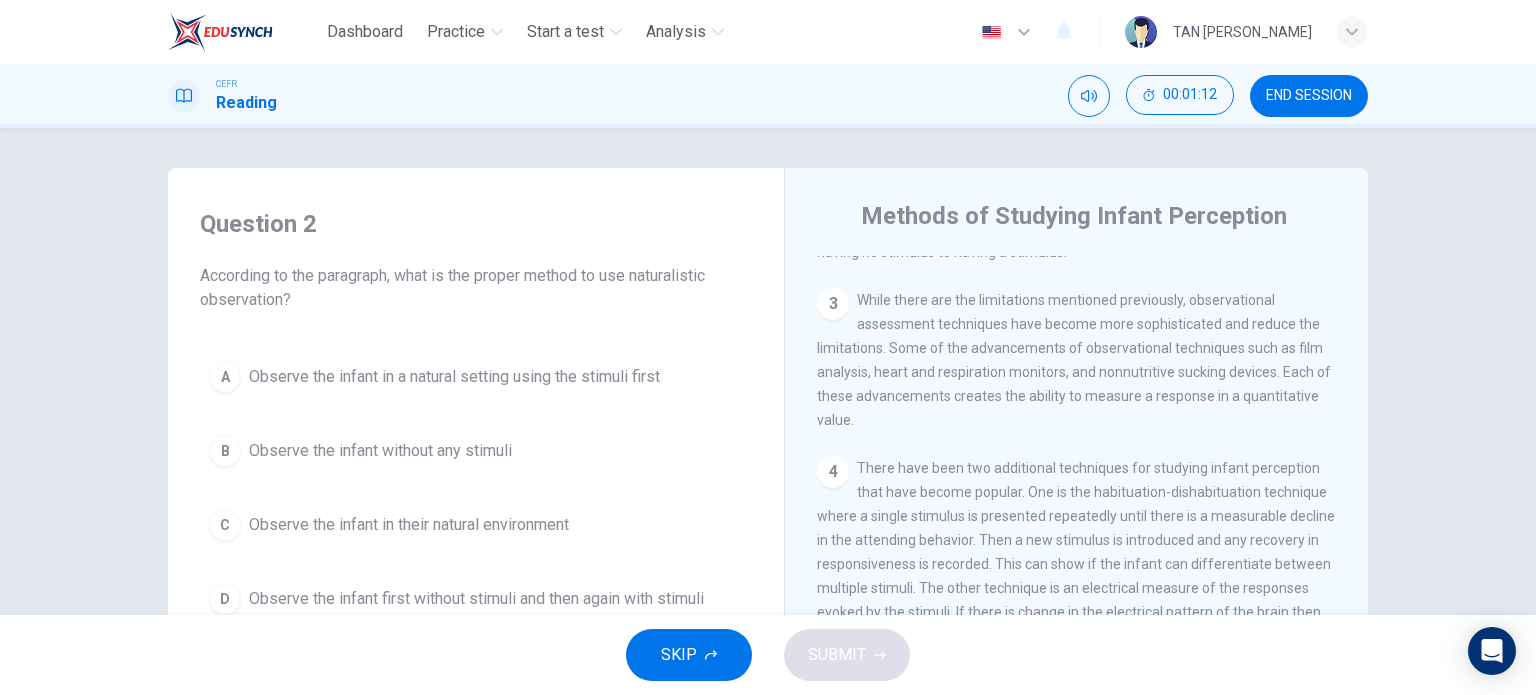 scroll, scrollTop: 430, scrollLeft: 0, axis: vertical 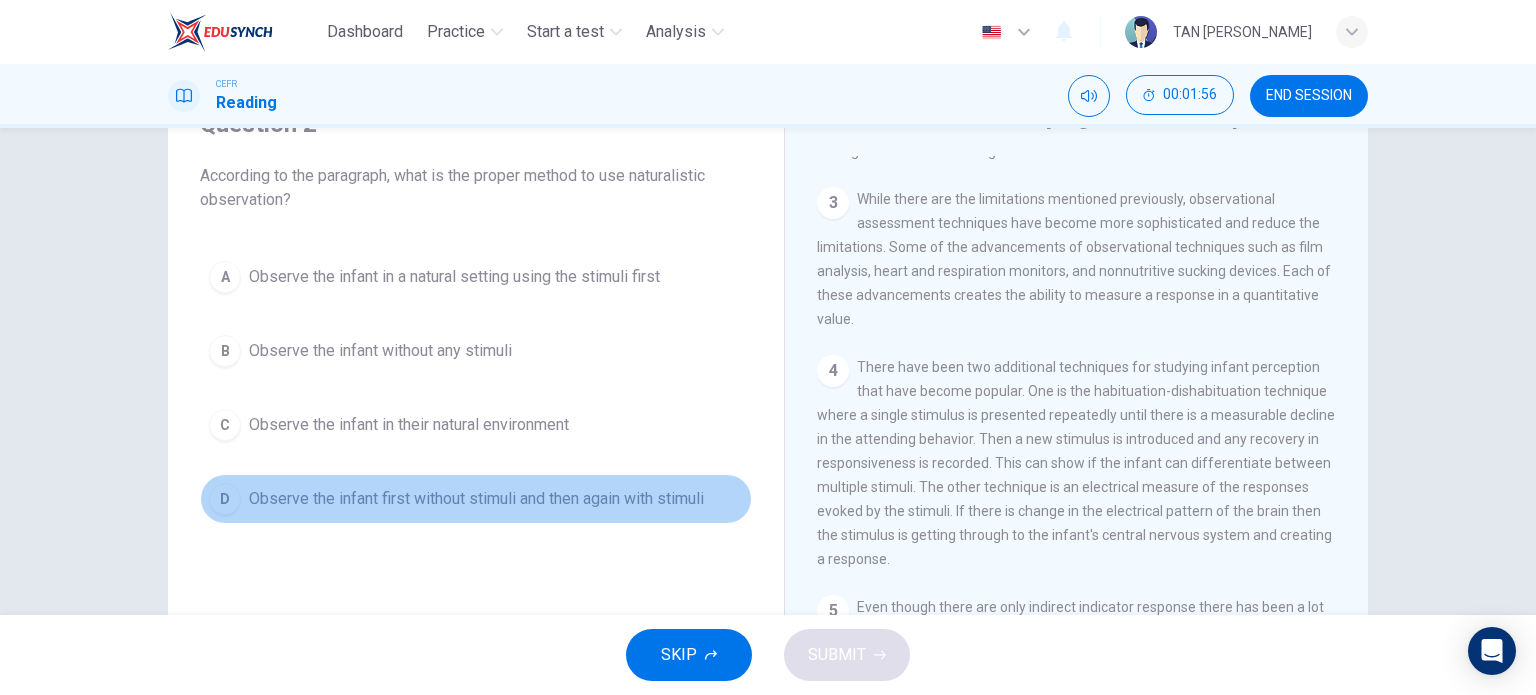 click on "Observe the infant first without stimuli and then again with stimuli" at bounding box center (476, 499) 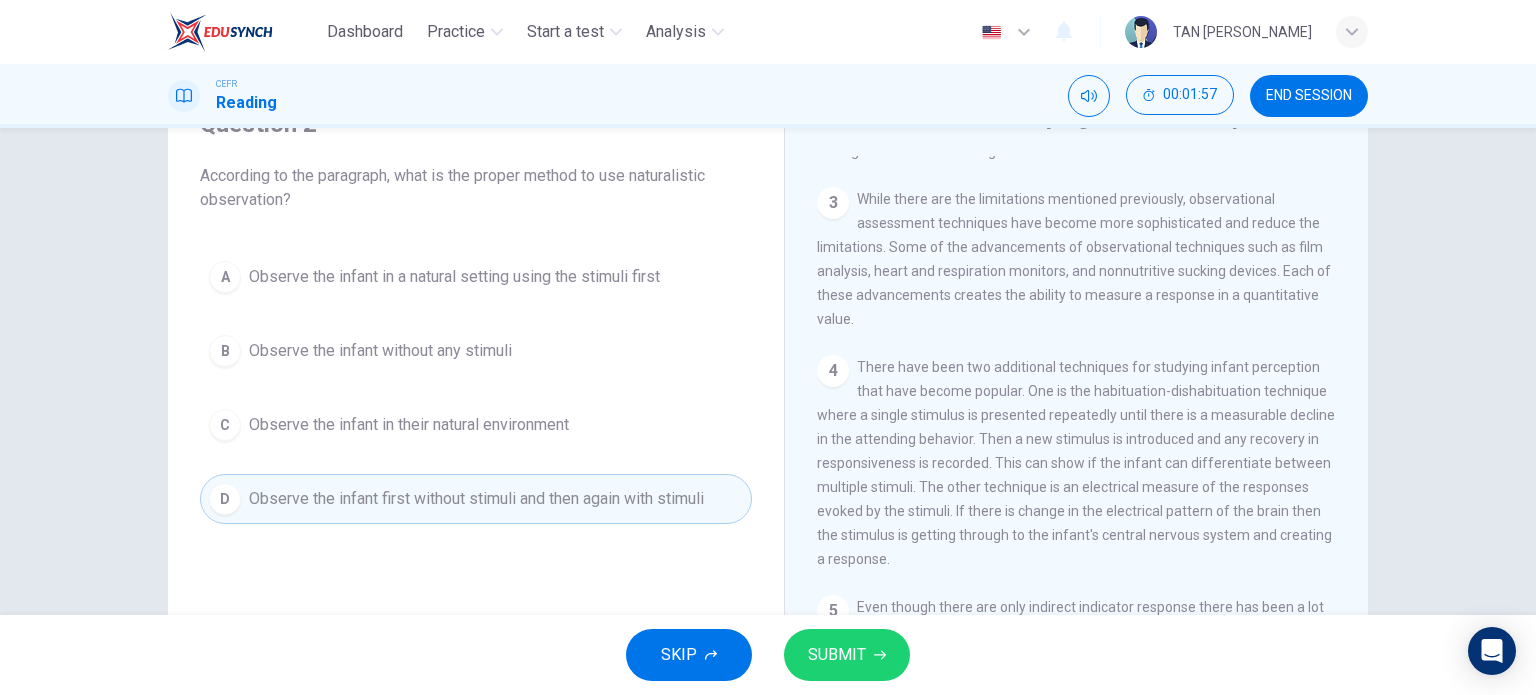 click on "SUBMIT" at bounding box center [847, 655] 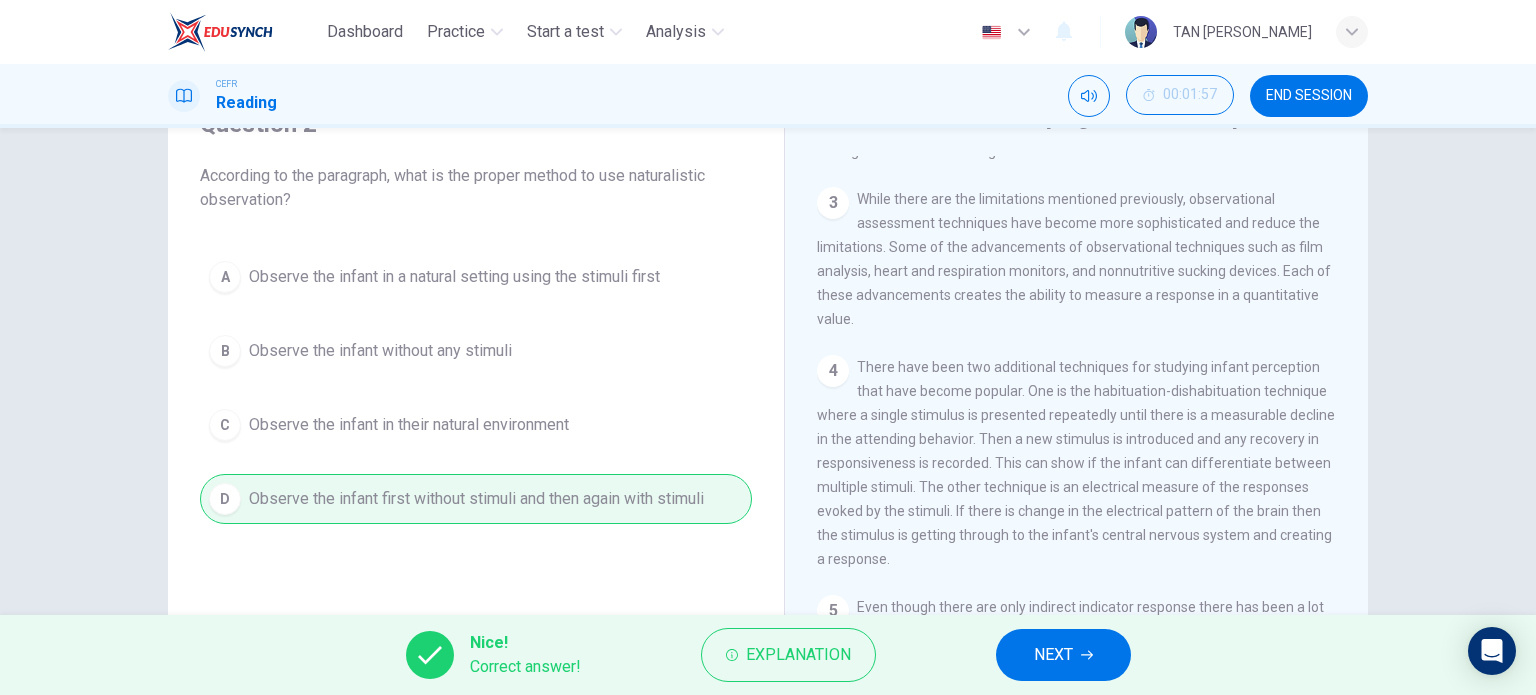 click on "NEXT" at bounding box center [1053, 655] 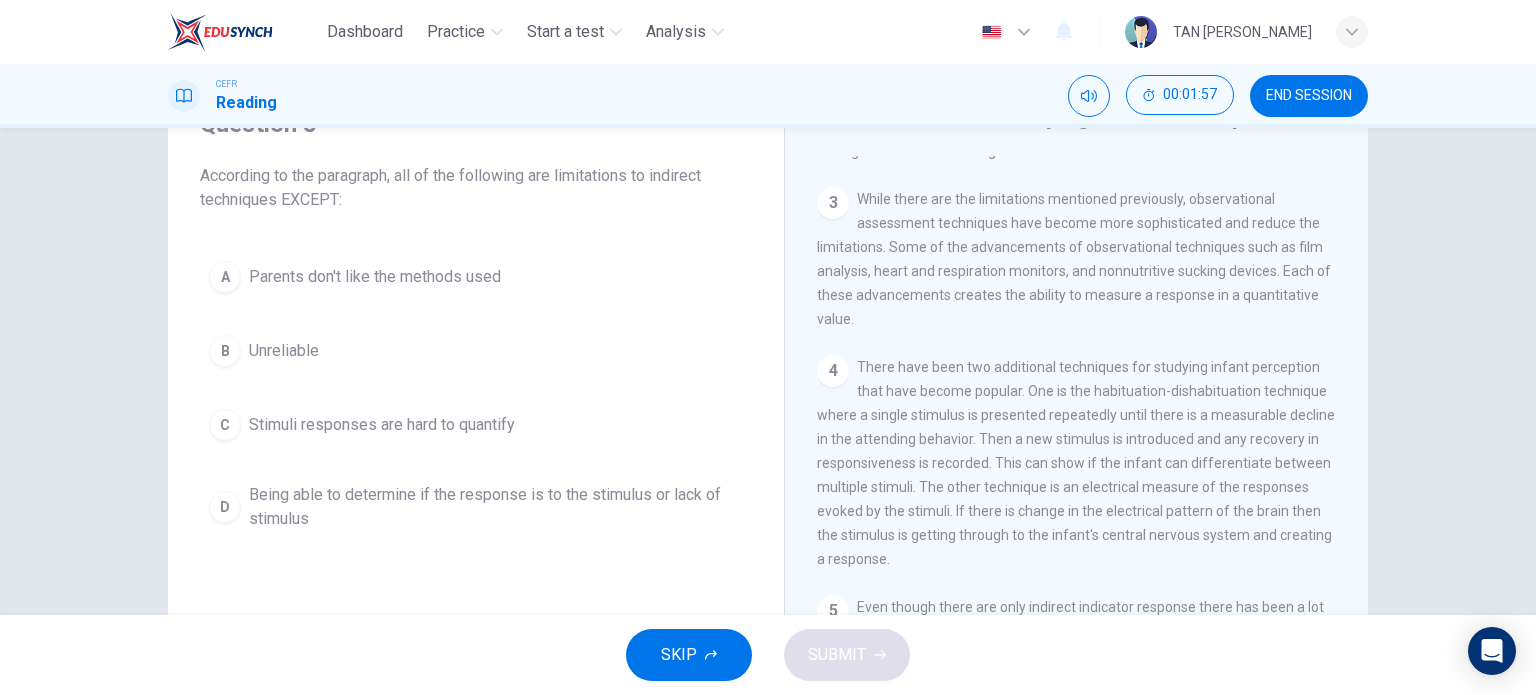 scroll, scrollTop: 330, scrollLeft: 0, axis: vertical 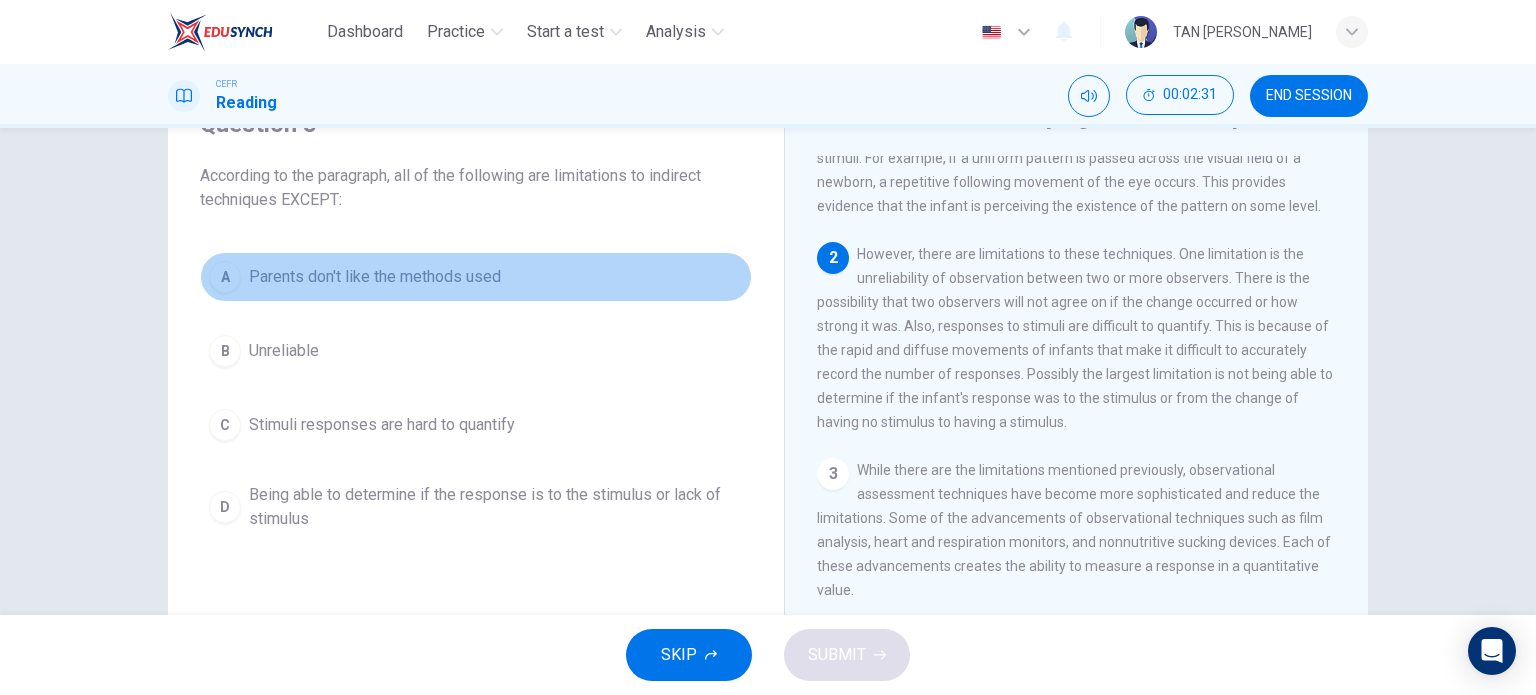click on "Parents don't like the methods used" at bounding box center [375, 277] 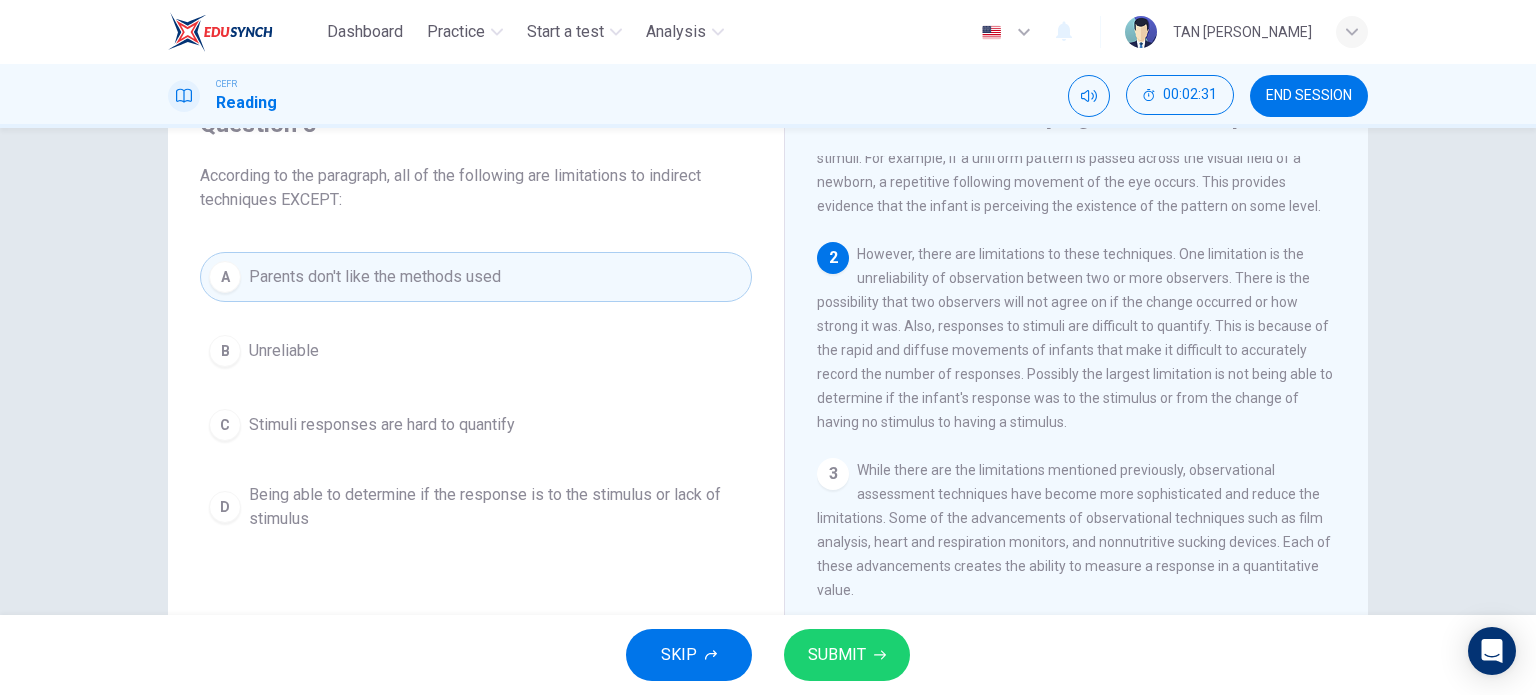 click on "SUBMIT" at bounding box center [837, 655] 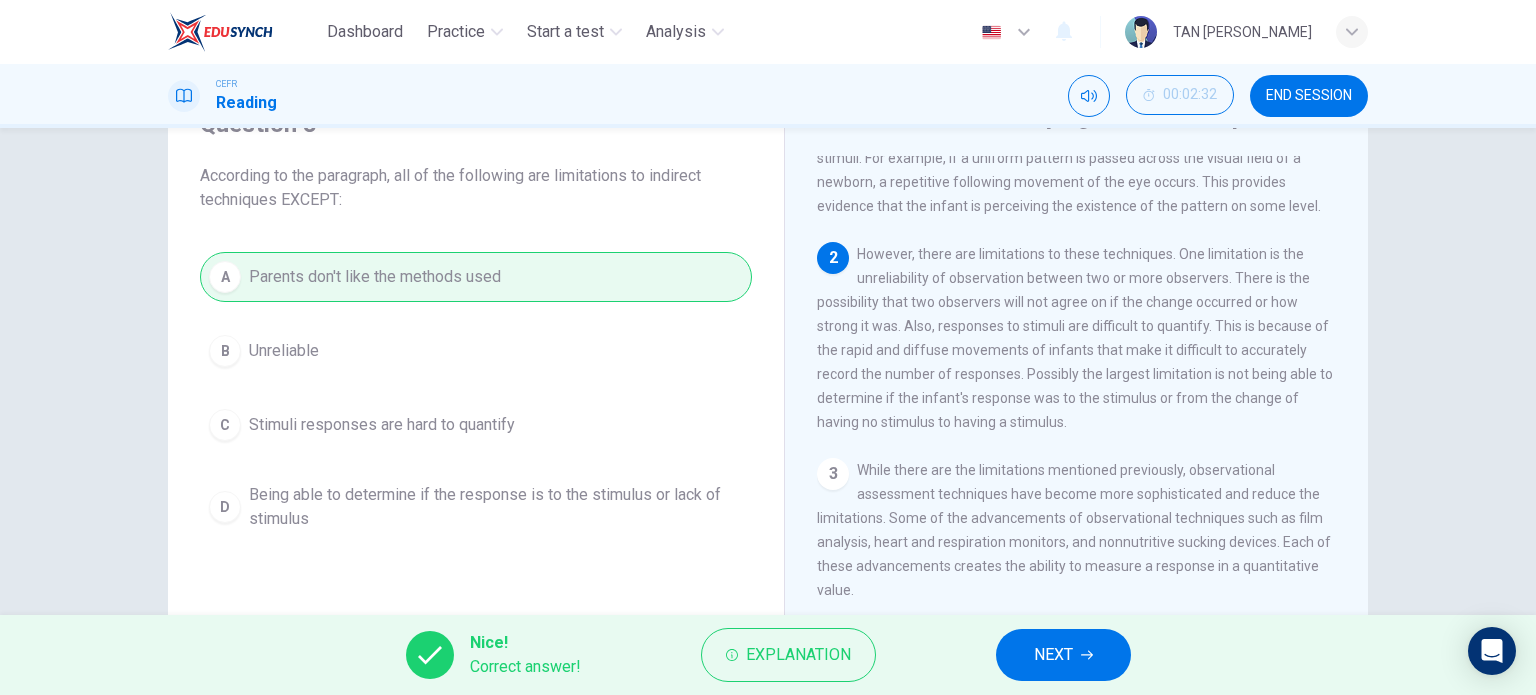 click on "NEXT" at bounding box center (1053, 655) 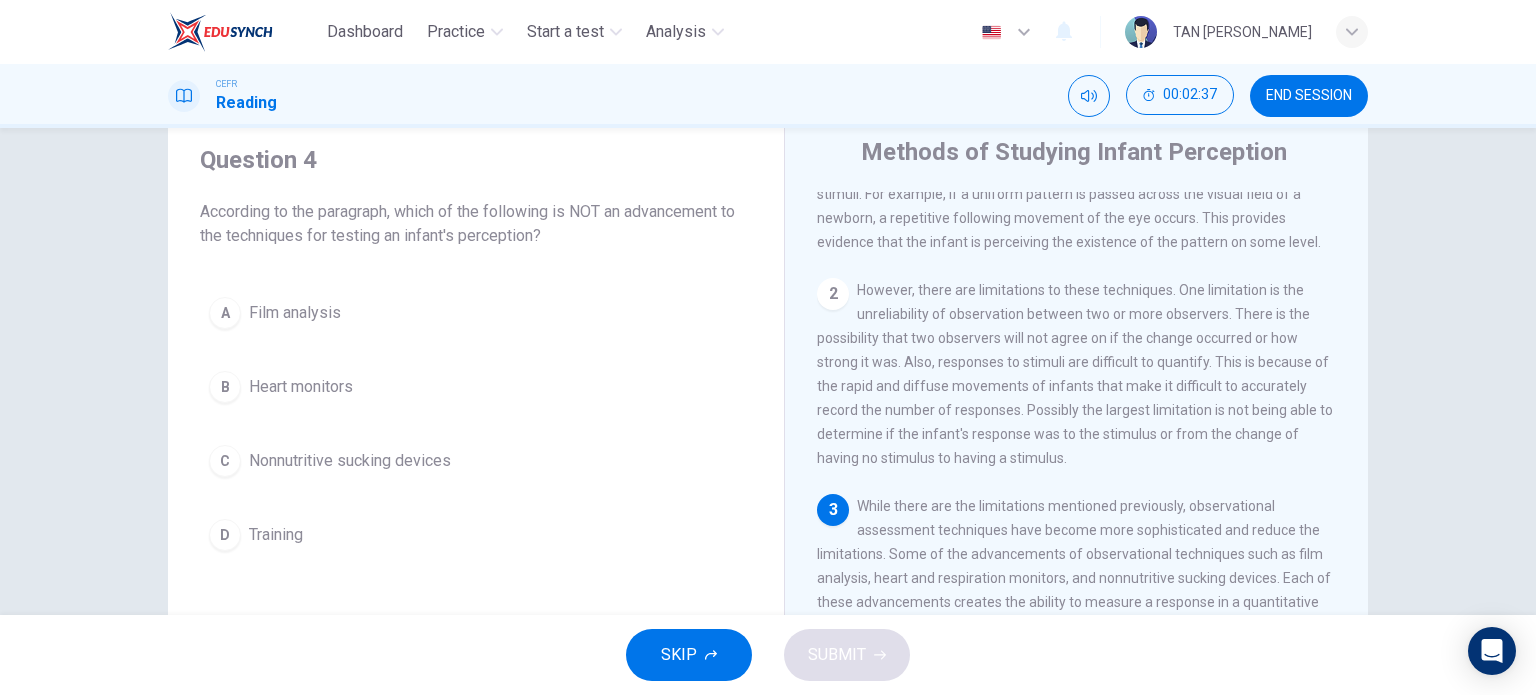 scroll, scrollTop: 100, scrollLeft: 0, axis: vertical 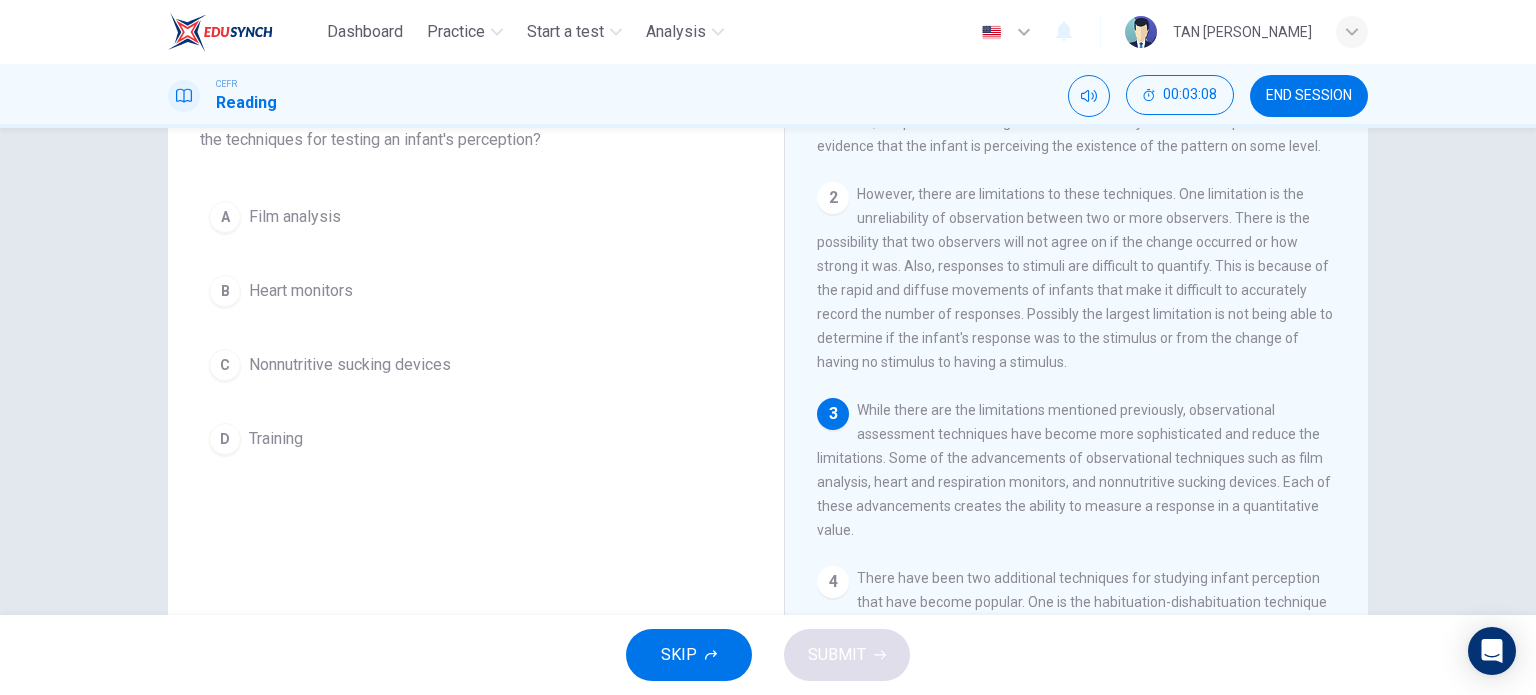 click on "D Training" at bounding box center [476, 439] 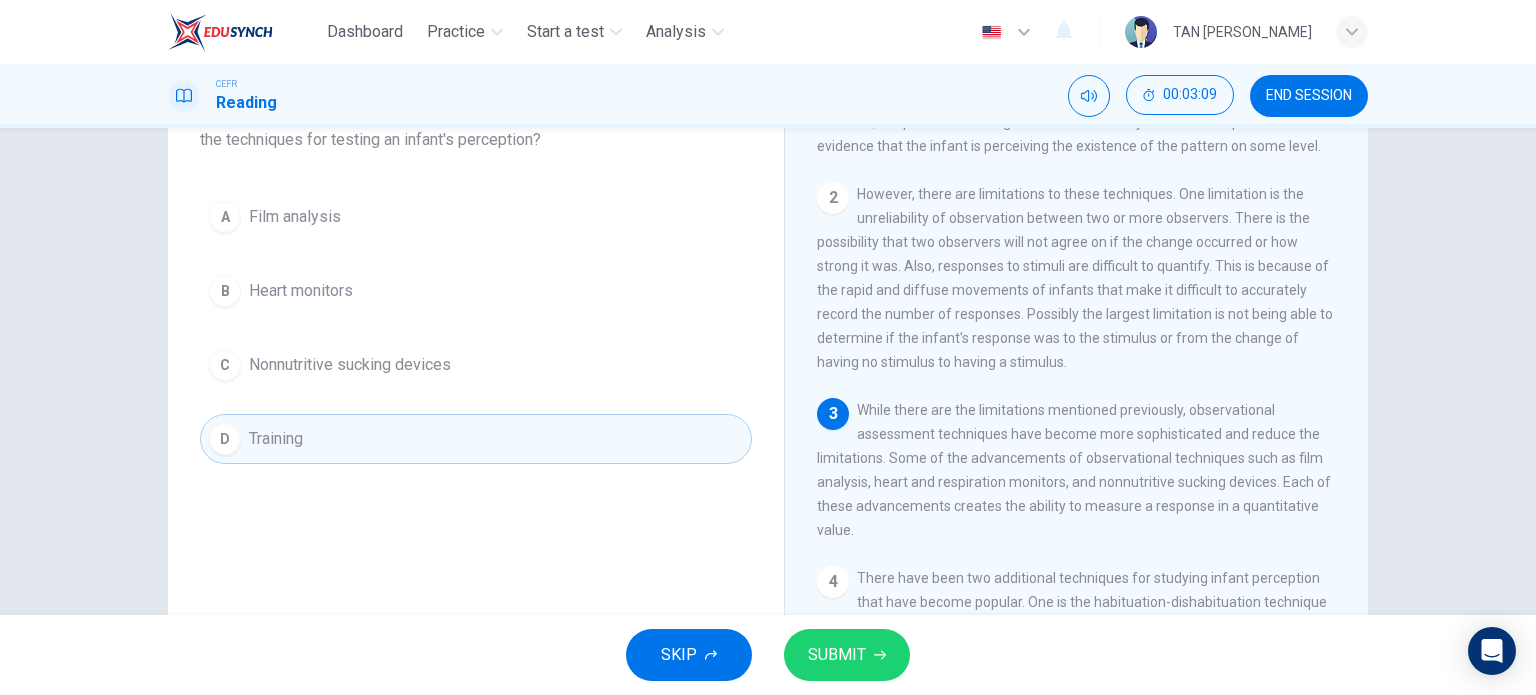 click on "SUBMIT" at bounding box center (847, 655) 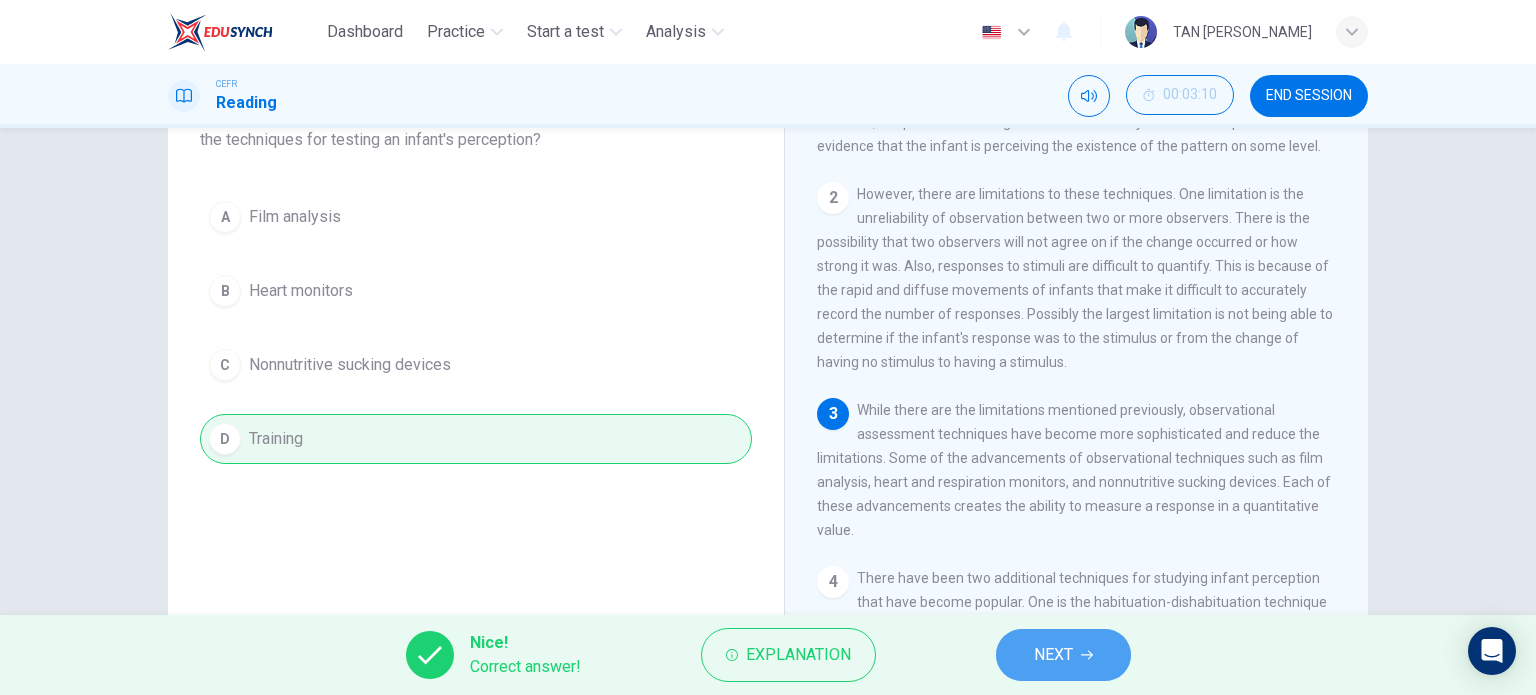 click on "NEXT" at bounding box center [1053, 655] 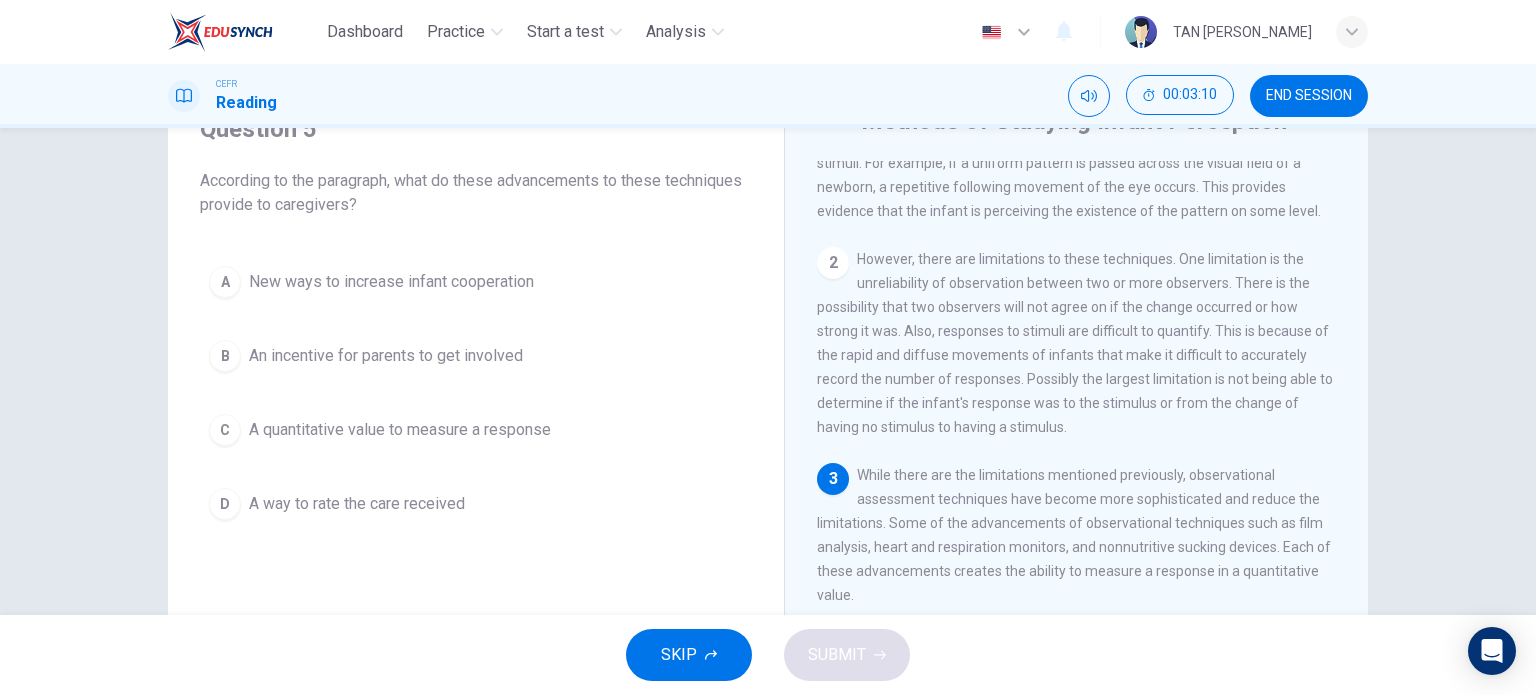 scroll, scrollTop: 60, scrollLeft: 0, axis: vertical 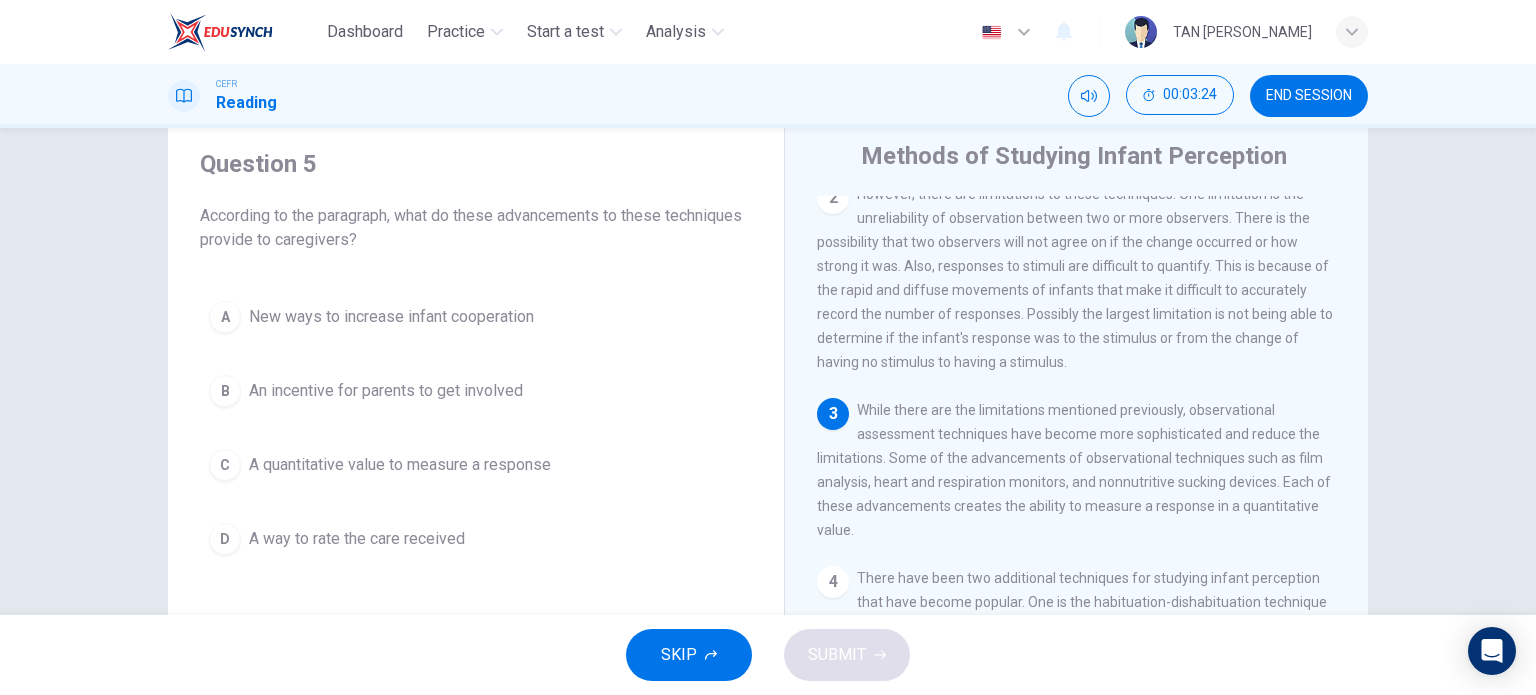 click on "A quantitative value to measure a response" at bounding box center [400, 465] 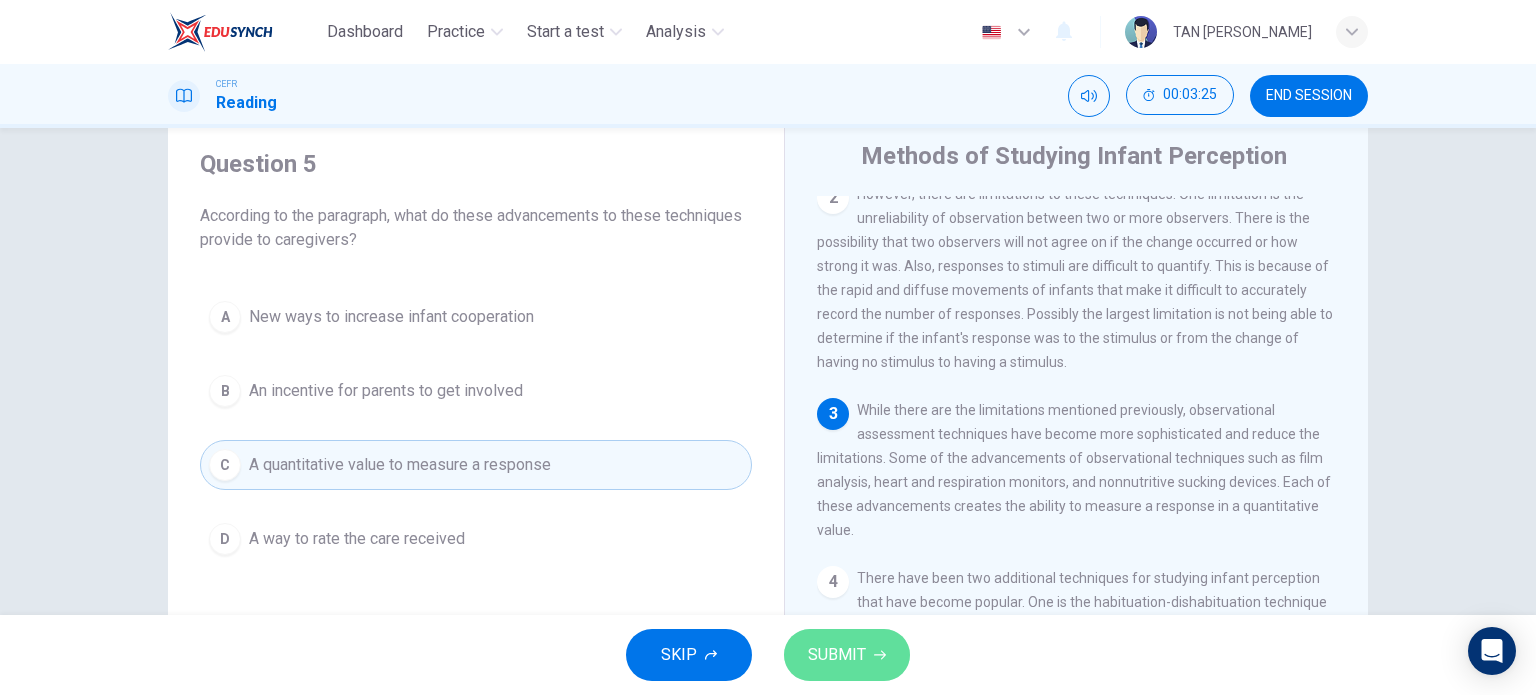 click 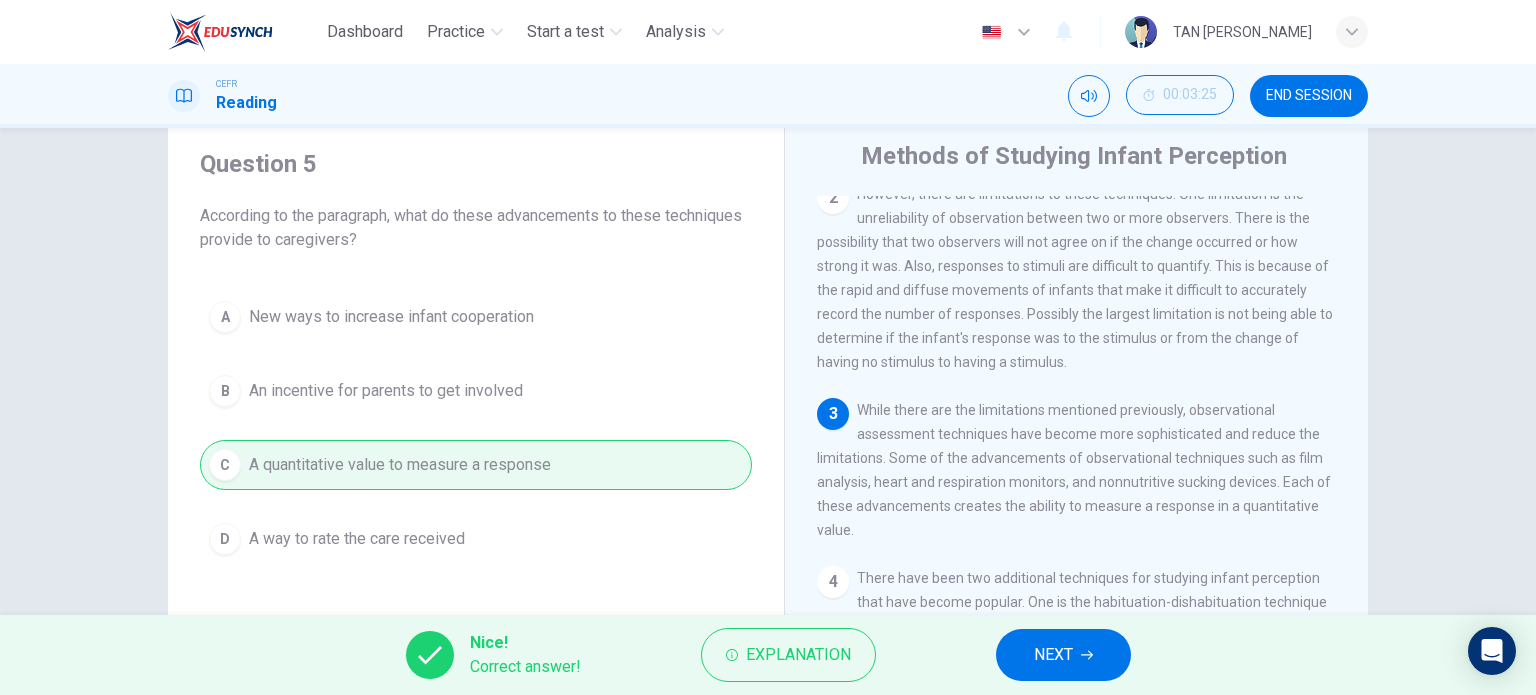 click on "NEXT" at bounding box center [1053, 655] 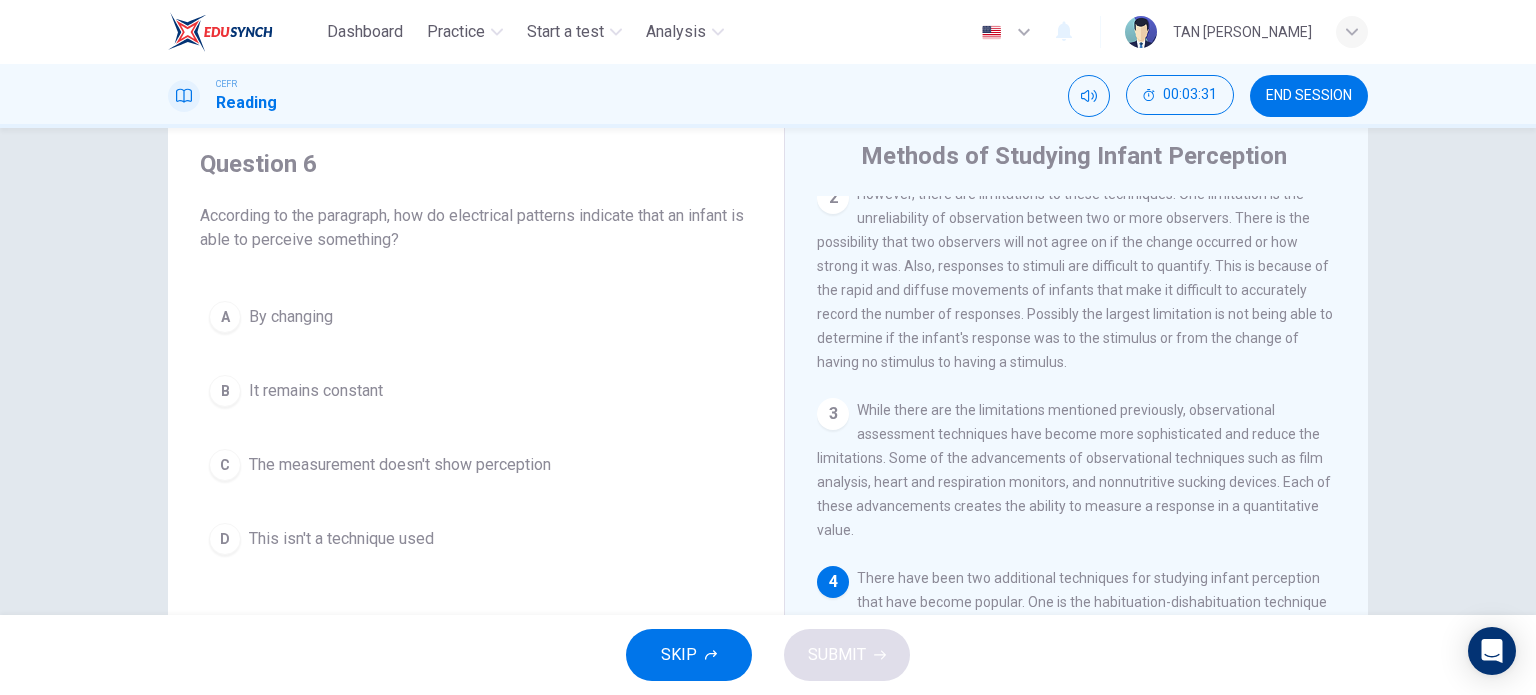 scroll, scrollTop: 430, scrollLeft: 0, axis: vertical 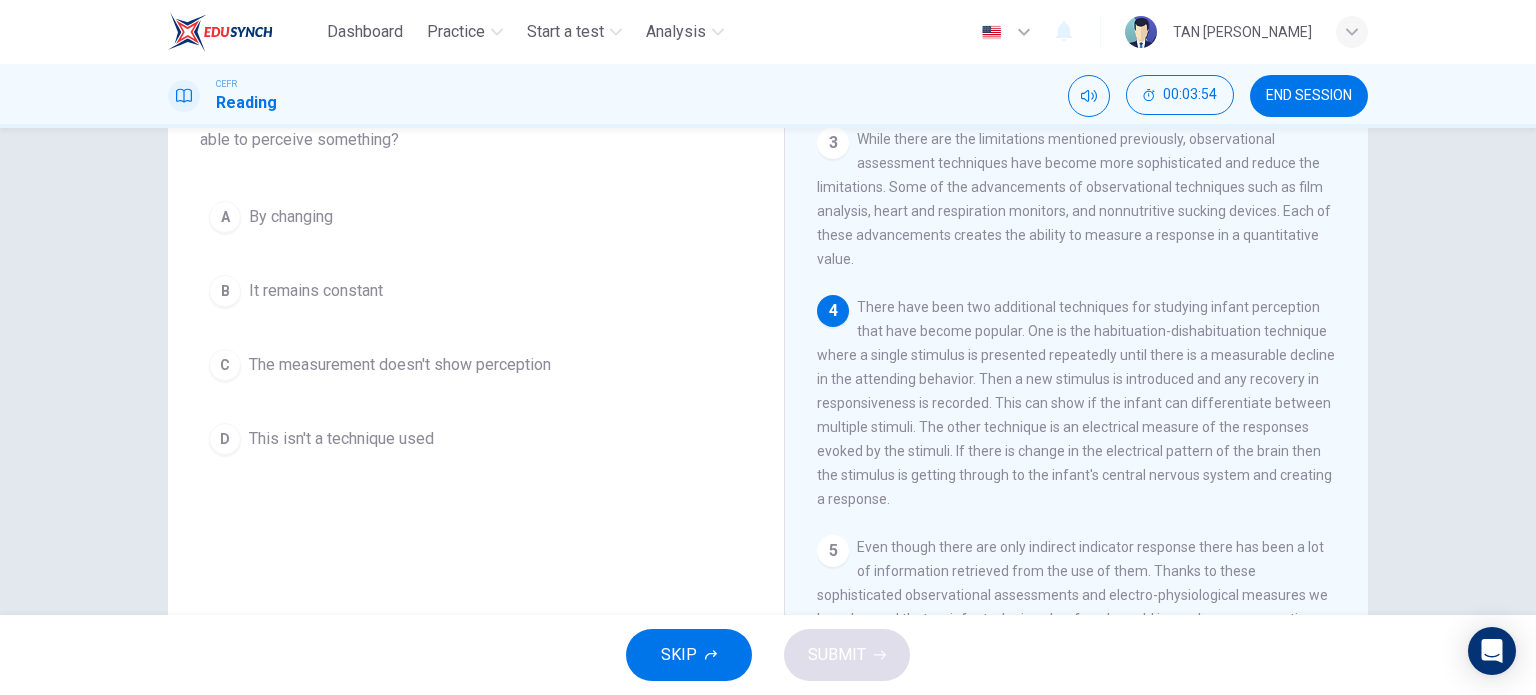click on "By changing" at bounding box center [291, 217] 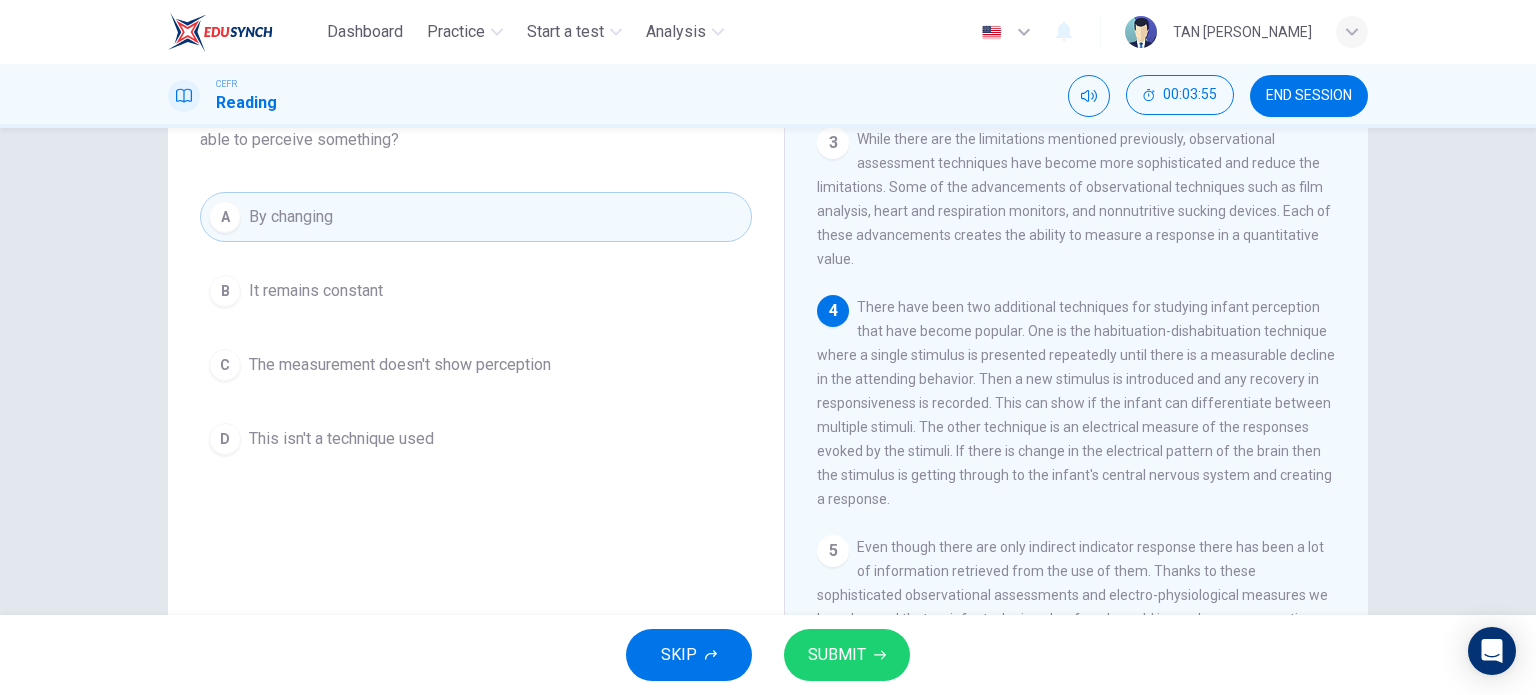 click on "SUBMIT" at bounding box center (837, 655) 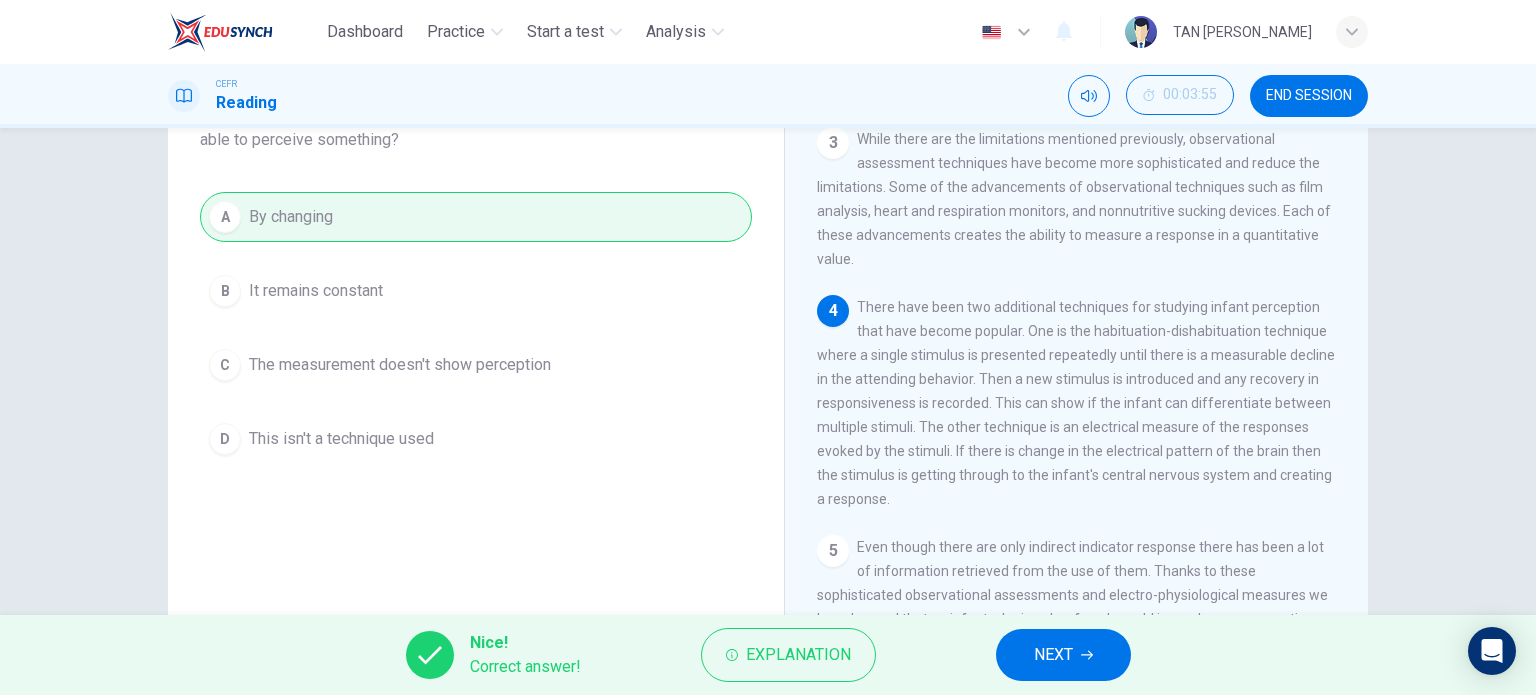 click on "NEXT" at bounding box center (1053, 655) 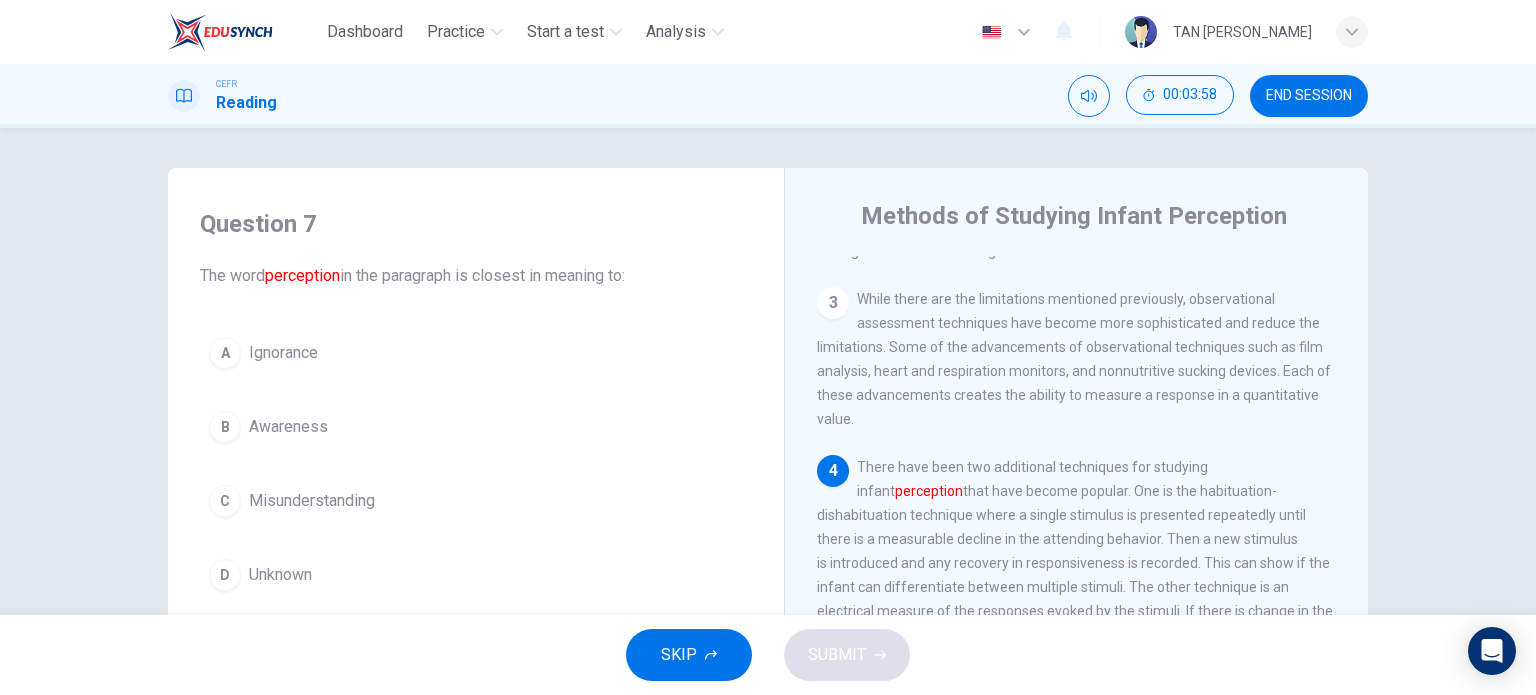 scroll, scrollTop: 100, scrollLeft: 0, axis: vertical 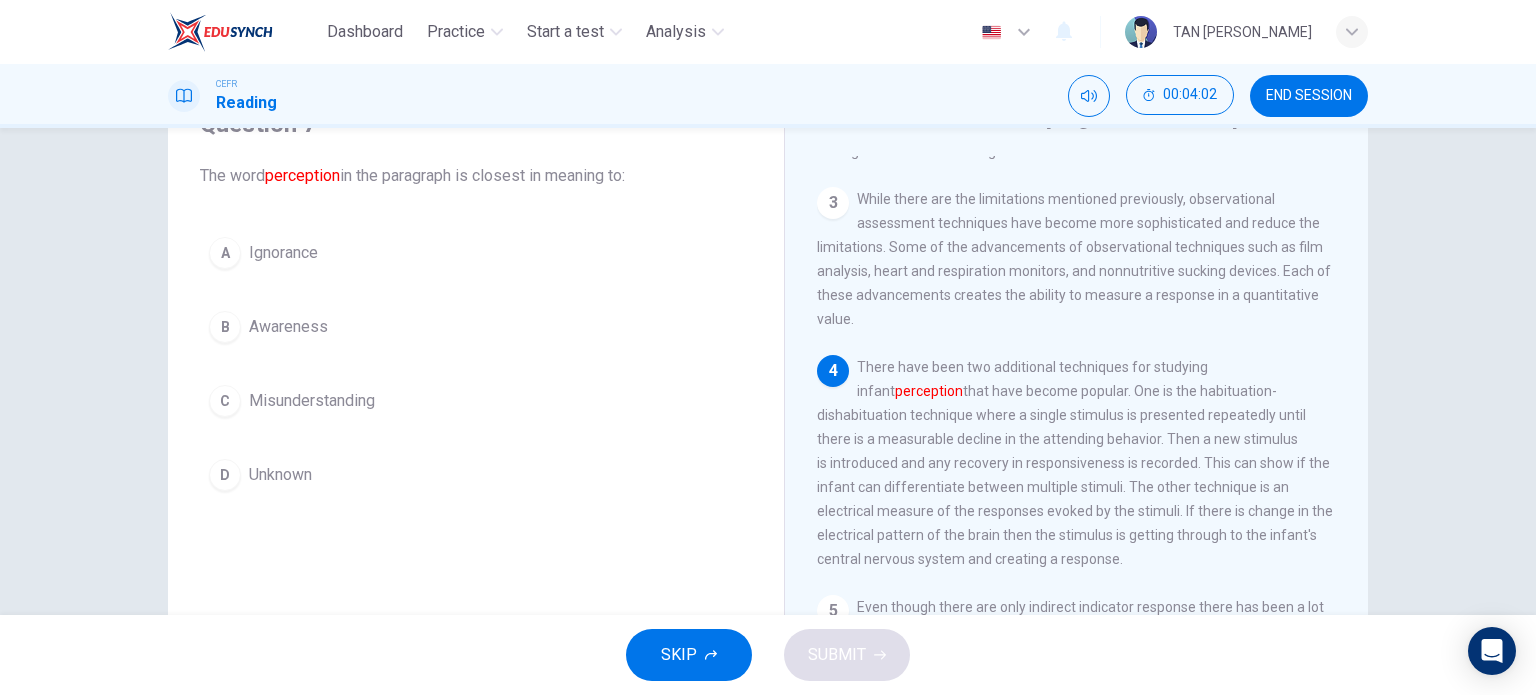click on "Awareness" at bounding box center (288, 327) 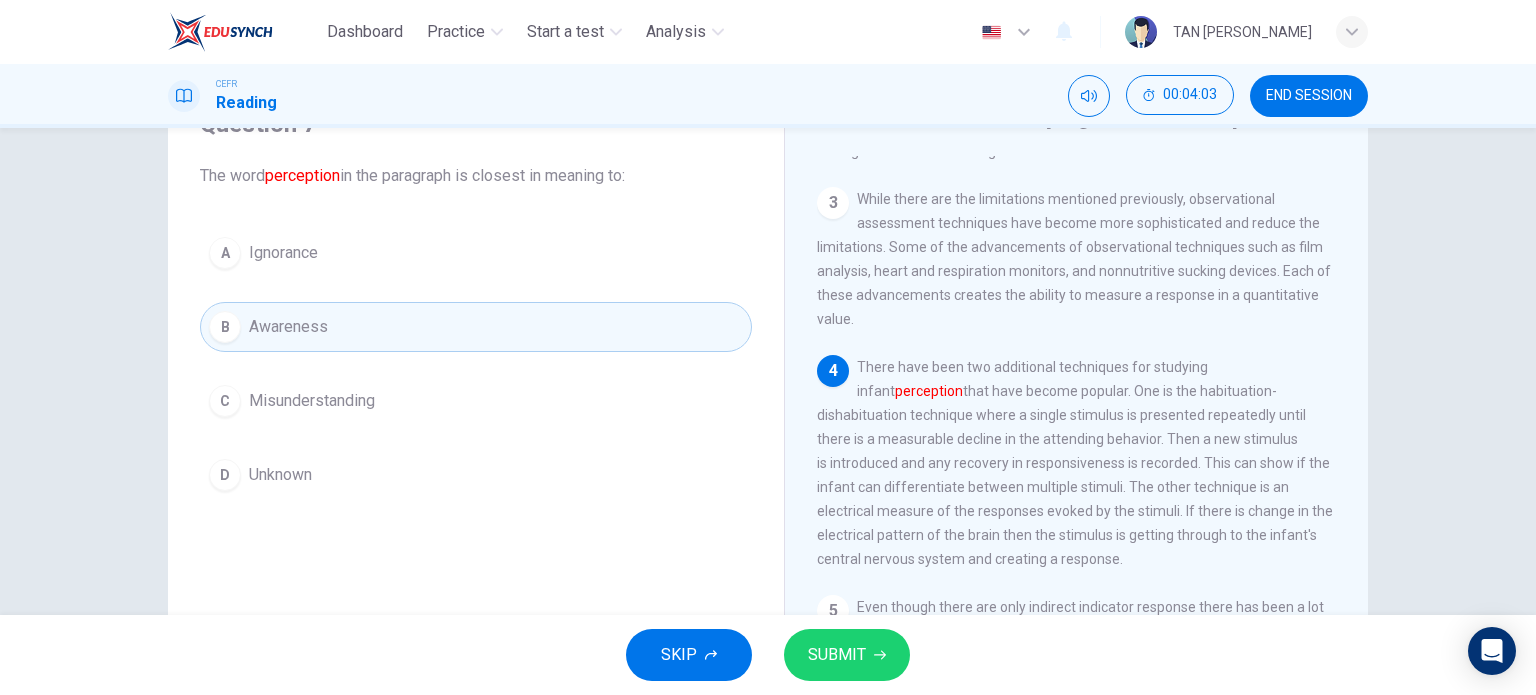 click on "Misunderstanding" at bounding box center (312, 401) 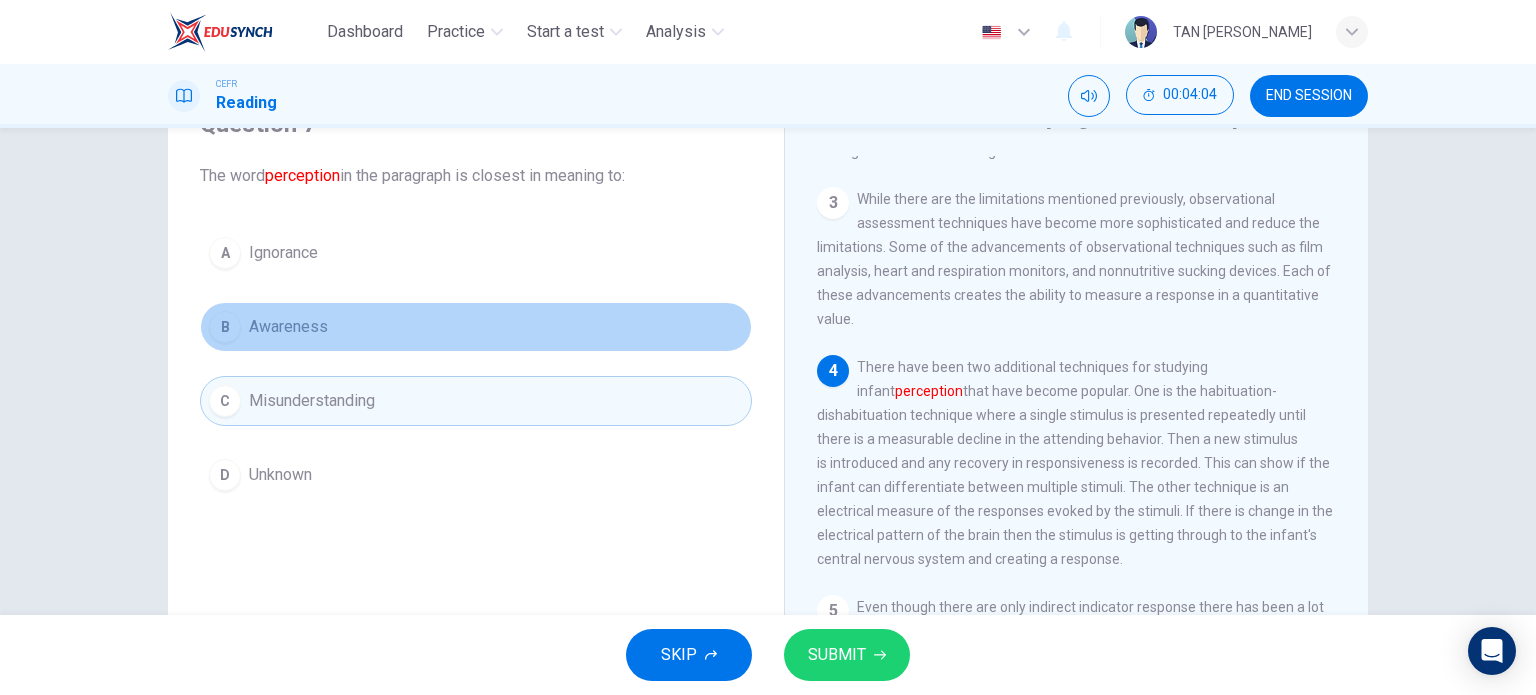 click on "Awareness" at bounding box center [288, 327] 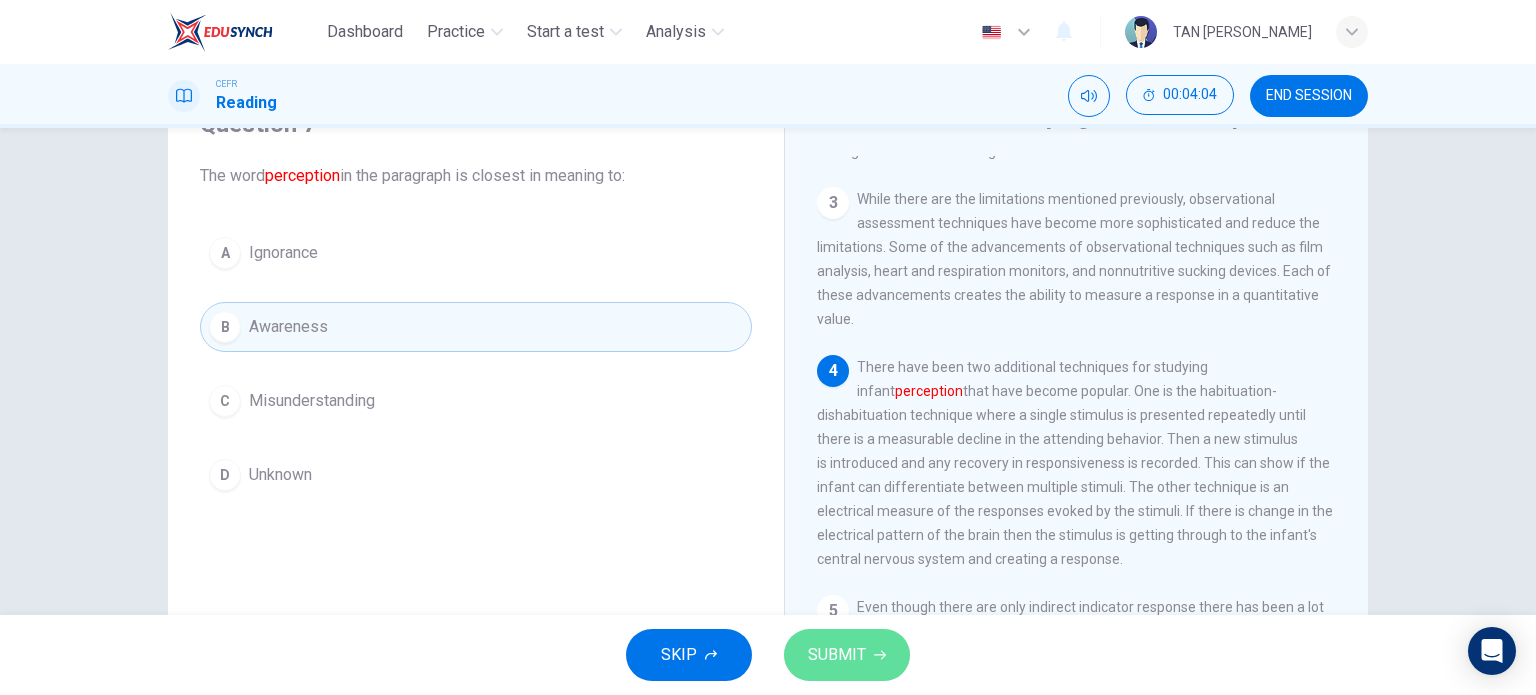 click on "SUBMIT" at bounding box center (847, 655) 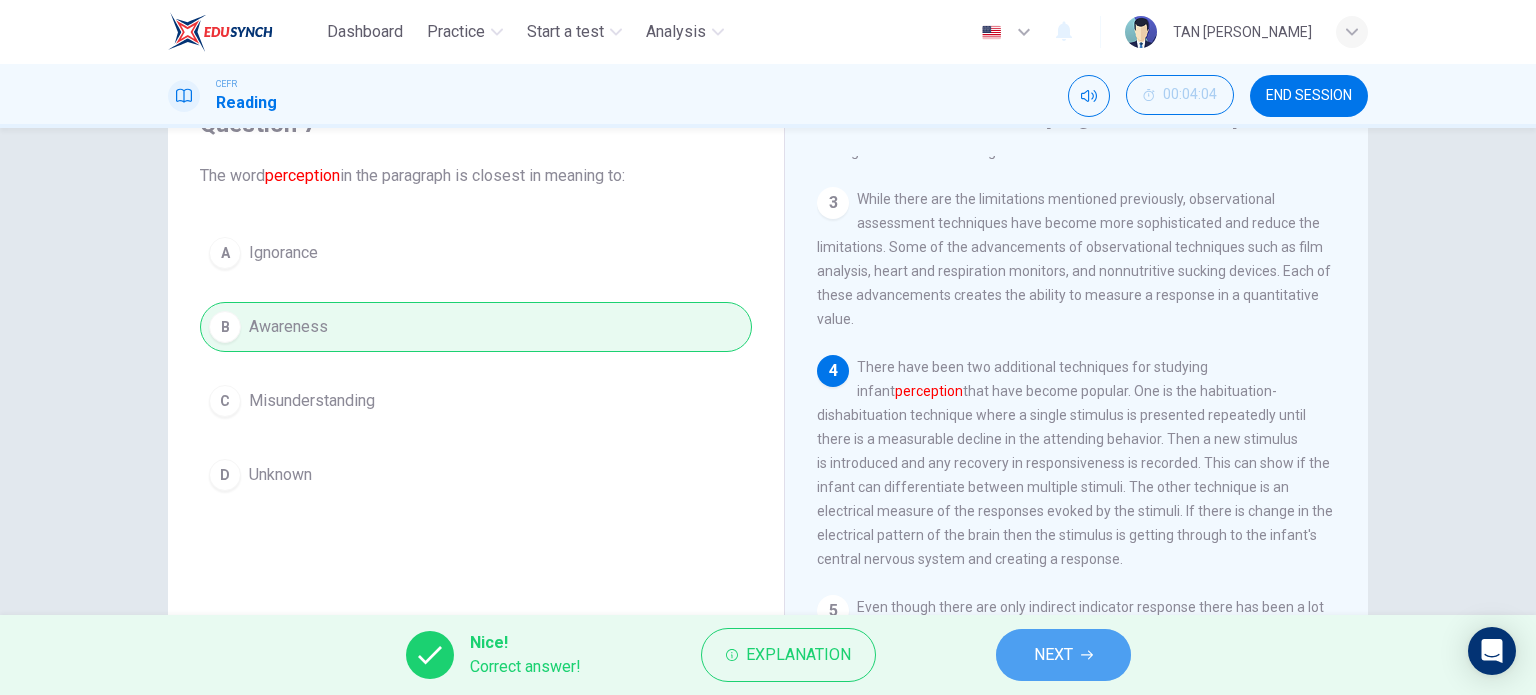 click on "NEXT" at bounding box center [1053, 655] 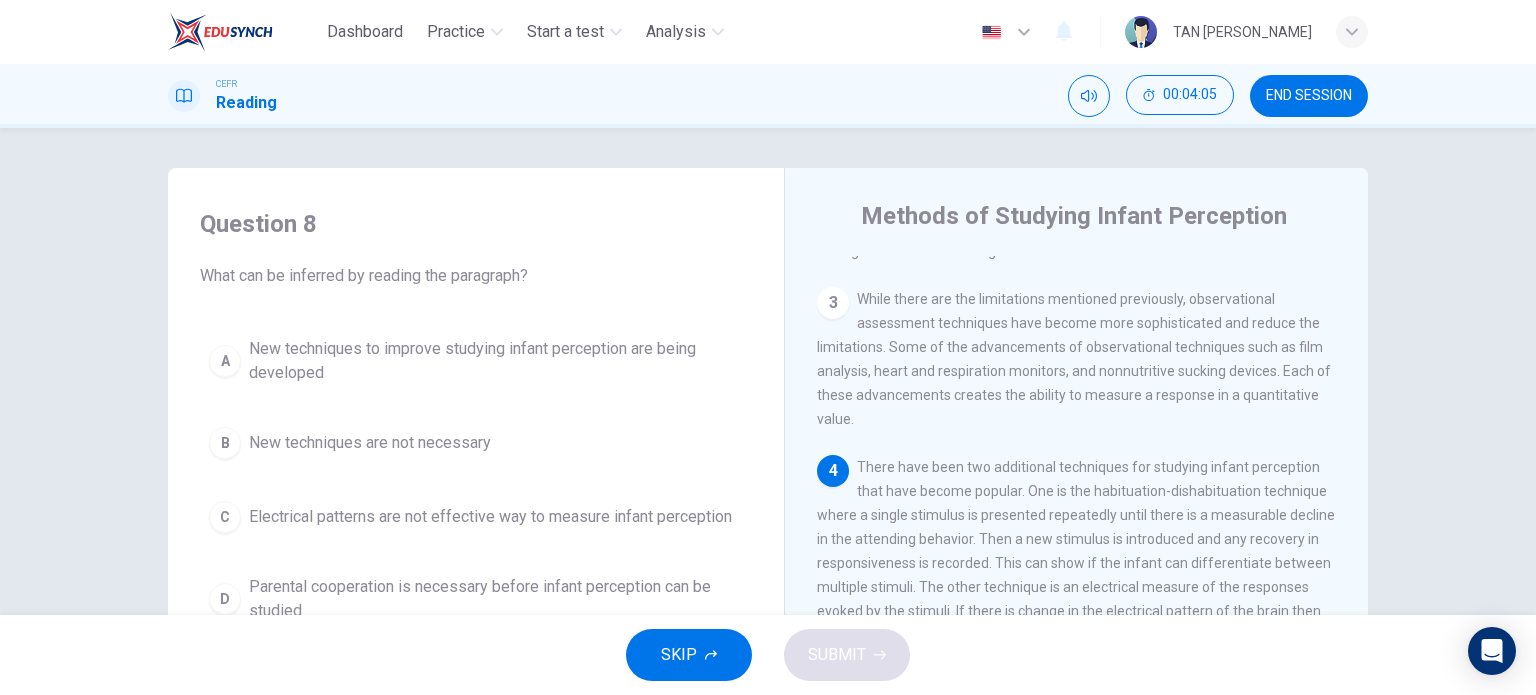 scroll, scrollTop: 100, scrollLeft: 0, axis: vertical 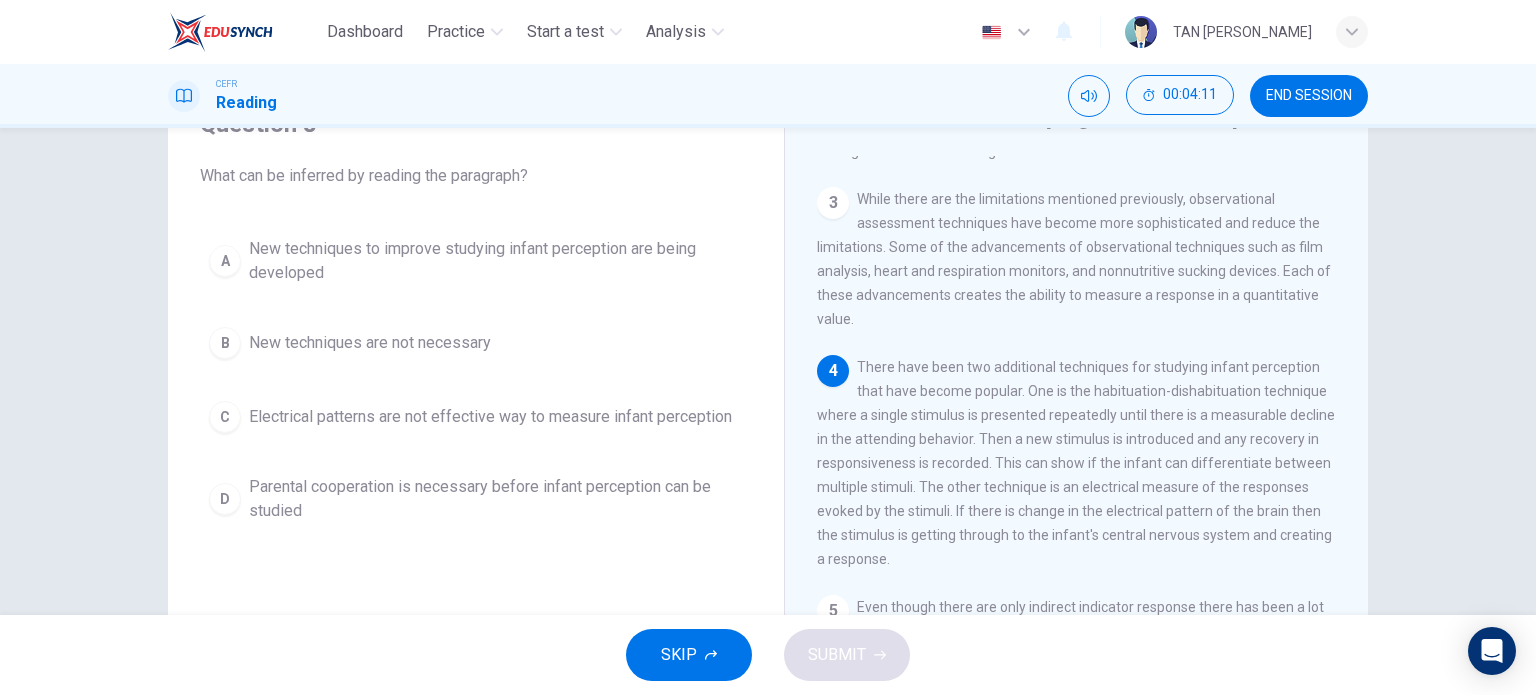click on "New techniques to improve studying infant perception are being developed" at bounding box center (496, 261) 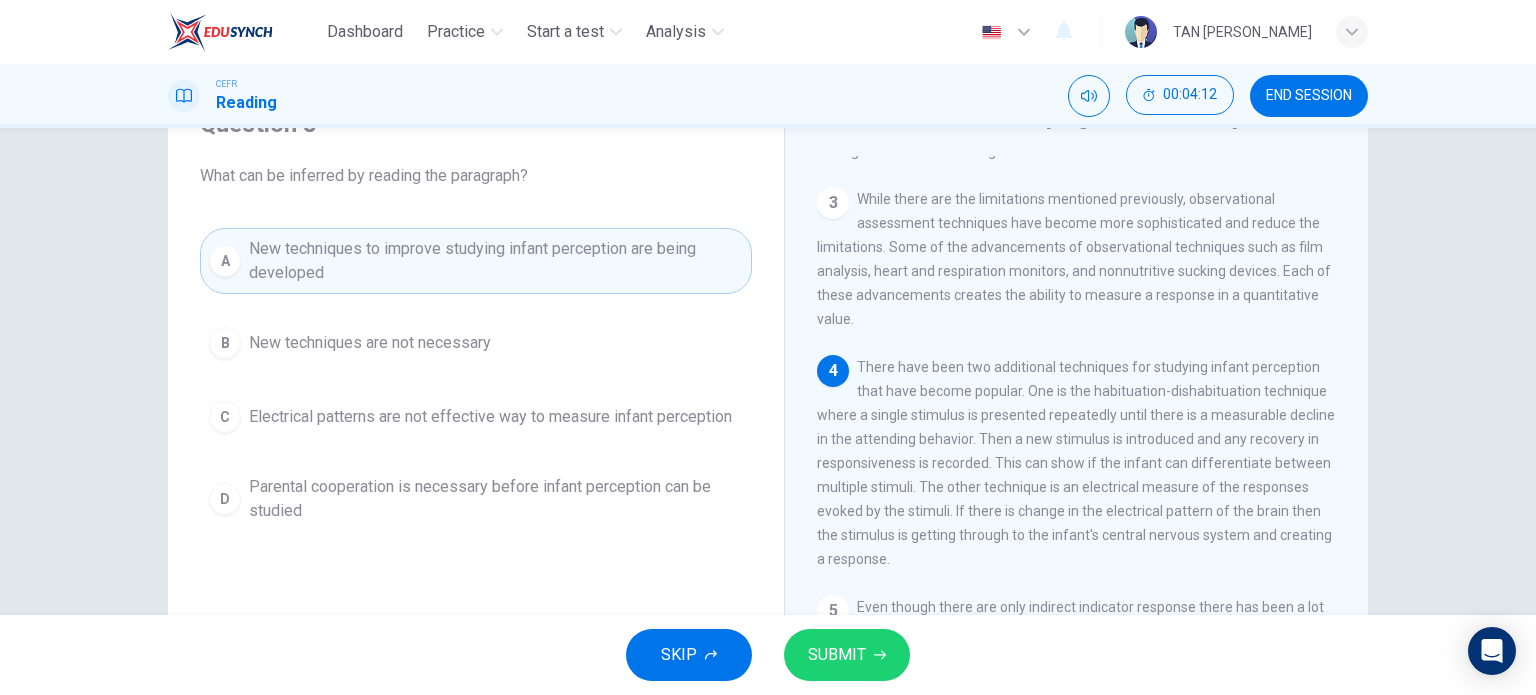 click on "SUBMIT" at bounding box center (847, 655) 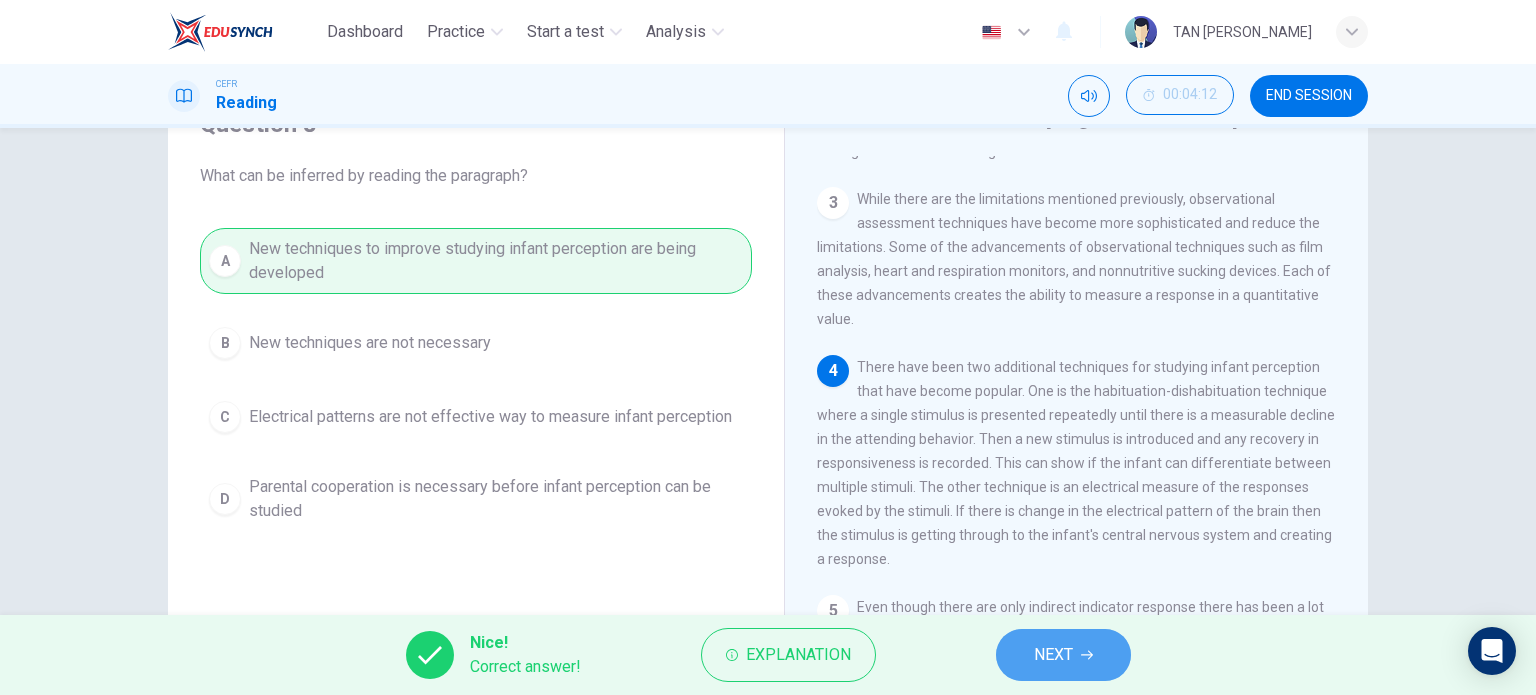 click on "NEXT" at bounding box center (1063, 655) 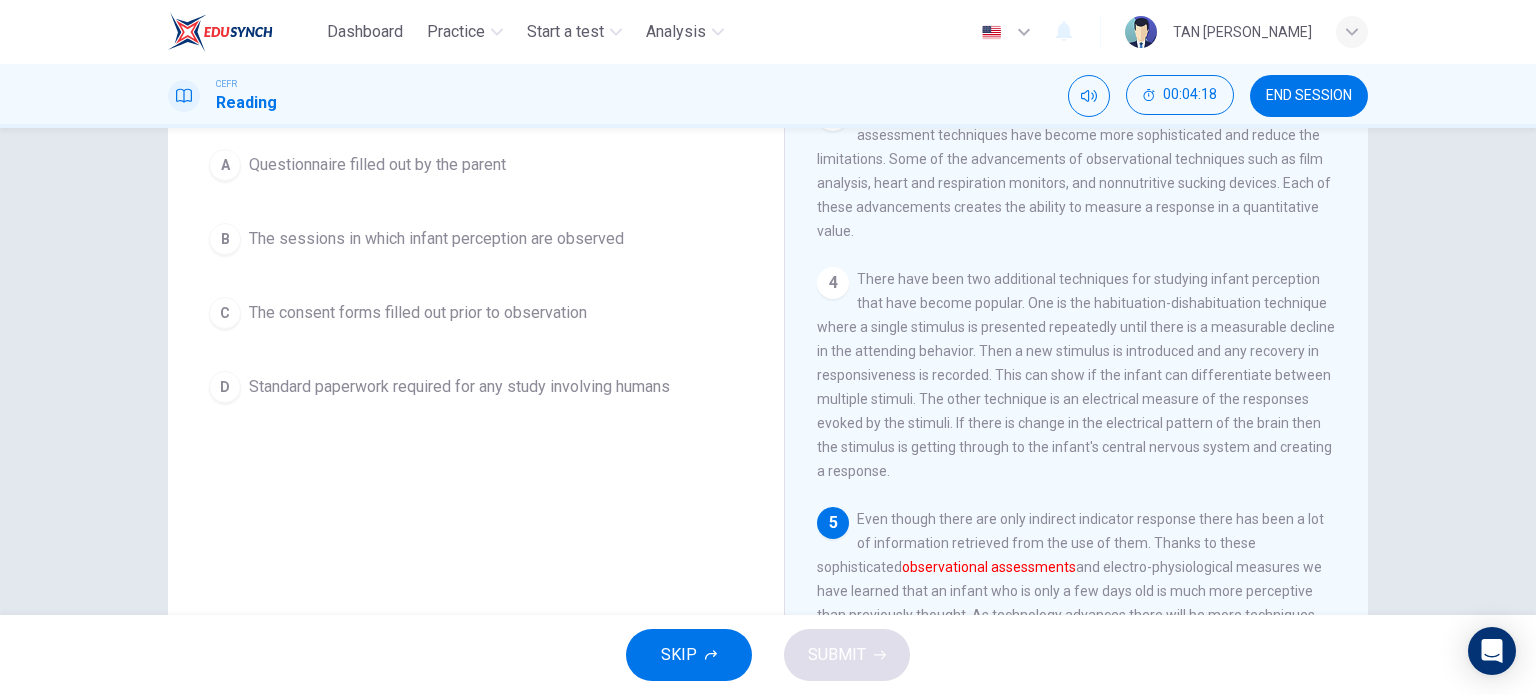 scroll, scrollTop: 88, scrollLeft: 0, axis: vertical 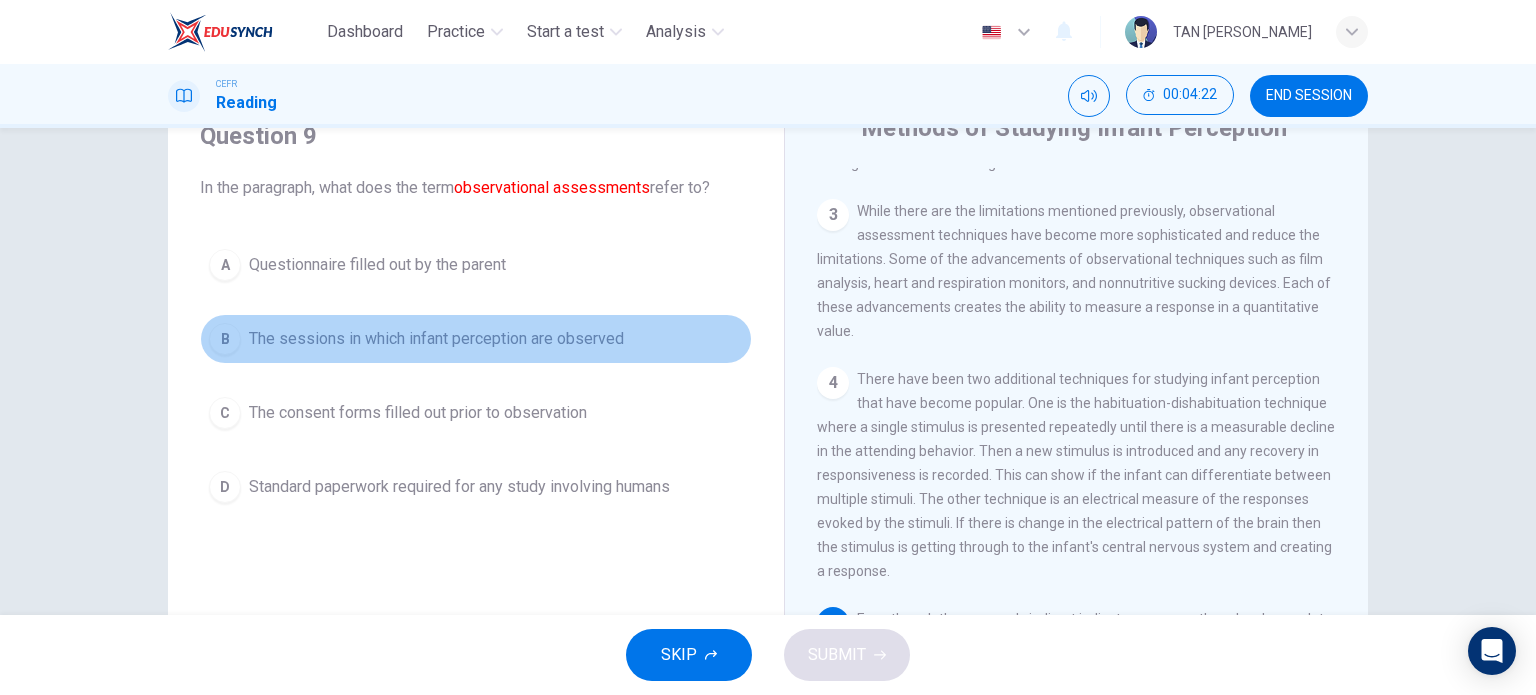 click on "The sessions in which infant perception are observed" at bounding box center [436, 339] 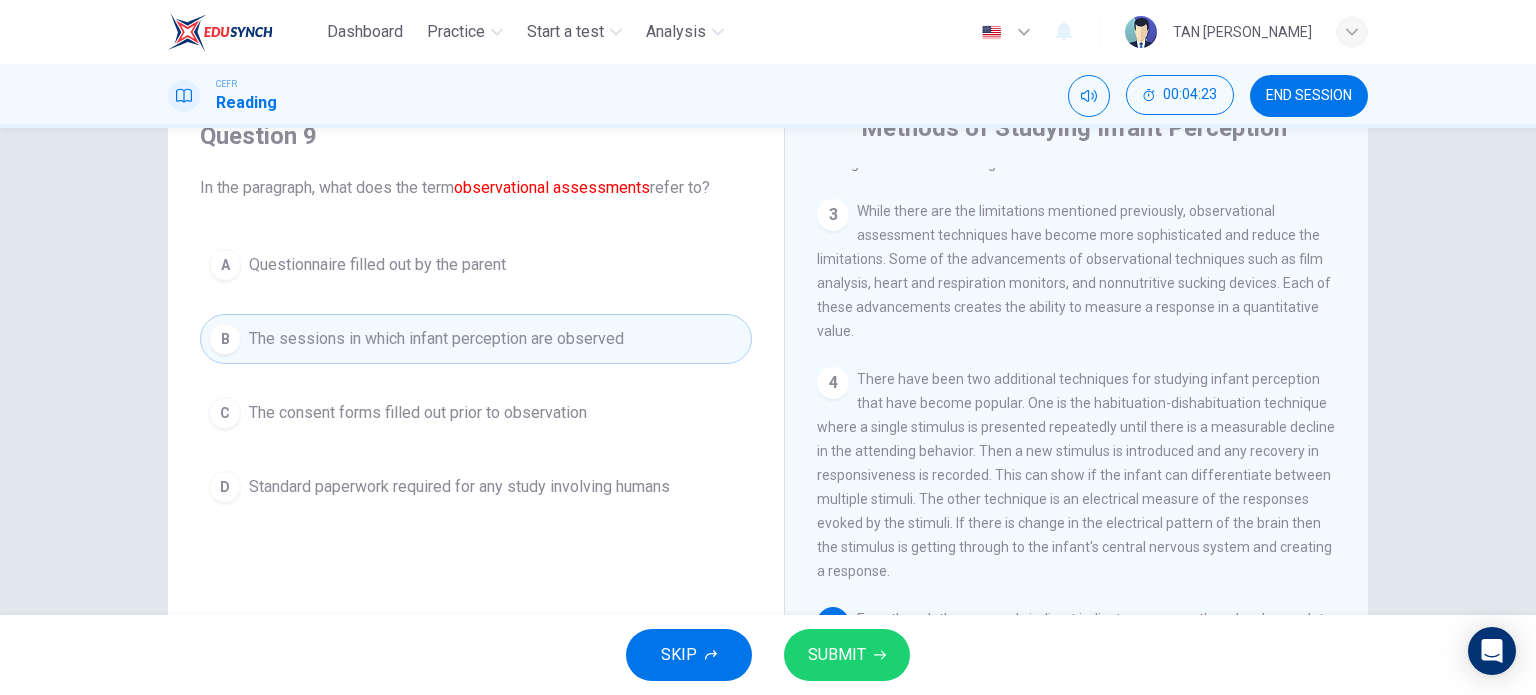 click on "SKIP SUBMIT" at bounding box center [768, 655] 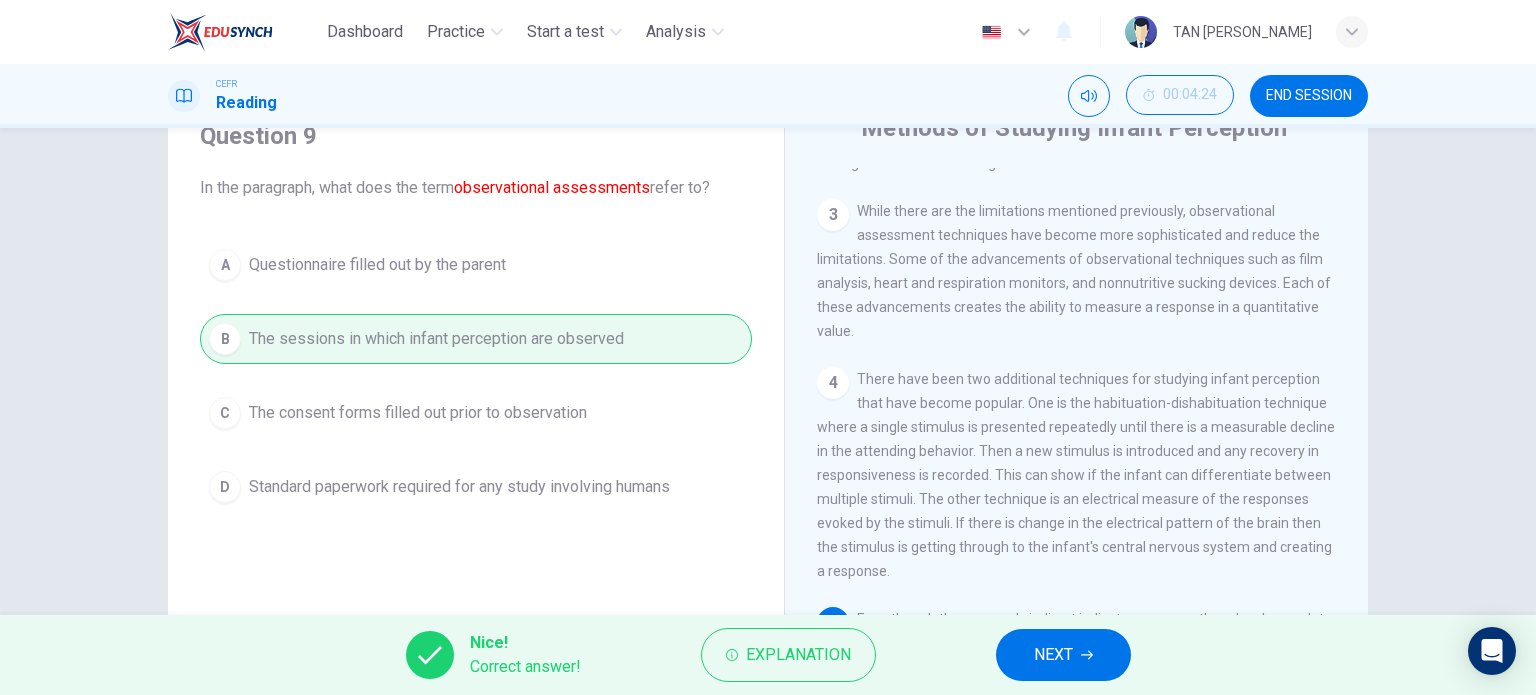 click on "NEXT" at bounding box center (1053, 655) 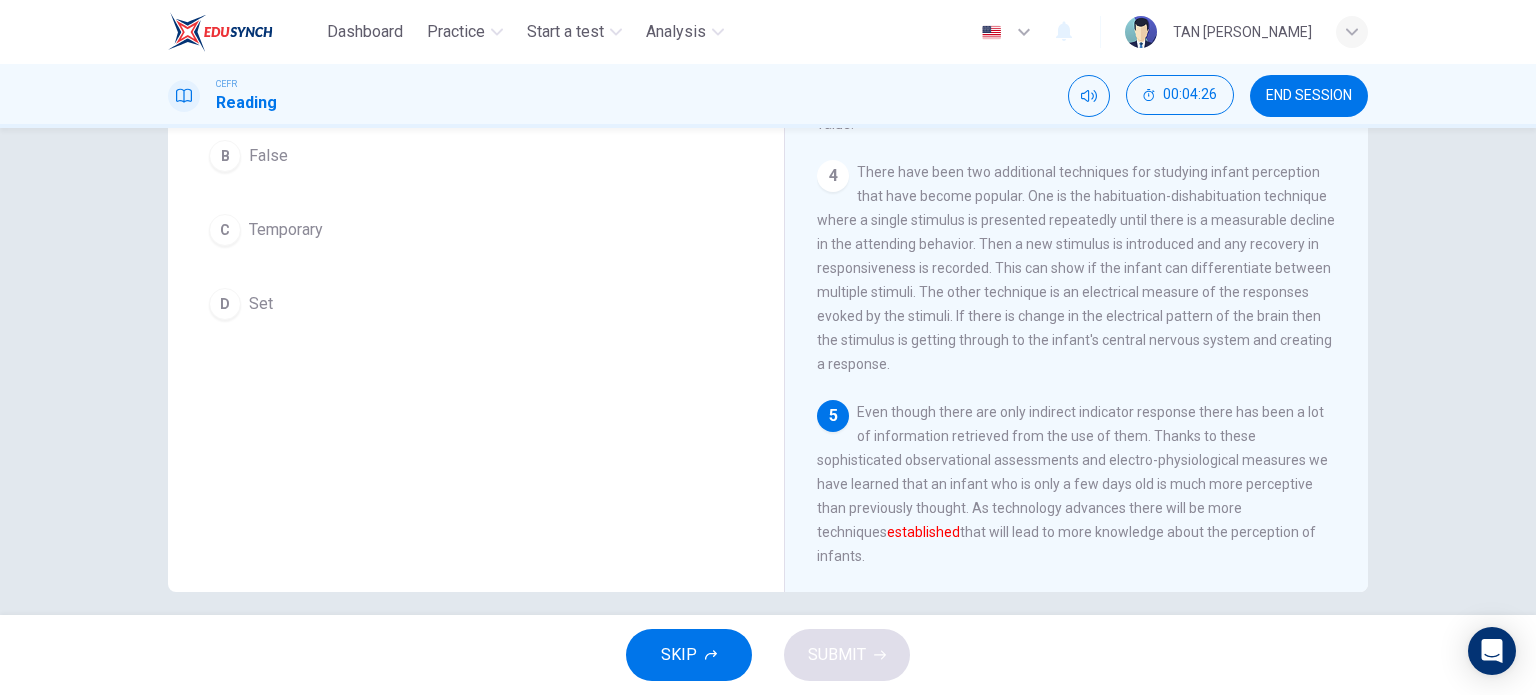 scroll, scrollTop: 288, scrollLeft: 0, axis: vertical 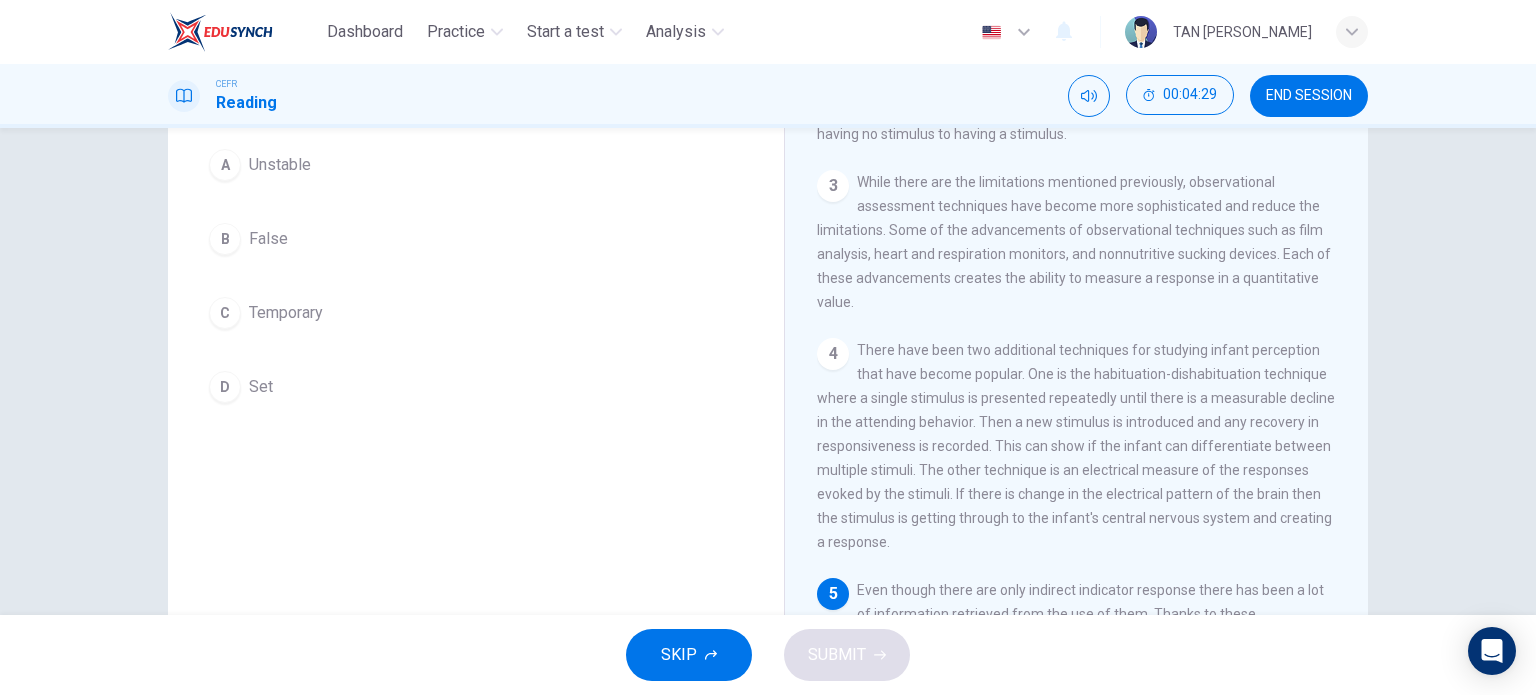 click on "D Set" at bounding box center [476, 387] 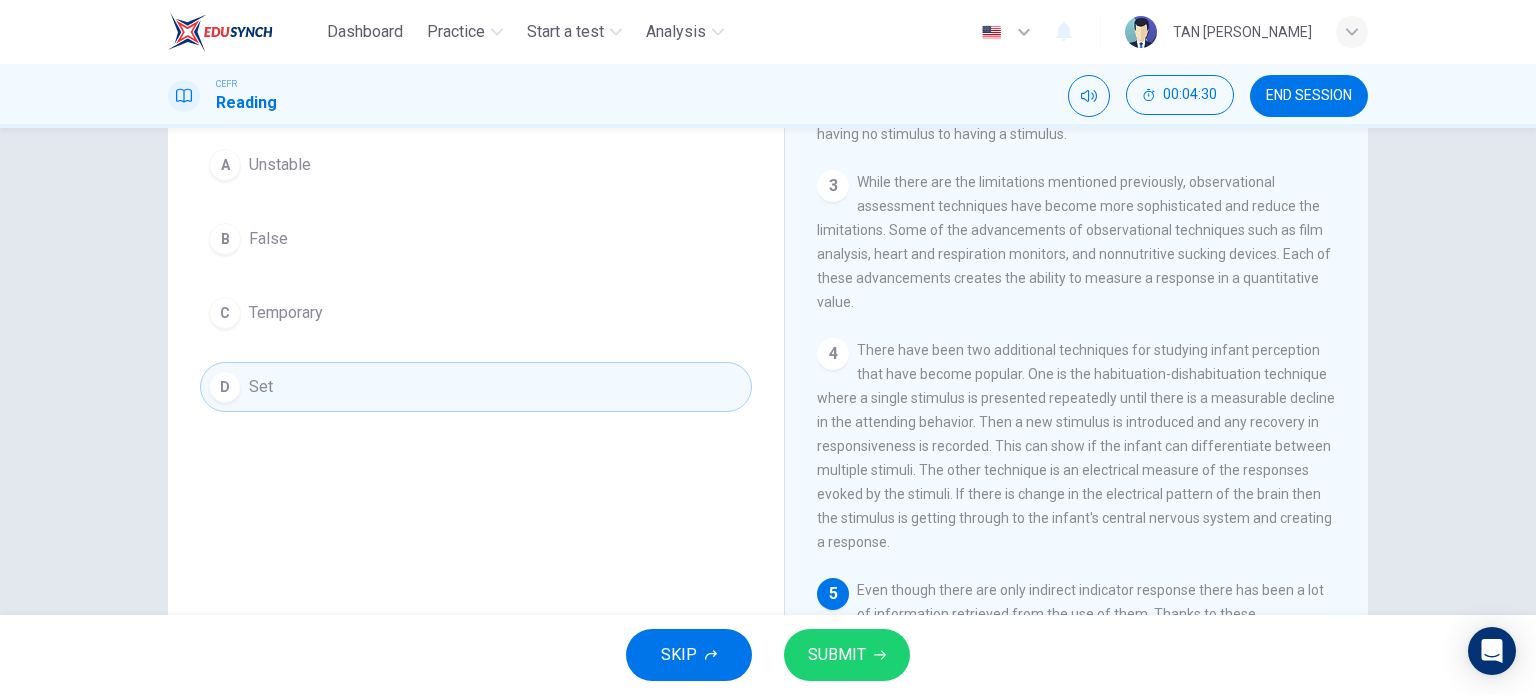 click on "SUBMIT" at bounding box center (837, 655) 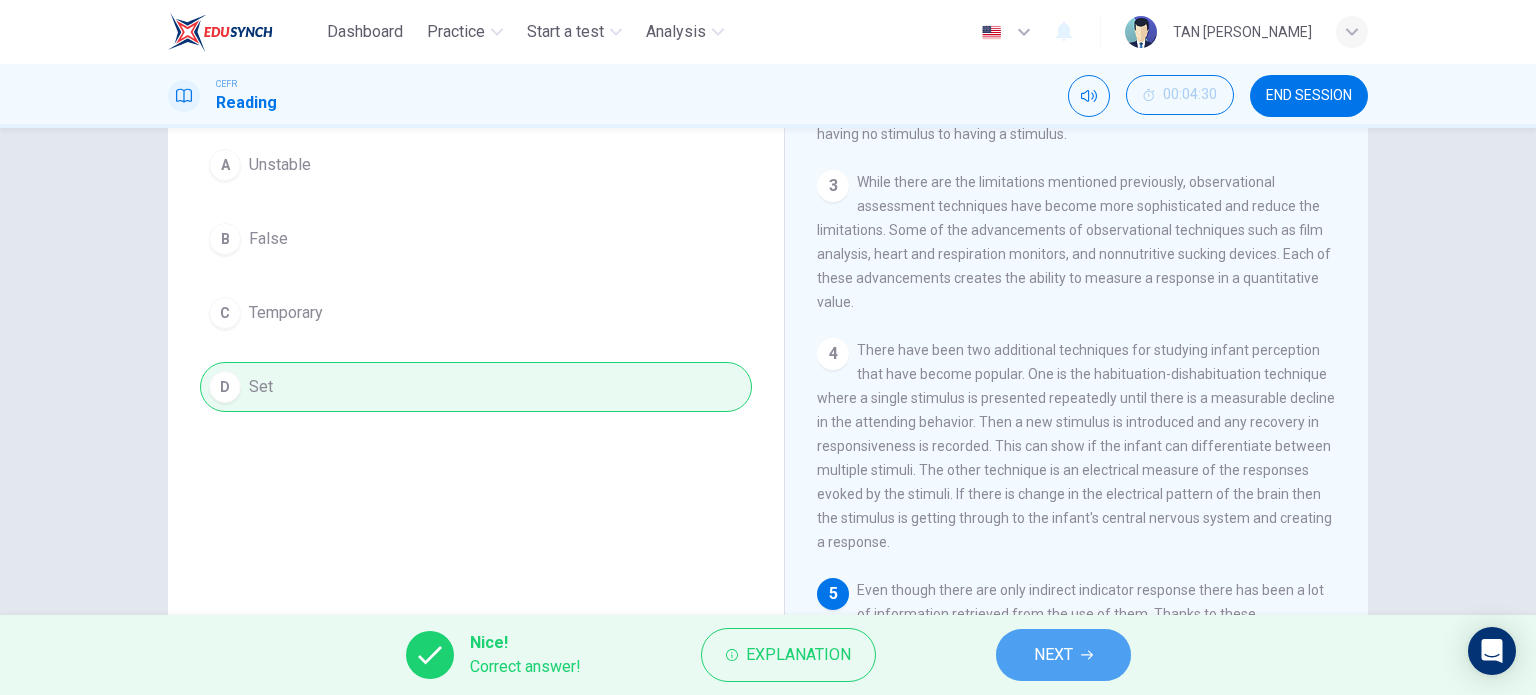 click 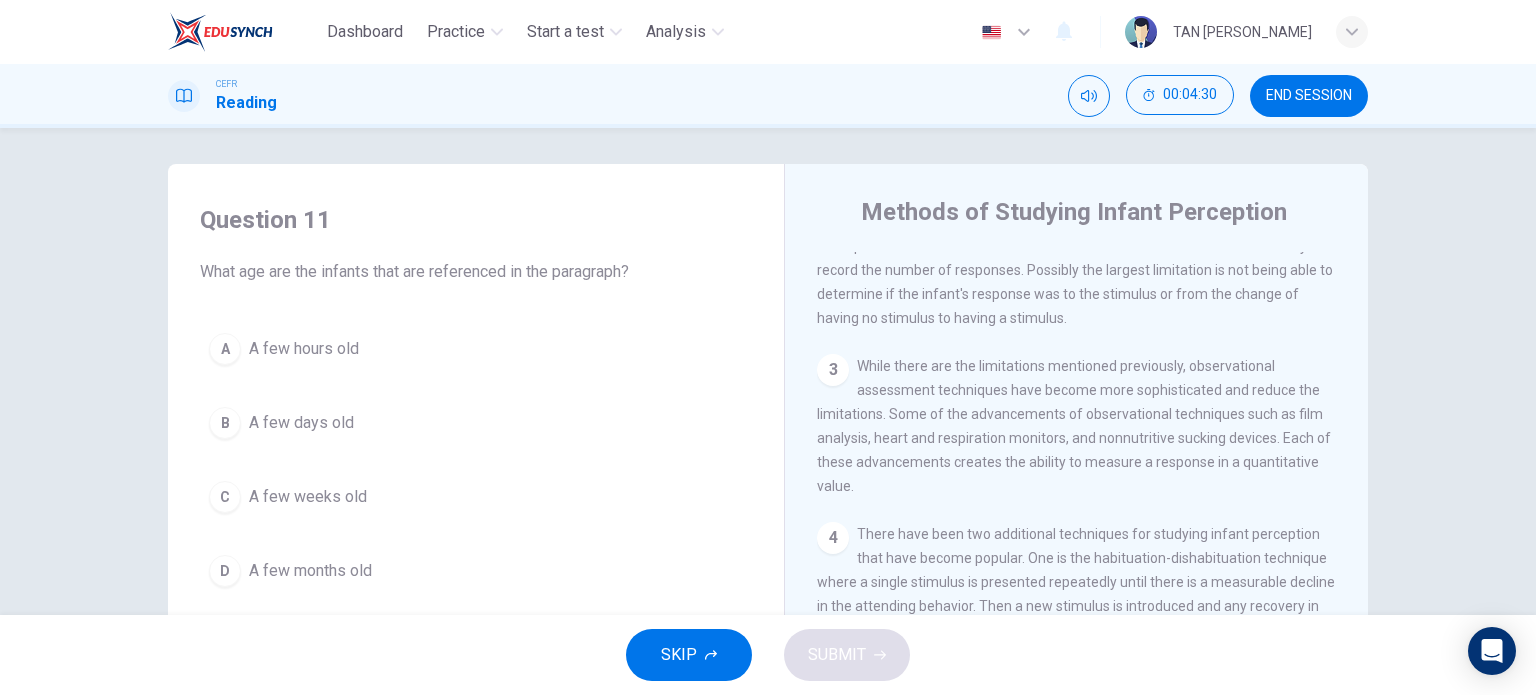 scroll, scrollTop: 0, scrollLeft: 0, axis: both 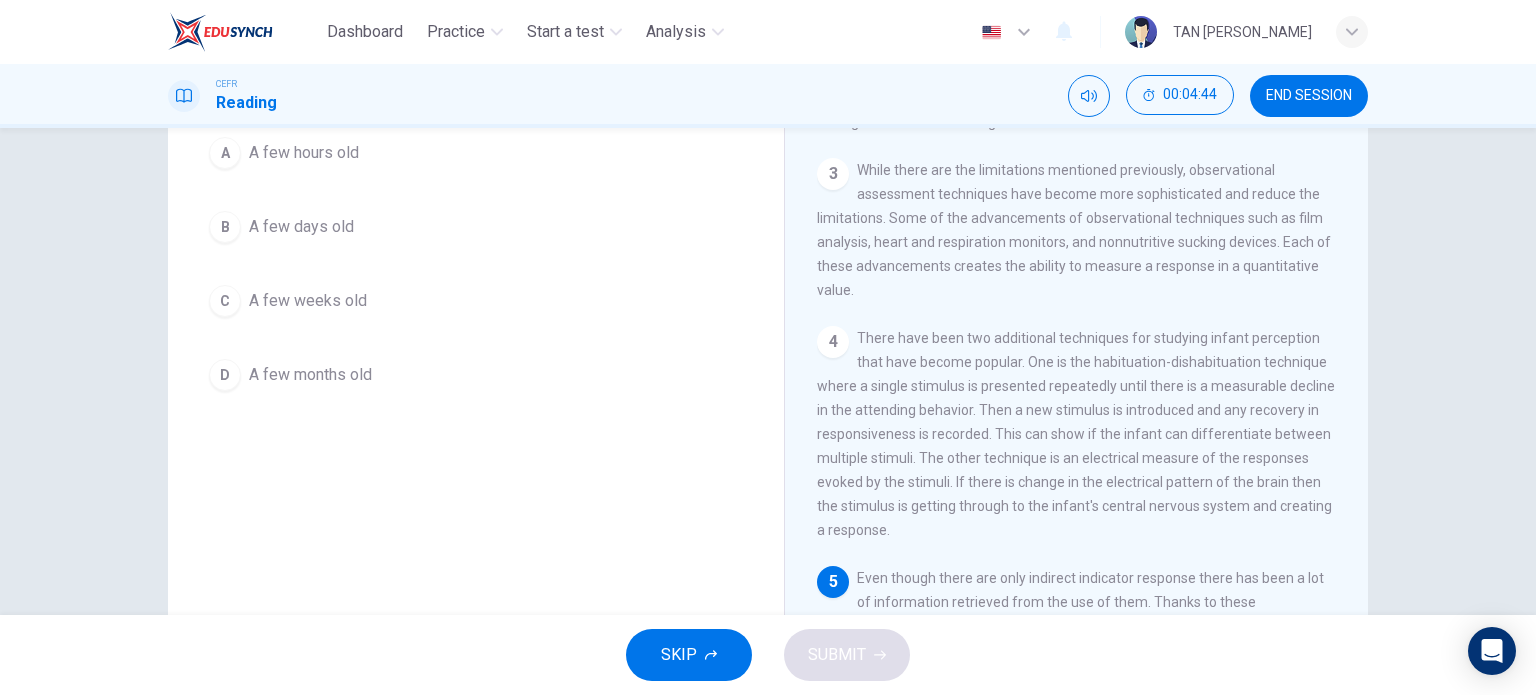 click on "A few days old" at bounding box center [301, 227] 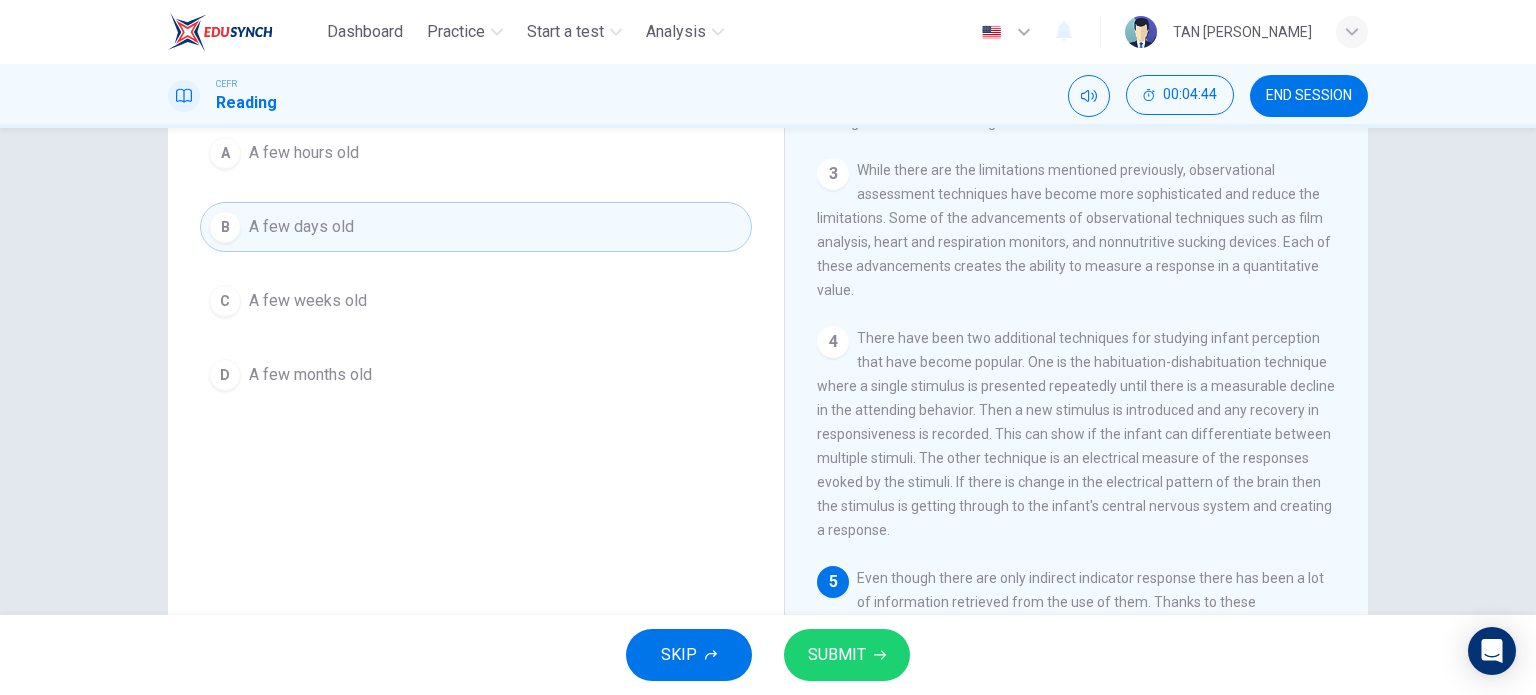 click on "SUBMIT" at bounding box center (847, 655) 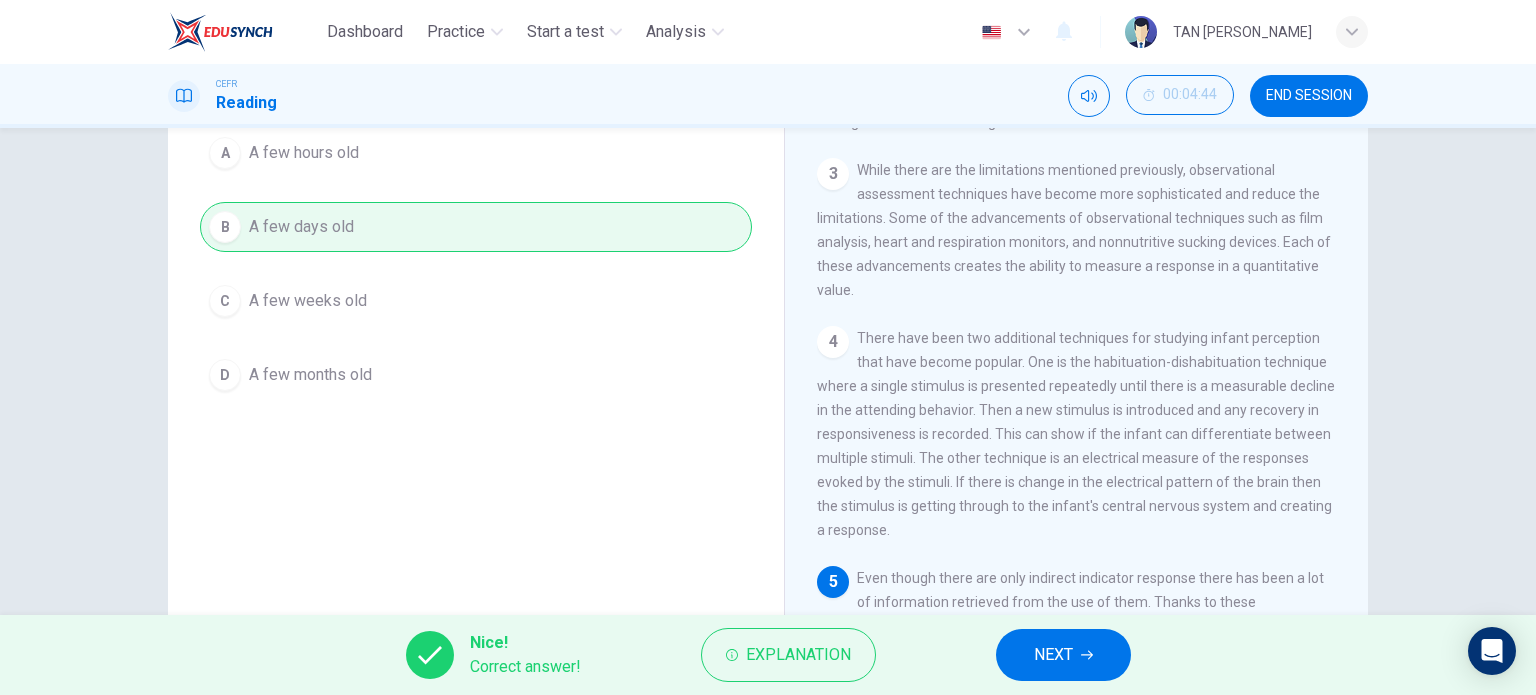 scroll, scrollTop: 0, scrollLeft: 0, axis: both 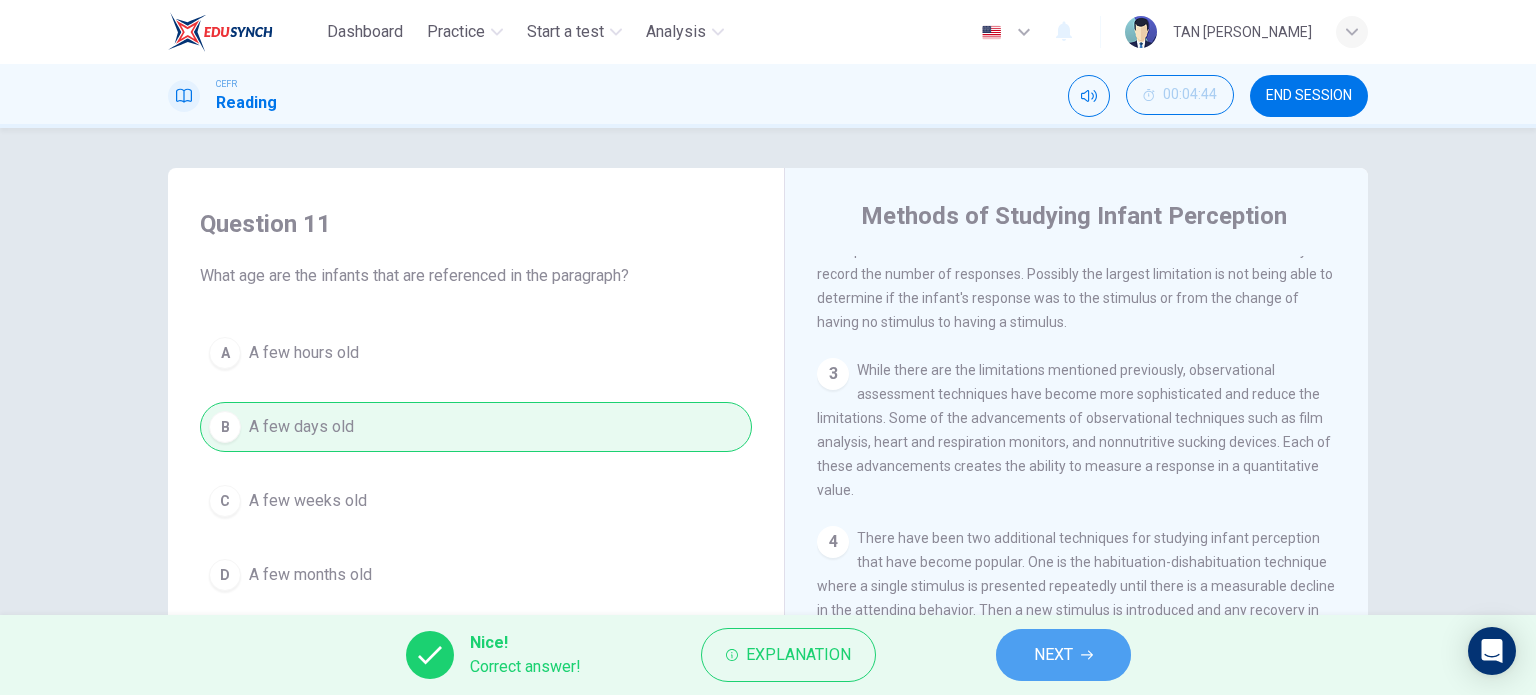 click on "NEXT" at bounding box center [1053, 655] 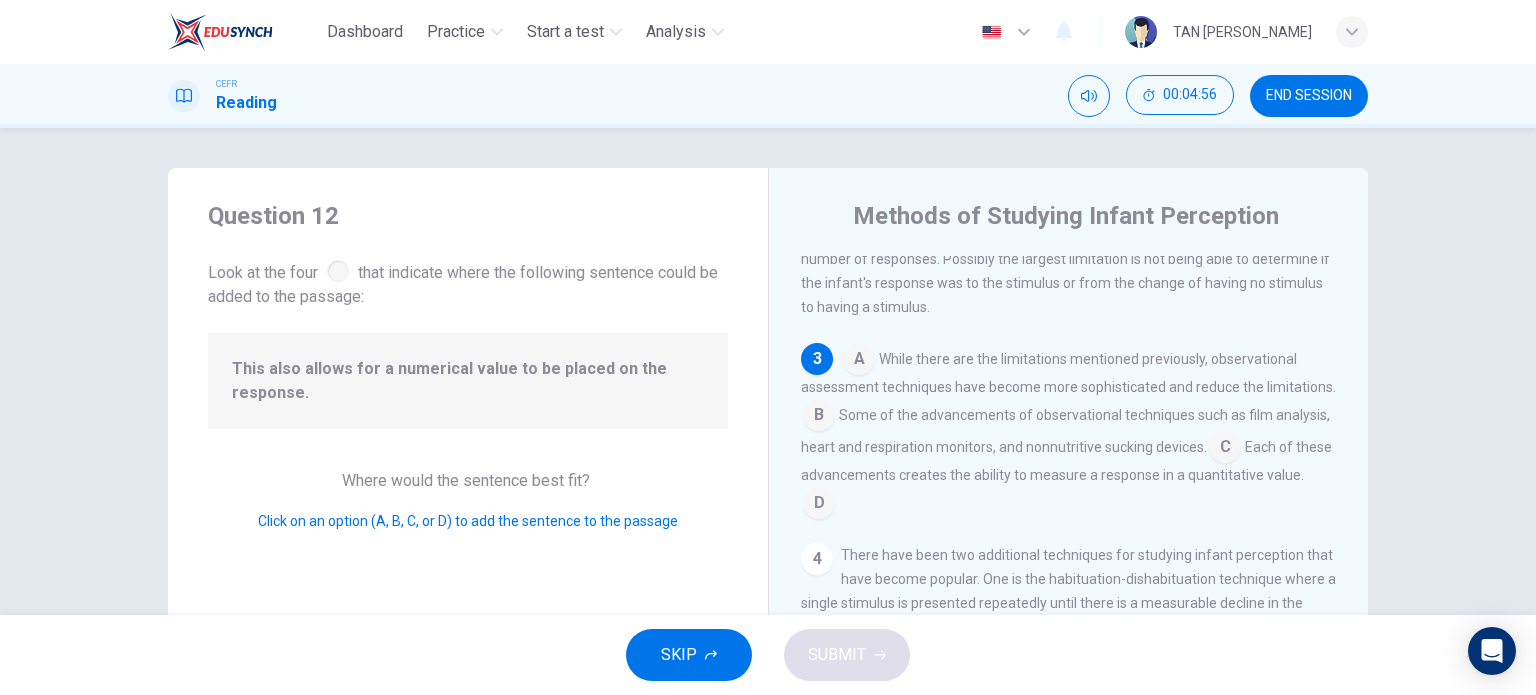 scroll, scrollTop: 489, scrollLeft: 0, axis: vertical 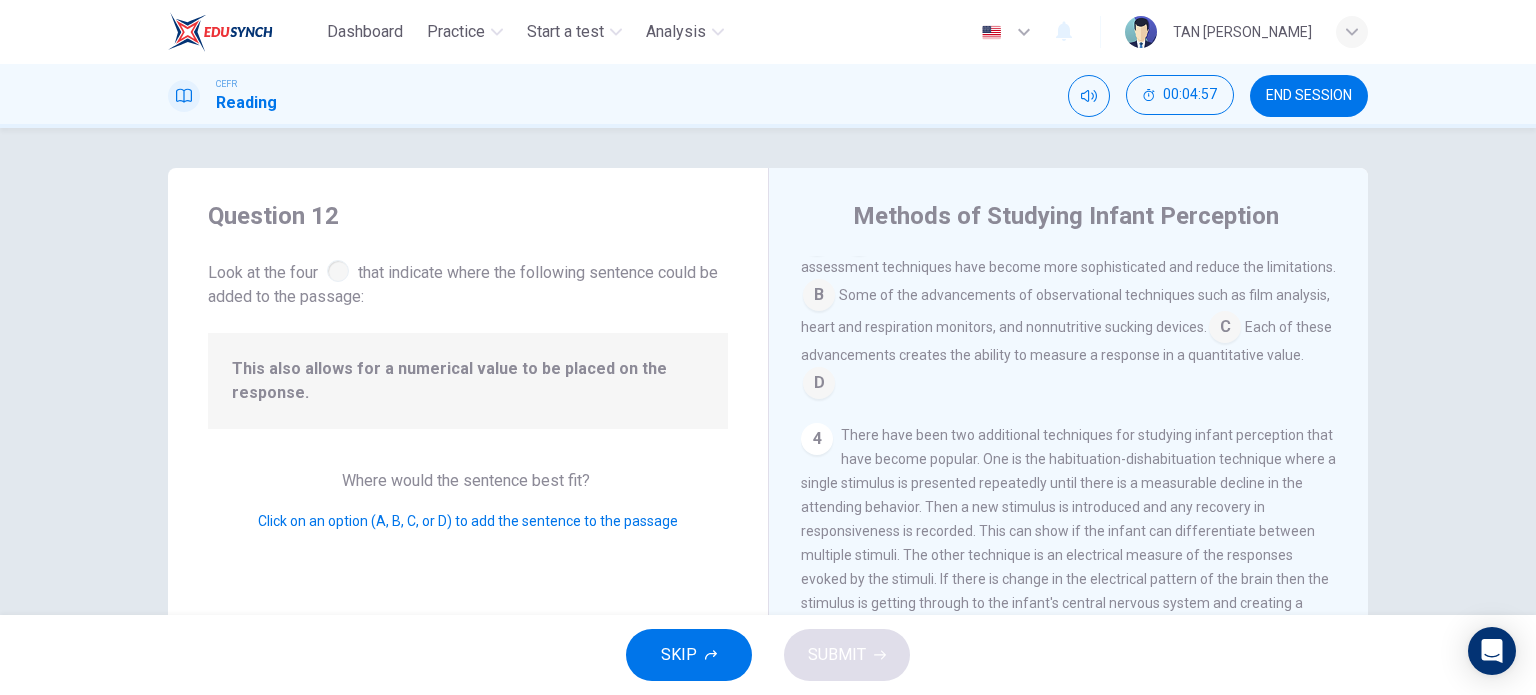 click at bounding box center [819, 385] 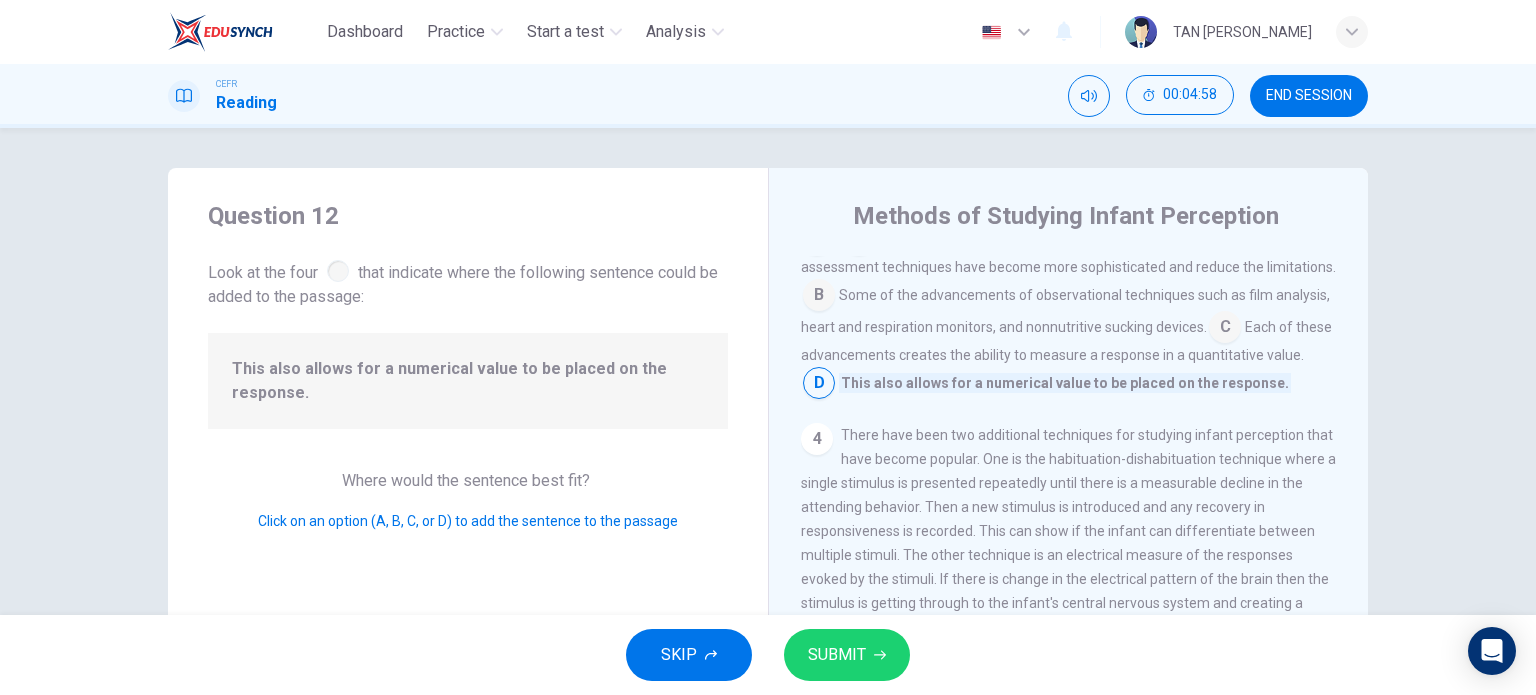 click on "SUBMIT" at bounding box center (847, 655) 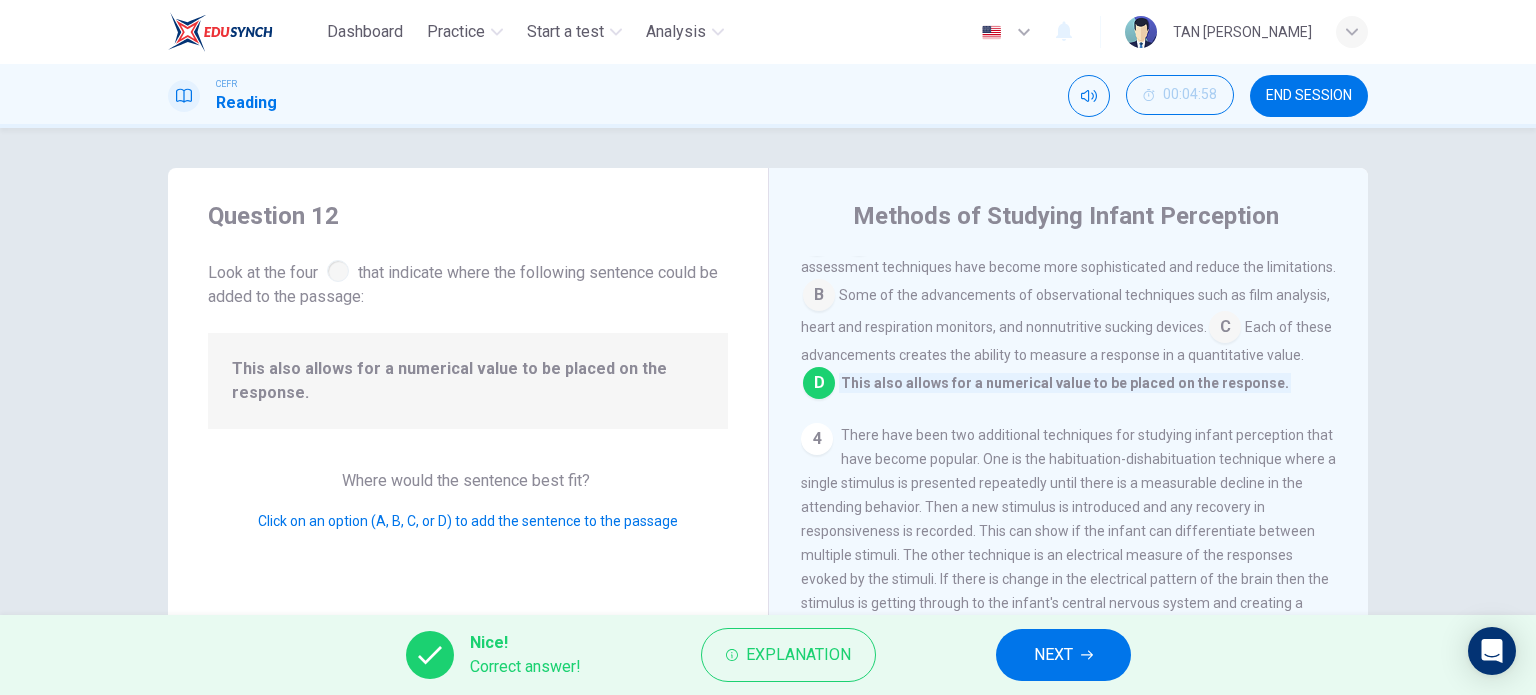 click on "NEXT" at bounding box center (1053, 655) 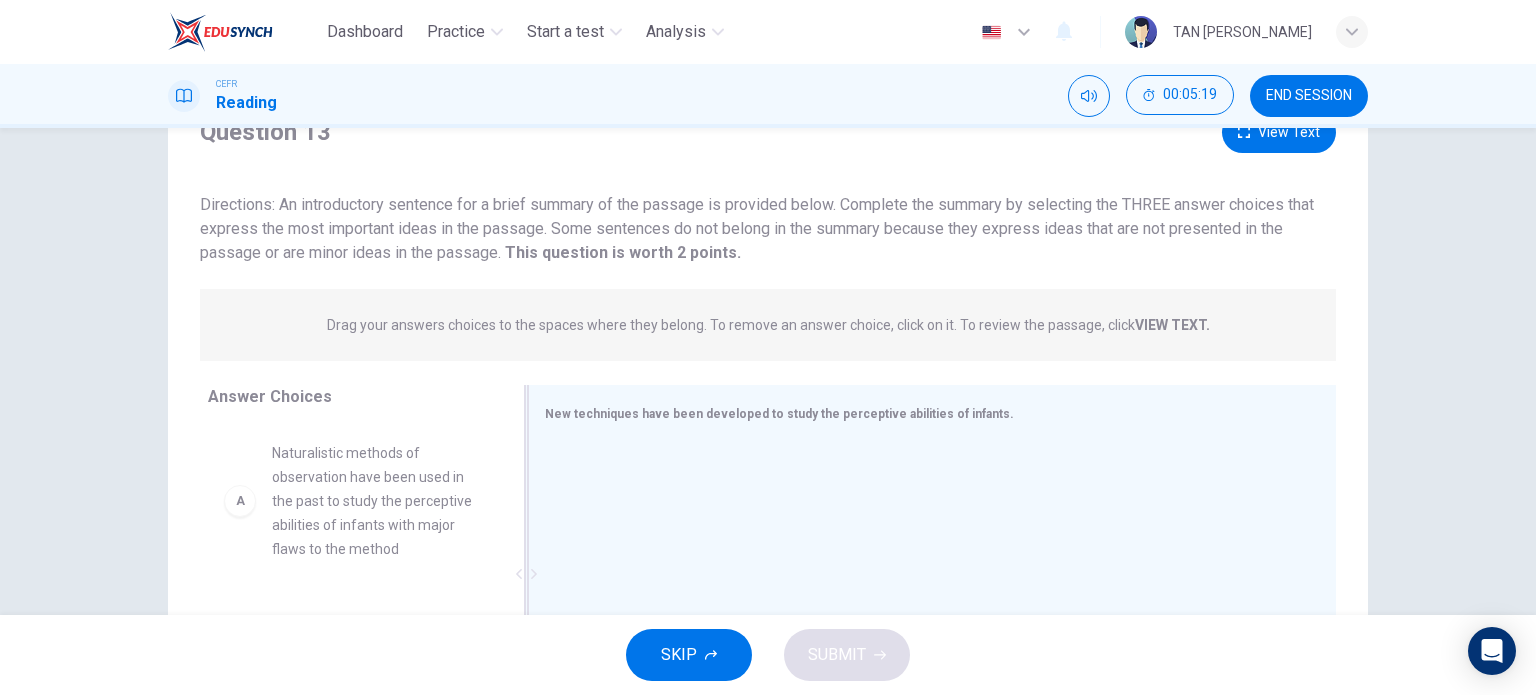scroll, scrollTop: 188, scrollLeft: 0, axis: vertical 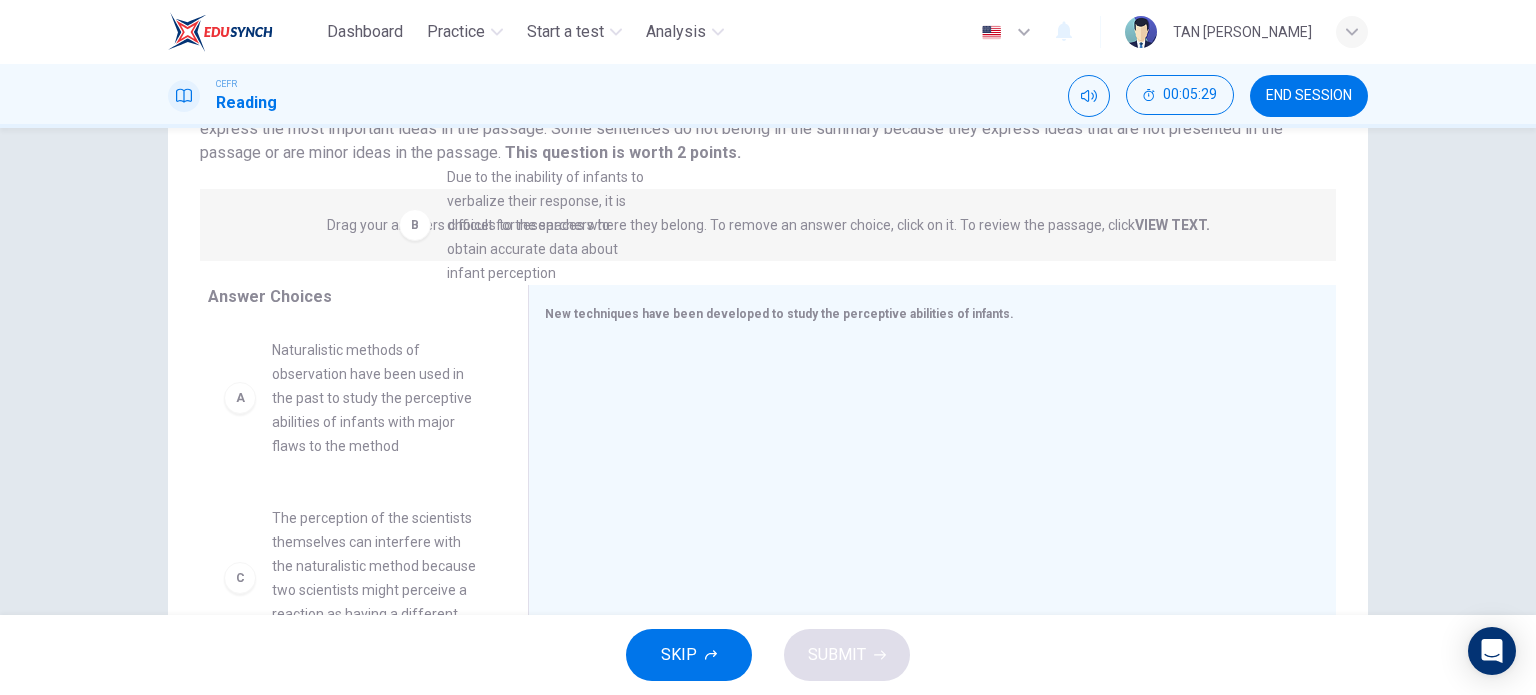 drag, startPoint x: 240, startPoint y: 485, endPoint x: 406, endPoint y: 247, distance: 290.17236 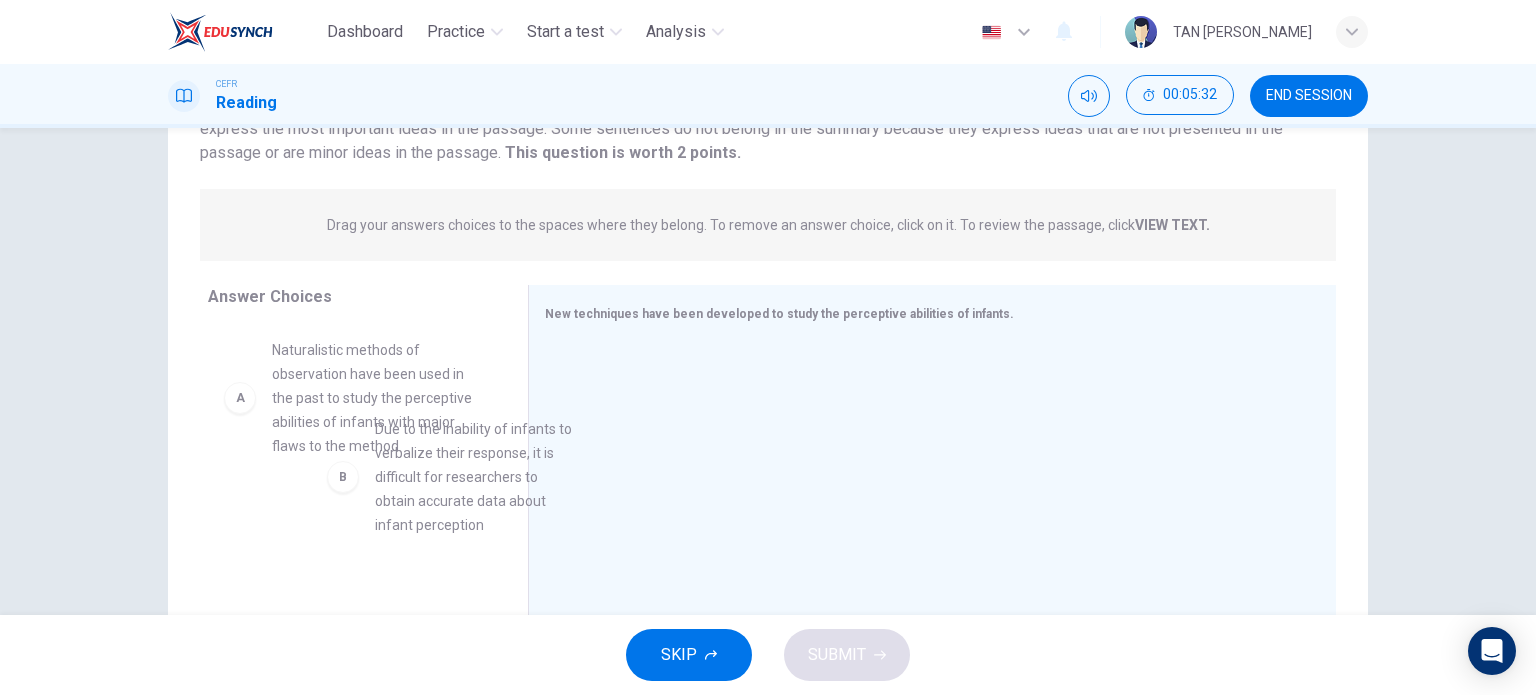 scroll, scrollTop: 4, scrollLeft: 0, axis: vertical 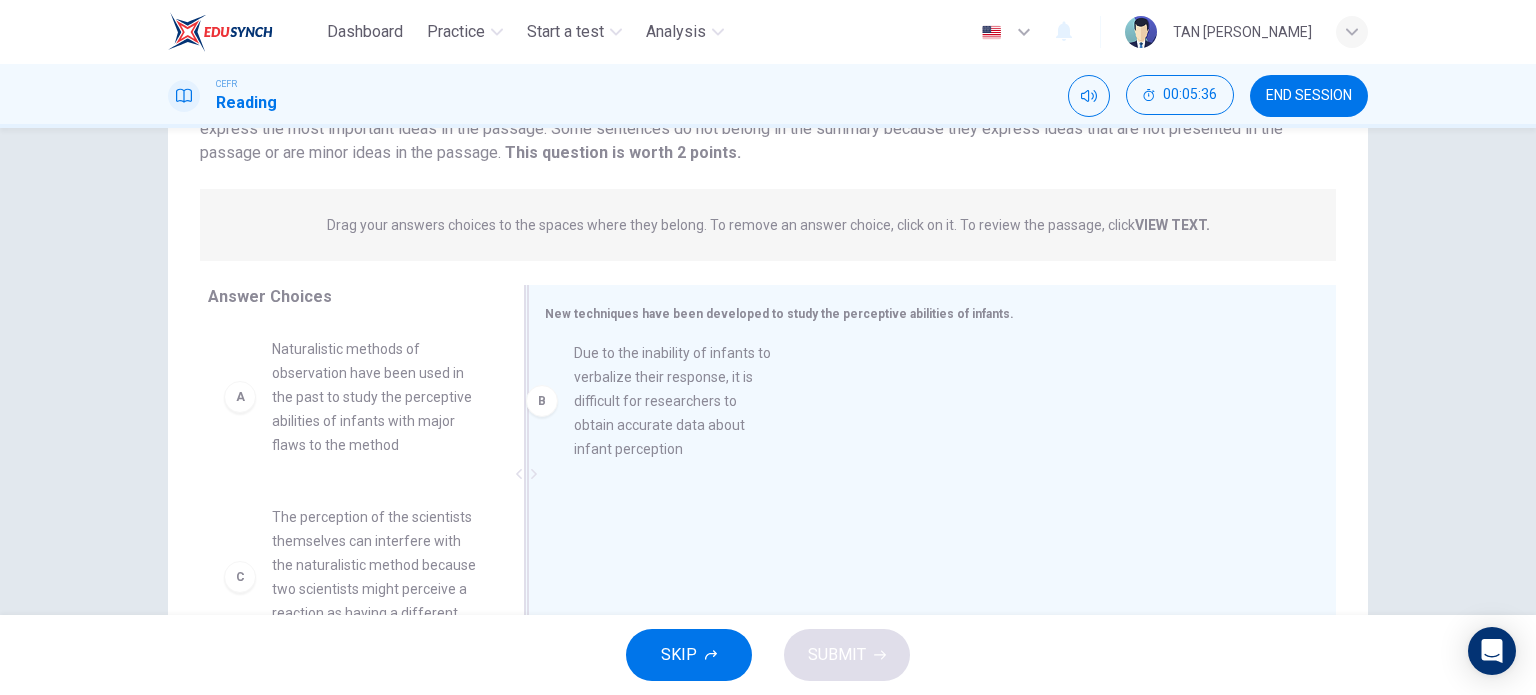 drag, startPoint x: 234, startPoint y: 572, endPoint x: 536, endPoint y: 407, distance: 344.13516 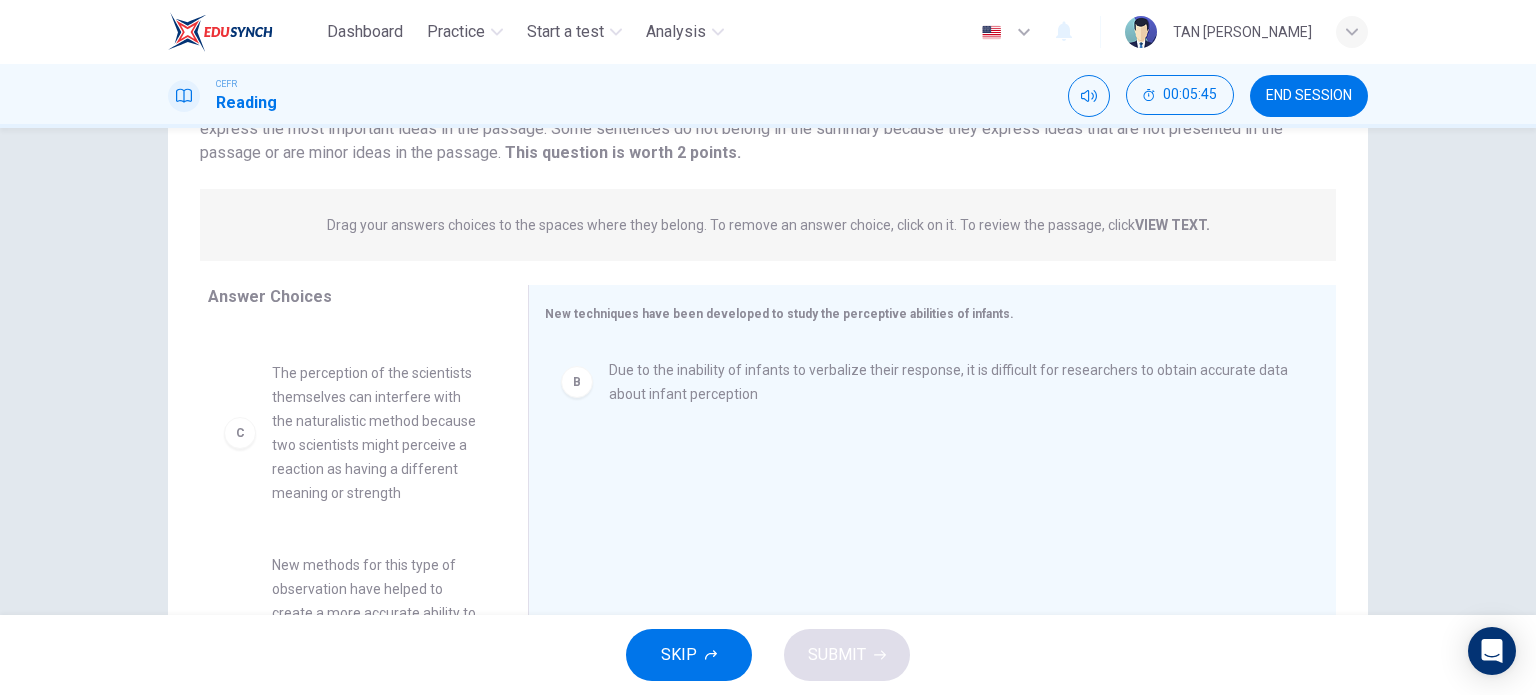 scroll, scrollTop: 104, scrollLeft: 0, axis: vertical 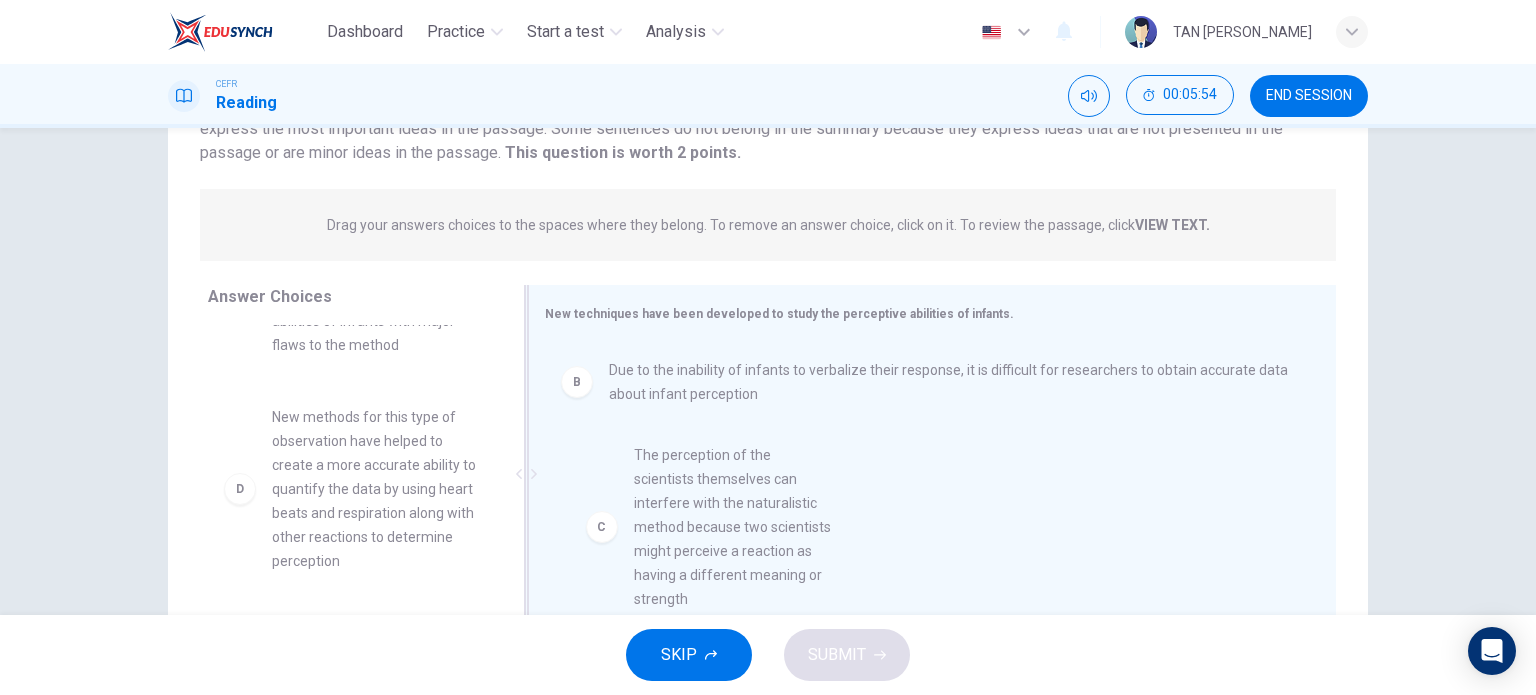 drag, startPoint x: 338, startPoint y: 475, endPoint x: 710, endPoint y: 512, distance: 373.8355 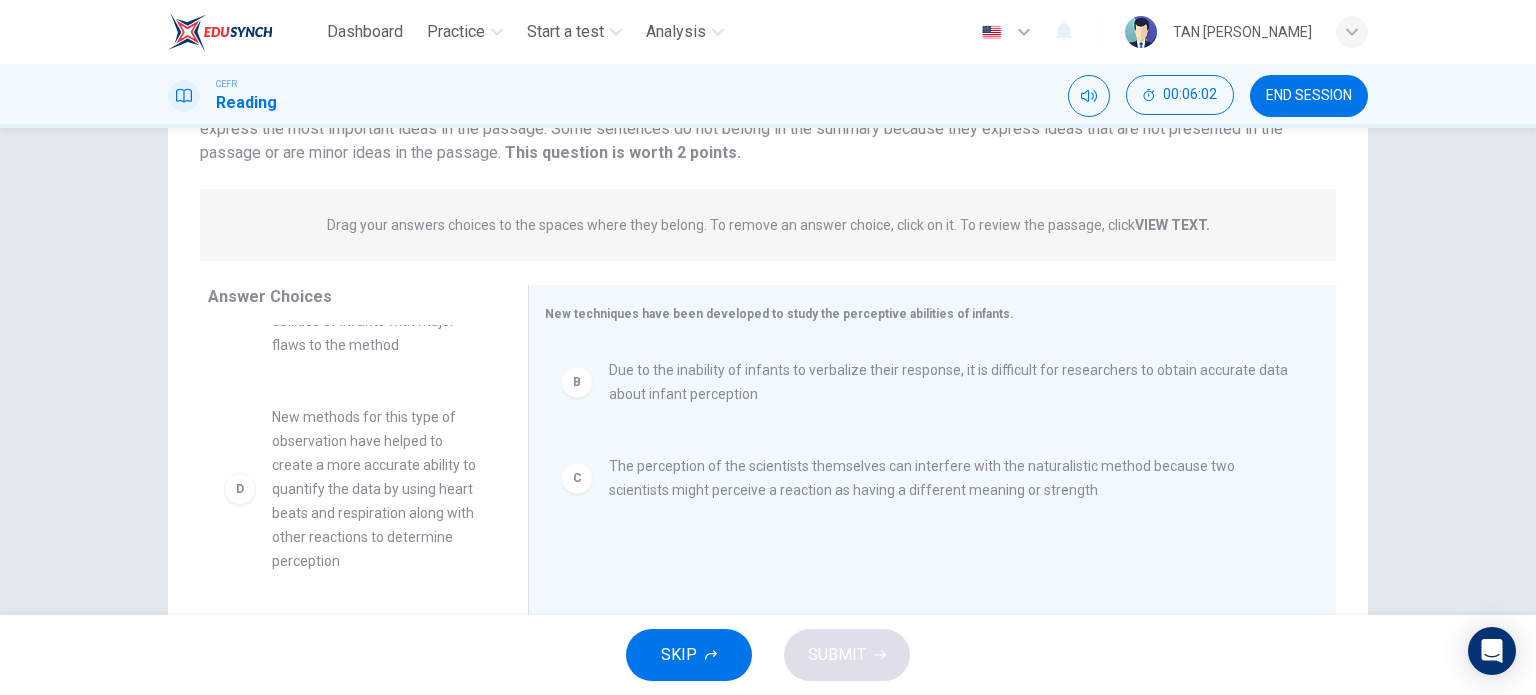 scroll, scrollTop: 0, scrollLeft: 0, axis: both 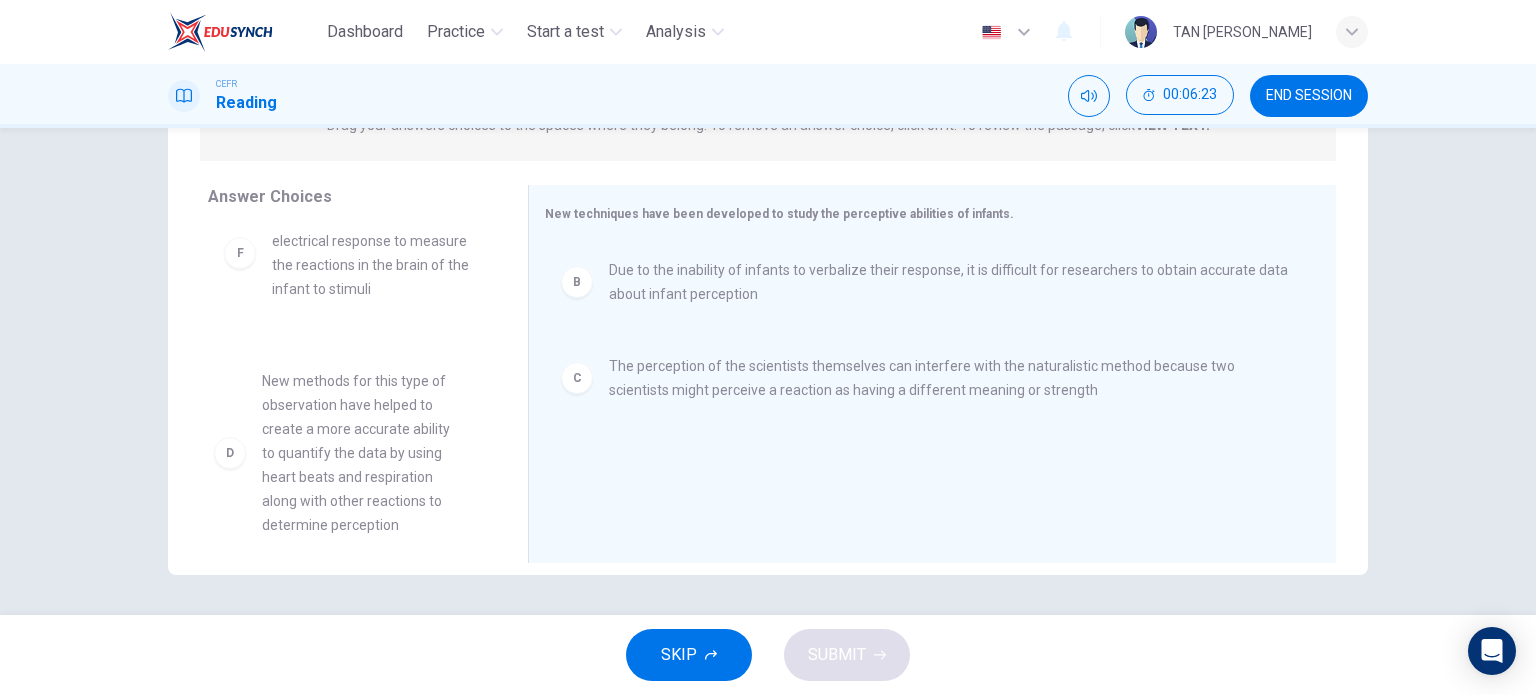 drag, startPoint x: 373, startPoint y: 466, endPoint x: 374, endPoint y: 414, distance: 52.009613 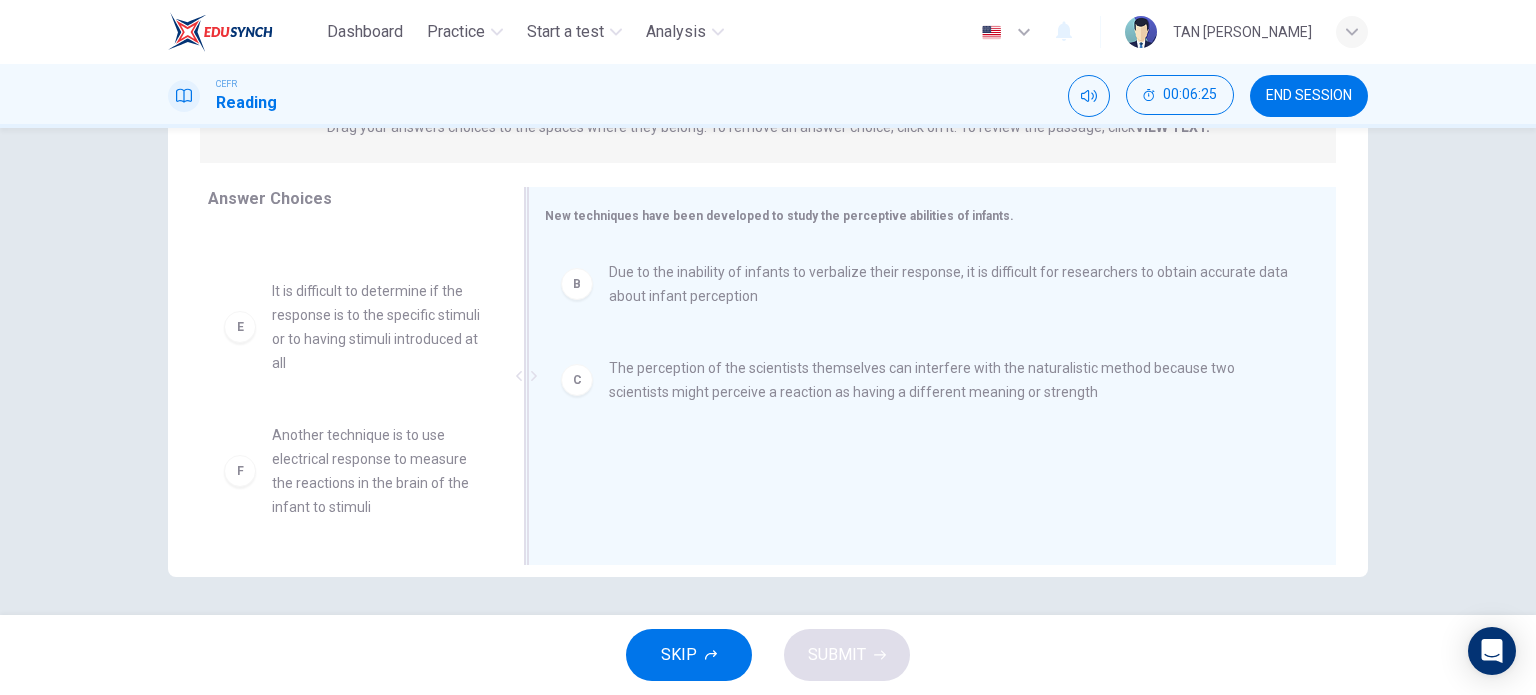 scroll, scrollTop: 288, scrollLeft: 0, axis: vertical 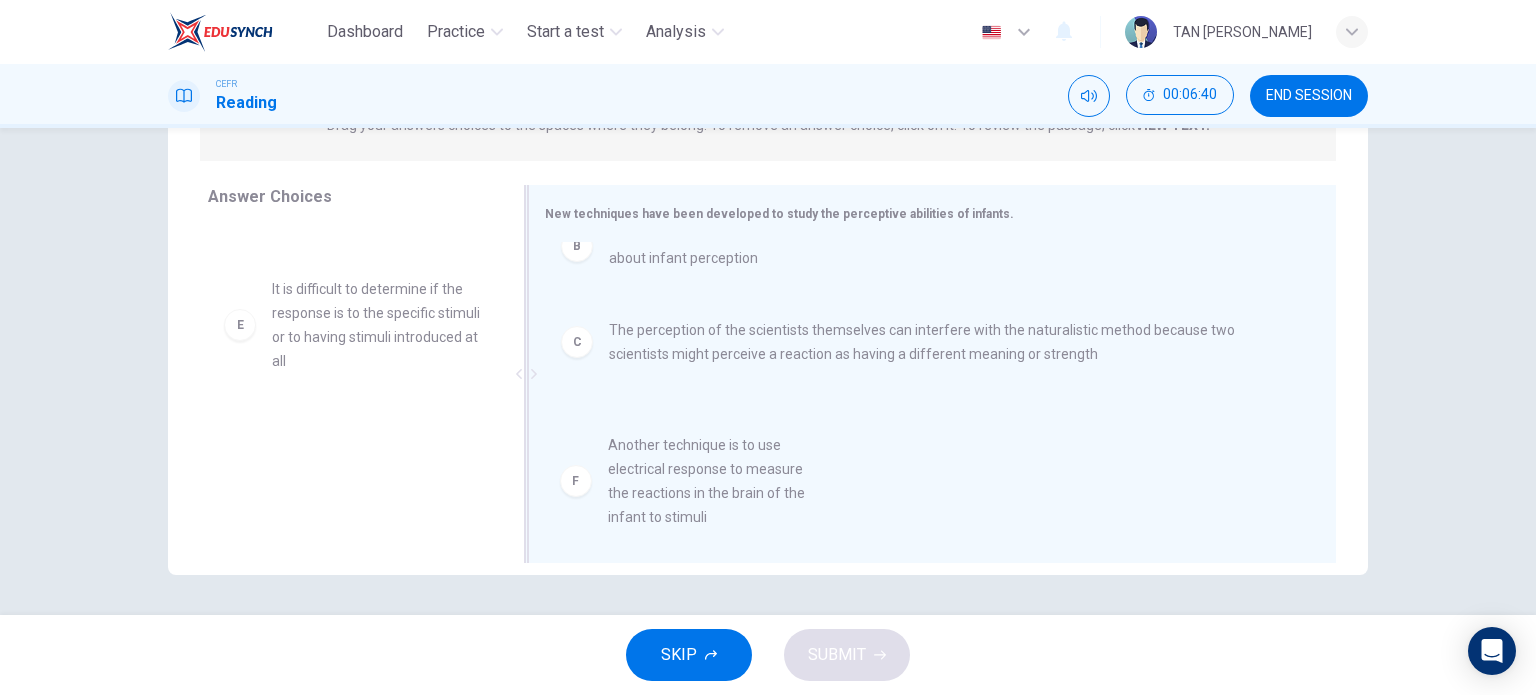 drag, startPoint x: 360, startPoint y: 462, endPoint x: 711, endPoint y: 464, distance: 351.0057 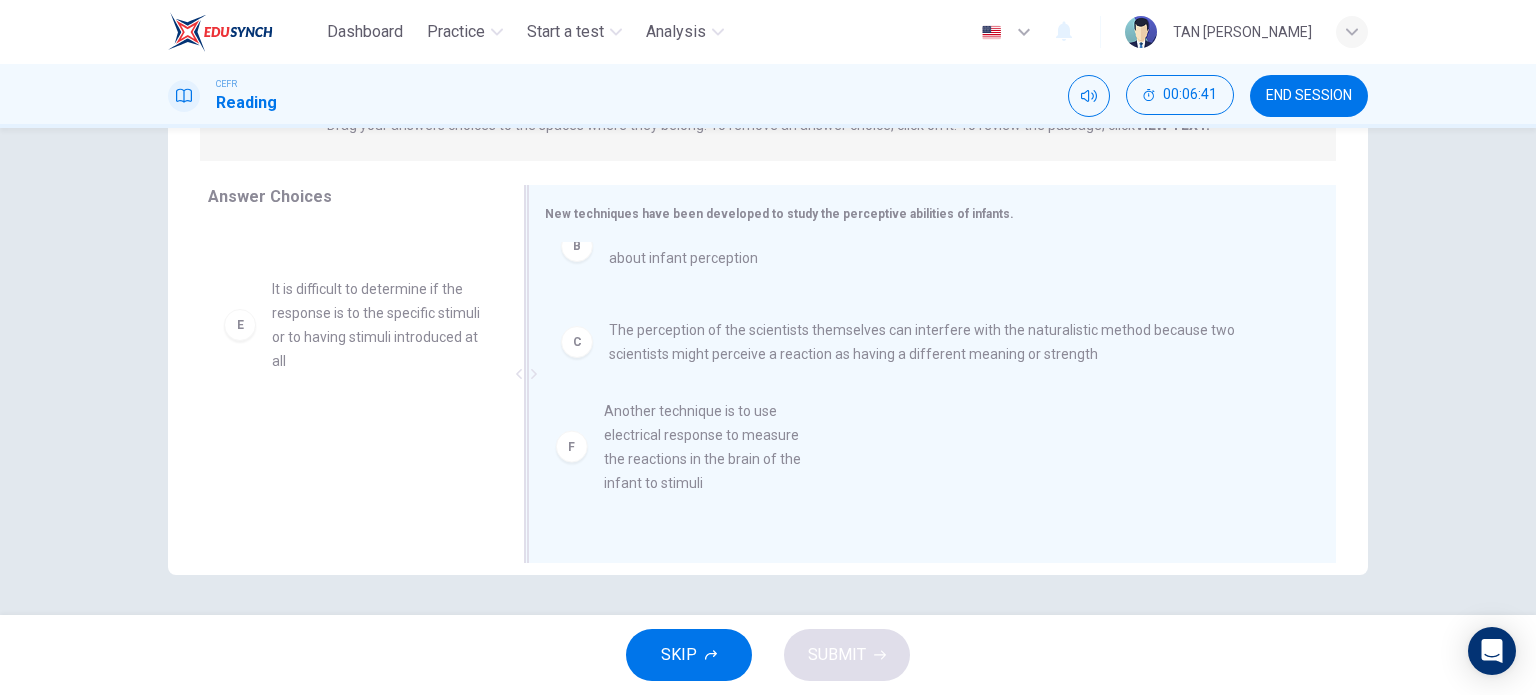 scroll, scrollTop: 0, scrollLeft: 0, axis: both 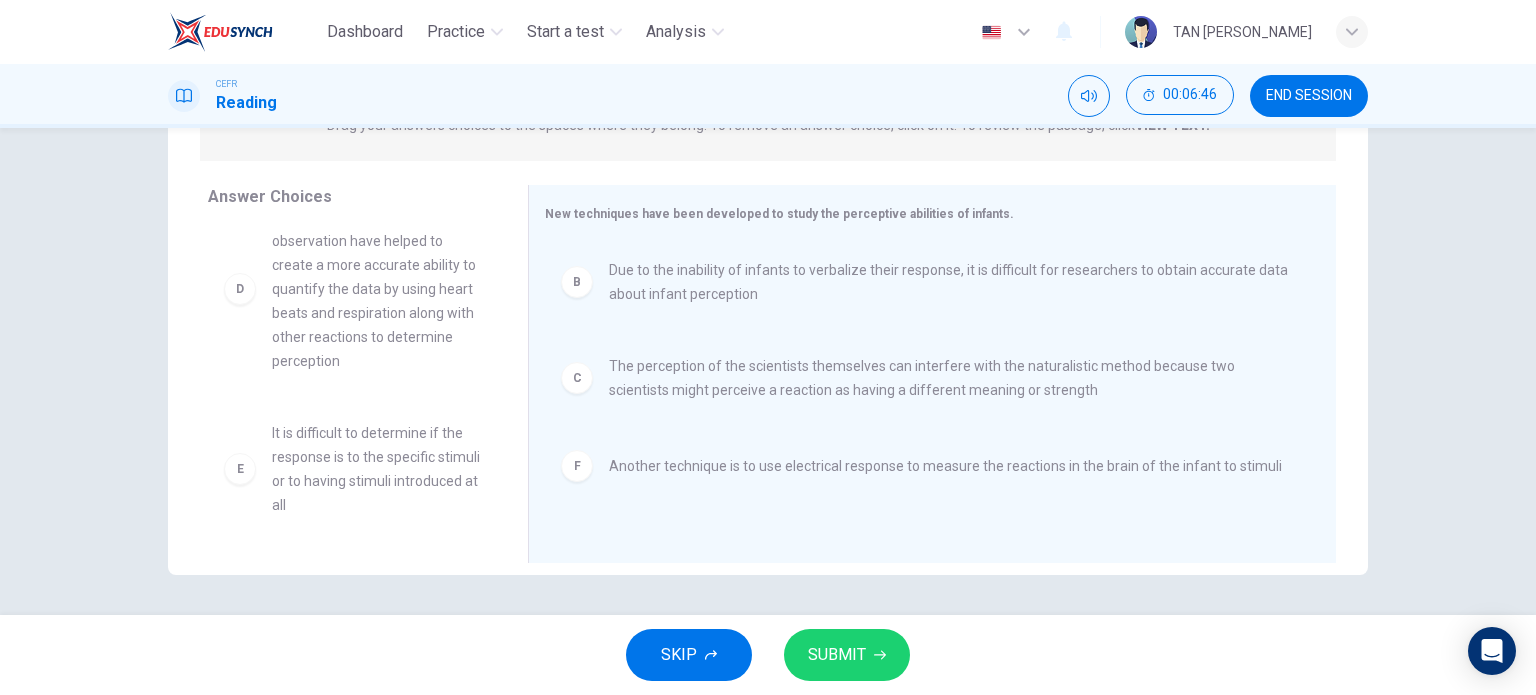 click on "SUBMIT" at bounding box center (847, 655) 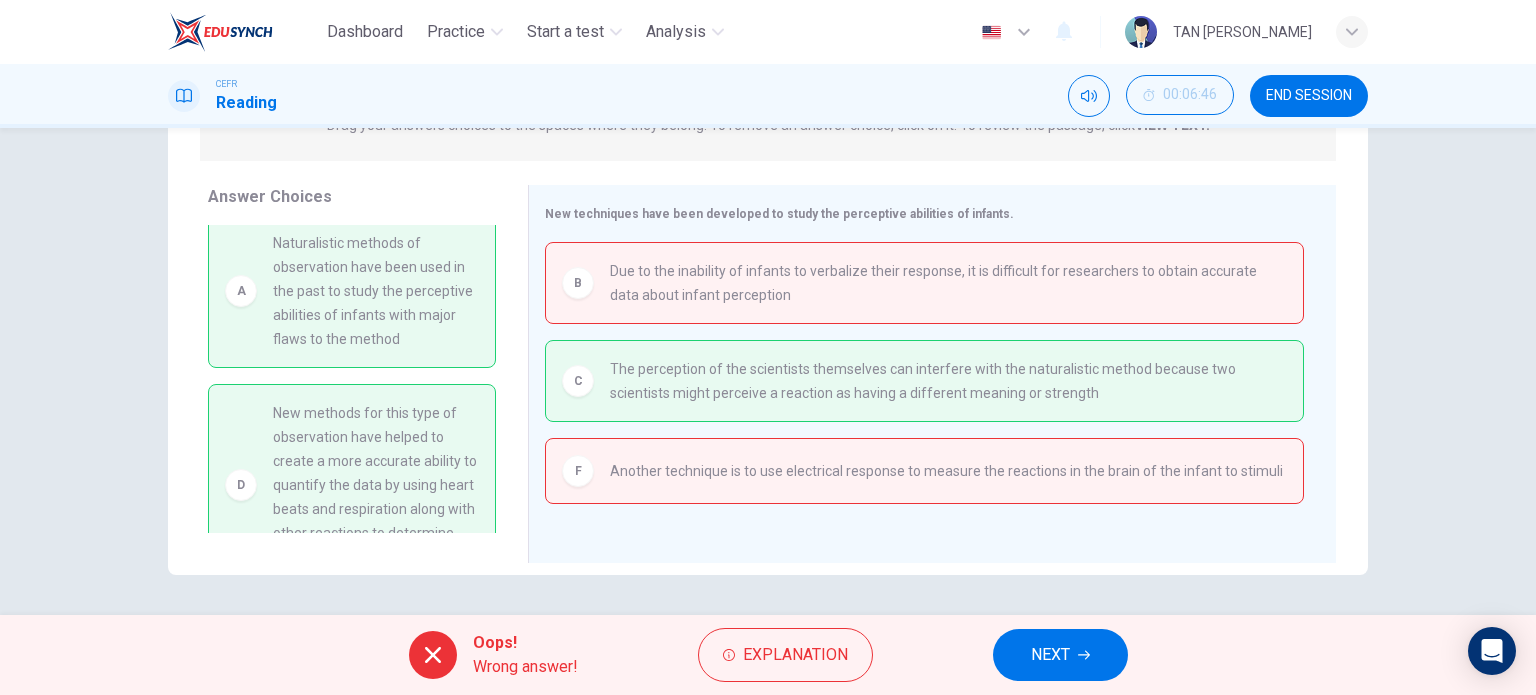 scroll, scrollTop: 0, scrollLeft: 0, axis: both 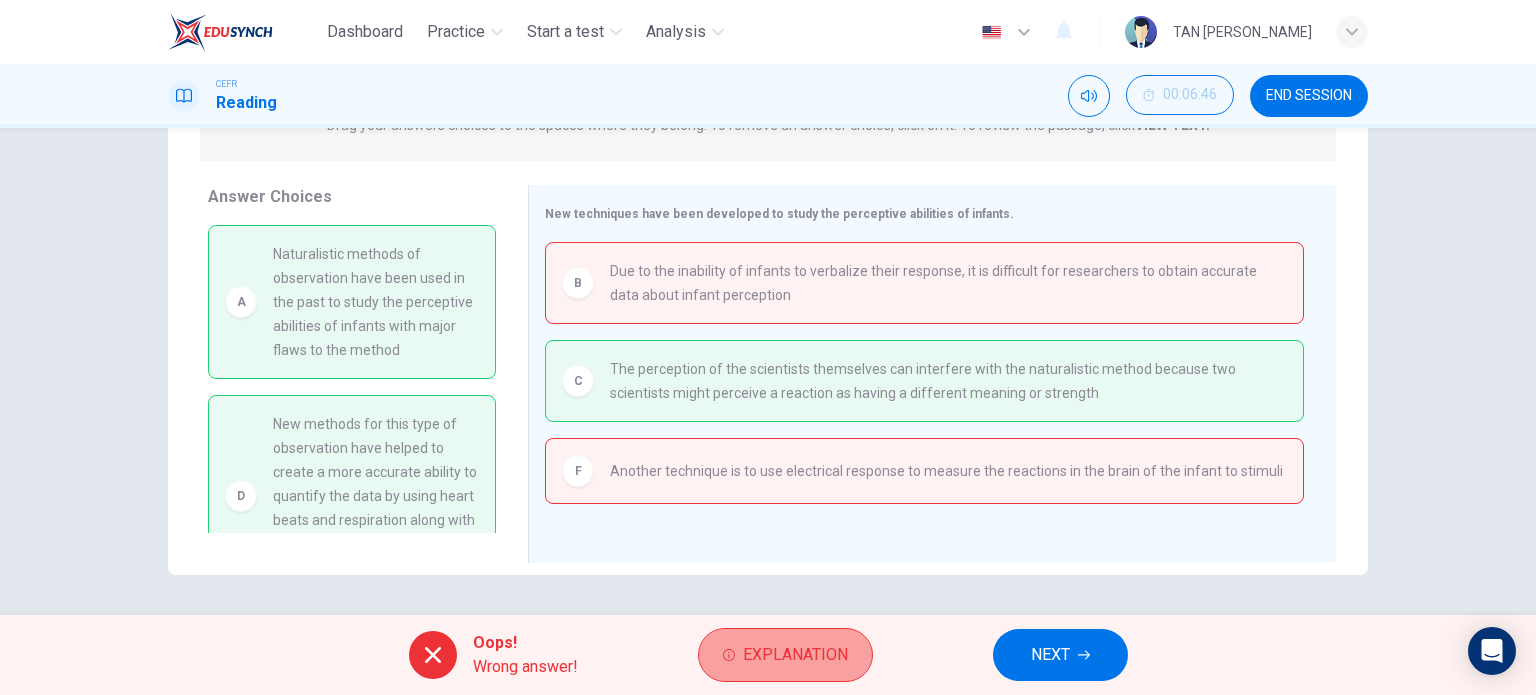 click on "Explanation" at bounding box center [795, 655] 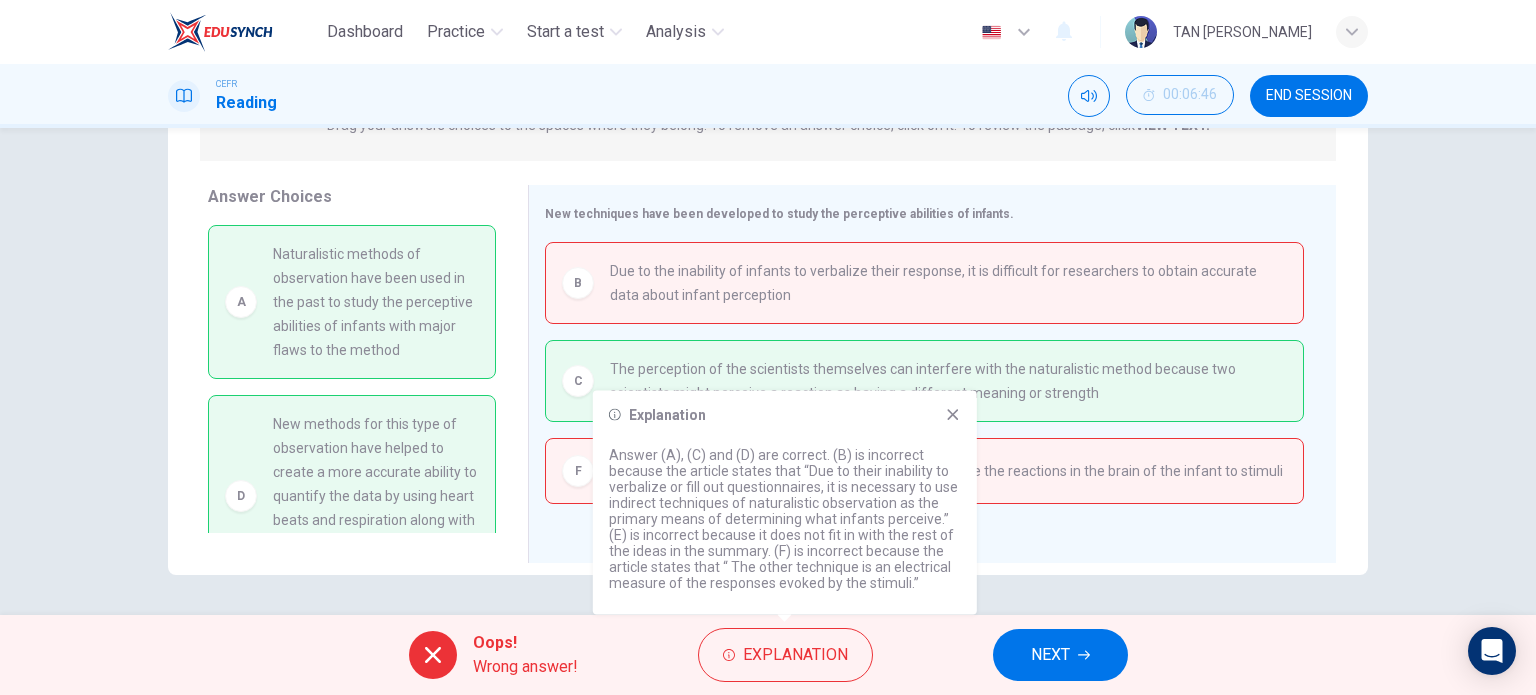 click 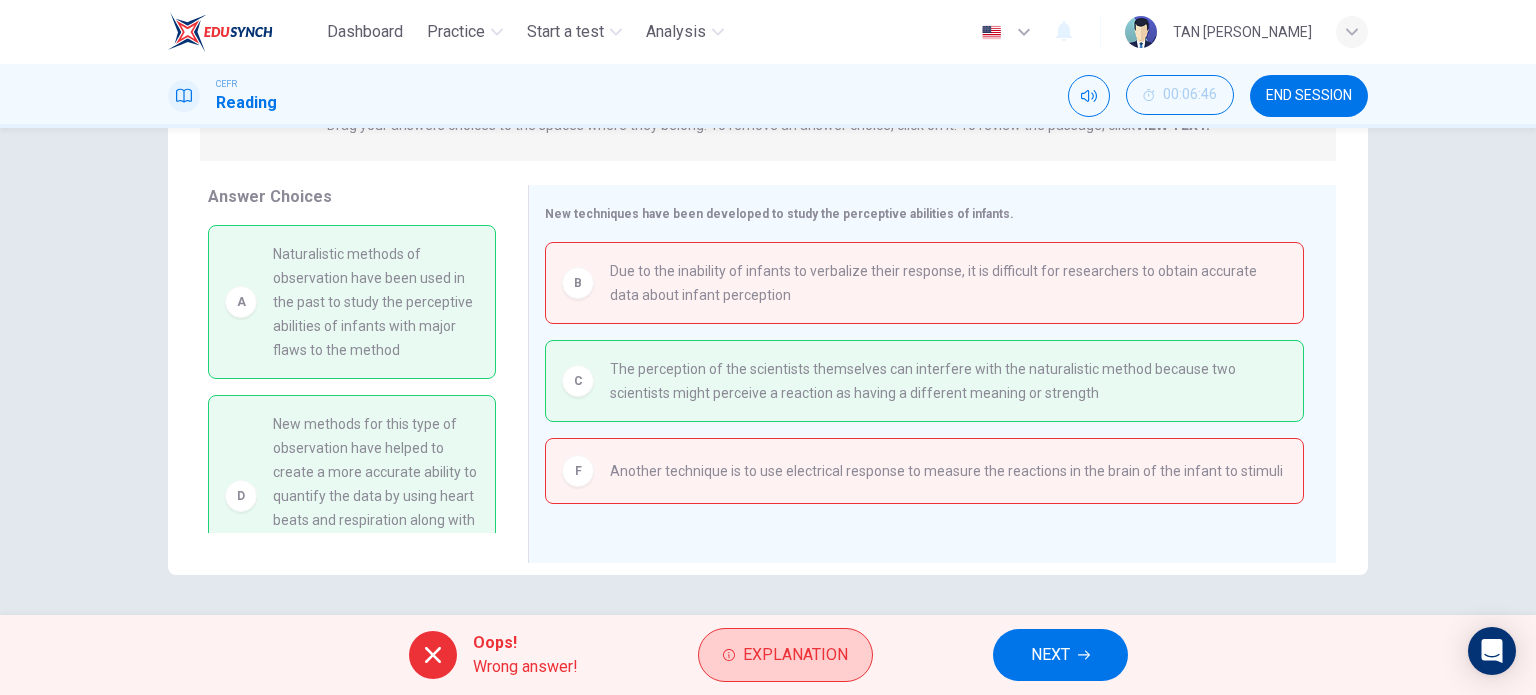 click on "Explanation" at bounding box center (795, 655) 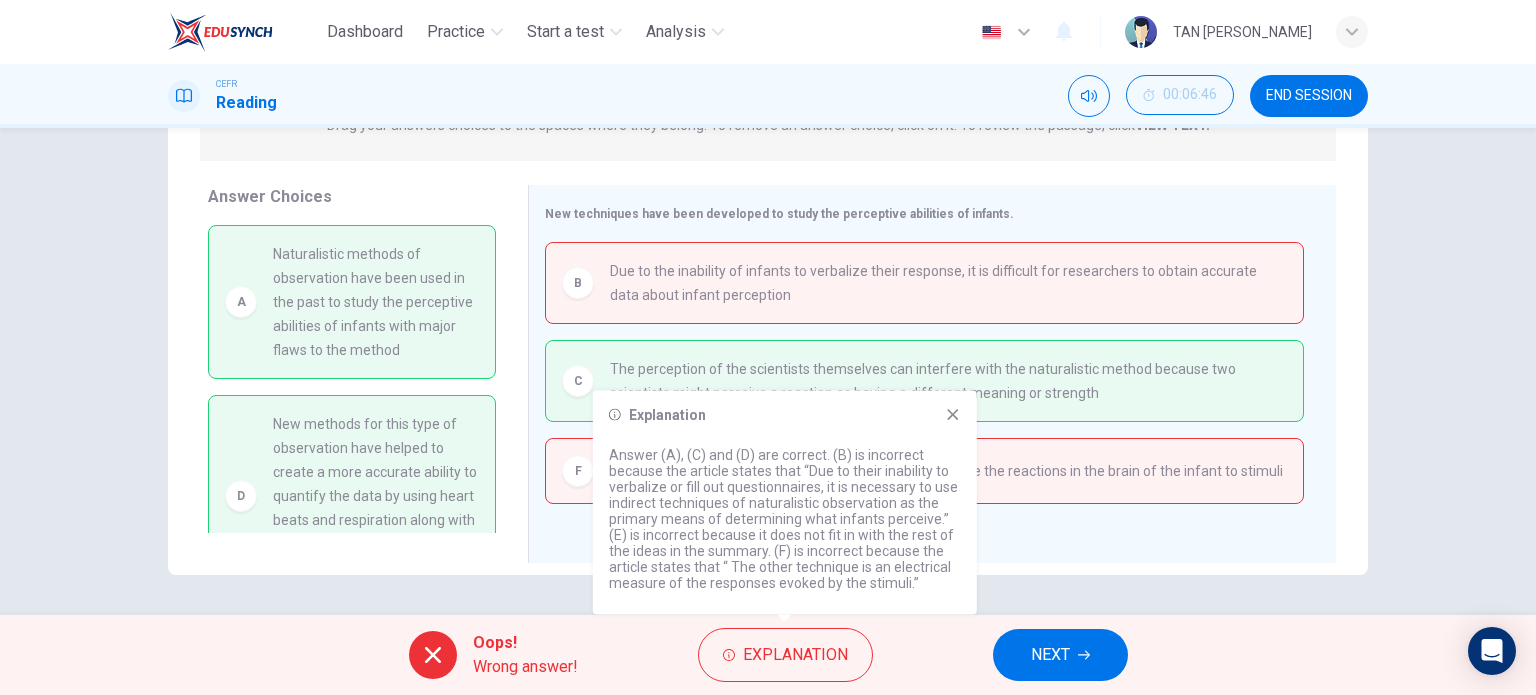 click on "Explanation Answer (A), (C) and (D) are correct. (B) is incorrect because the article states that “Due to their inability to verbalize or fill out questionnaires, it is necessary to use indirect techniques of naturalistic observation as the primary means of determining what infants perceive.” (E) is incorrect because it does not fit in with the rest of the ideas in the summary. (F) is incorrect because the article states that “ The other technique is an electrical measure of the responses evoked by the stimuli.”" at bounding box center [785, 503] 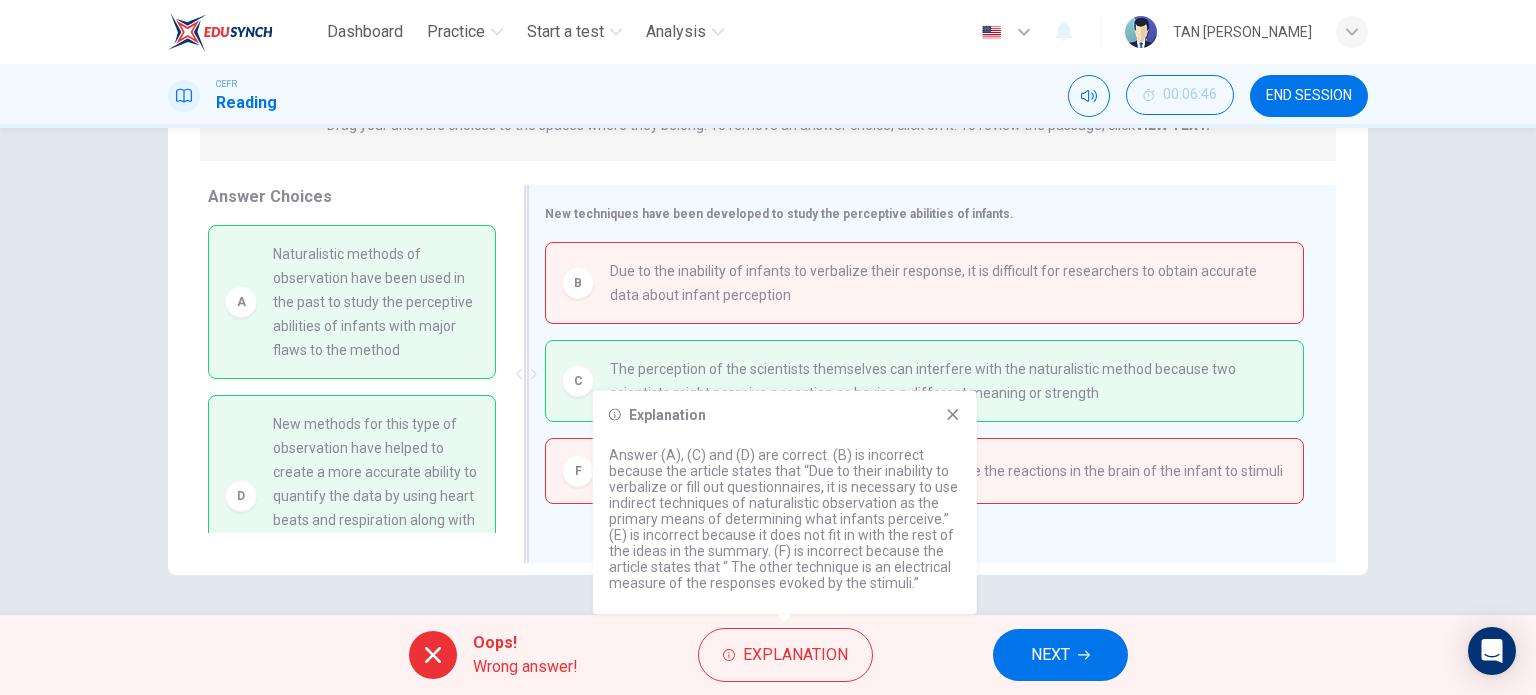 drag, startPoint x: 957, startPoint y: 420, endPoint x: 958, endPoint y: 431, distance: 11.045361 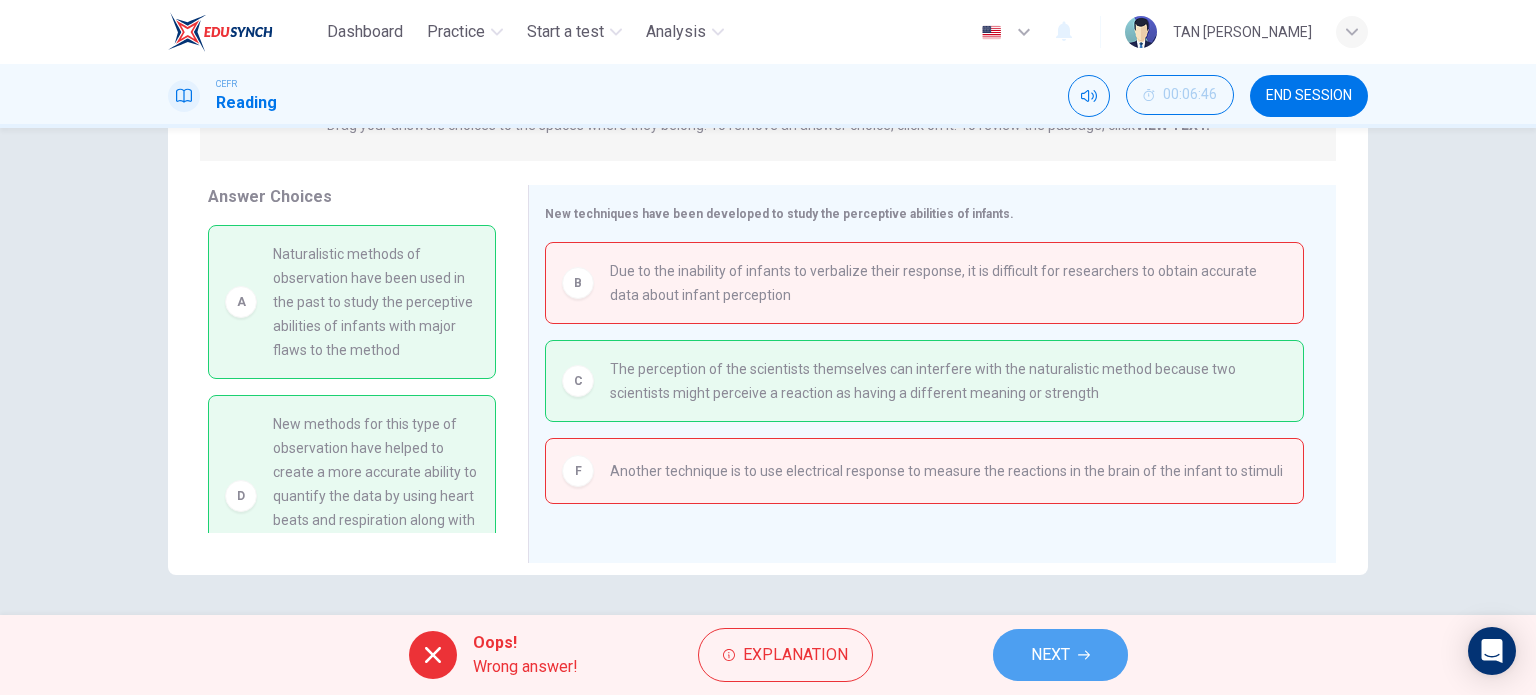 click on "NEXT" at bounding box center [1050, 655] 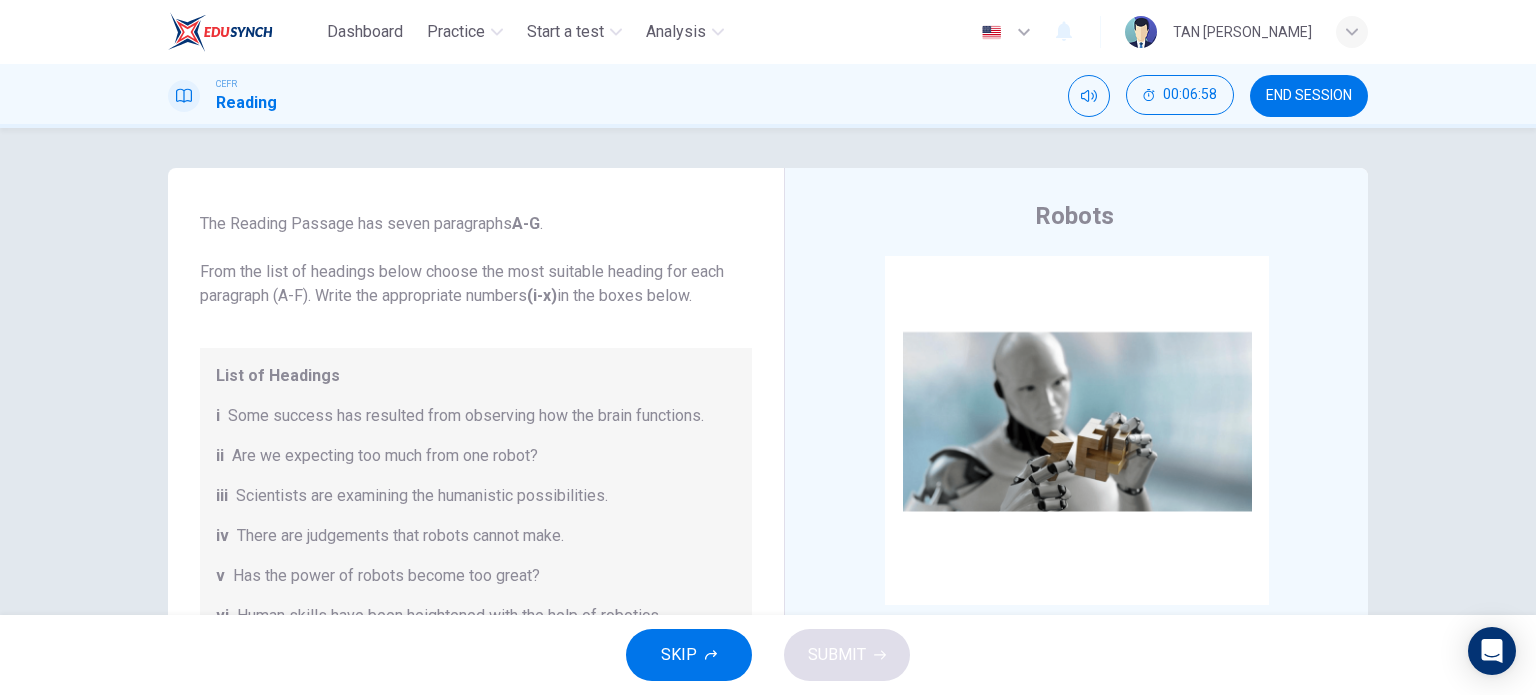 scroll, scrollTop: 0, scrollLeft: 0, axis: both 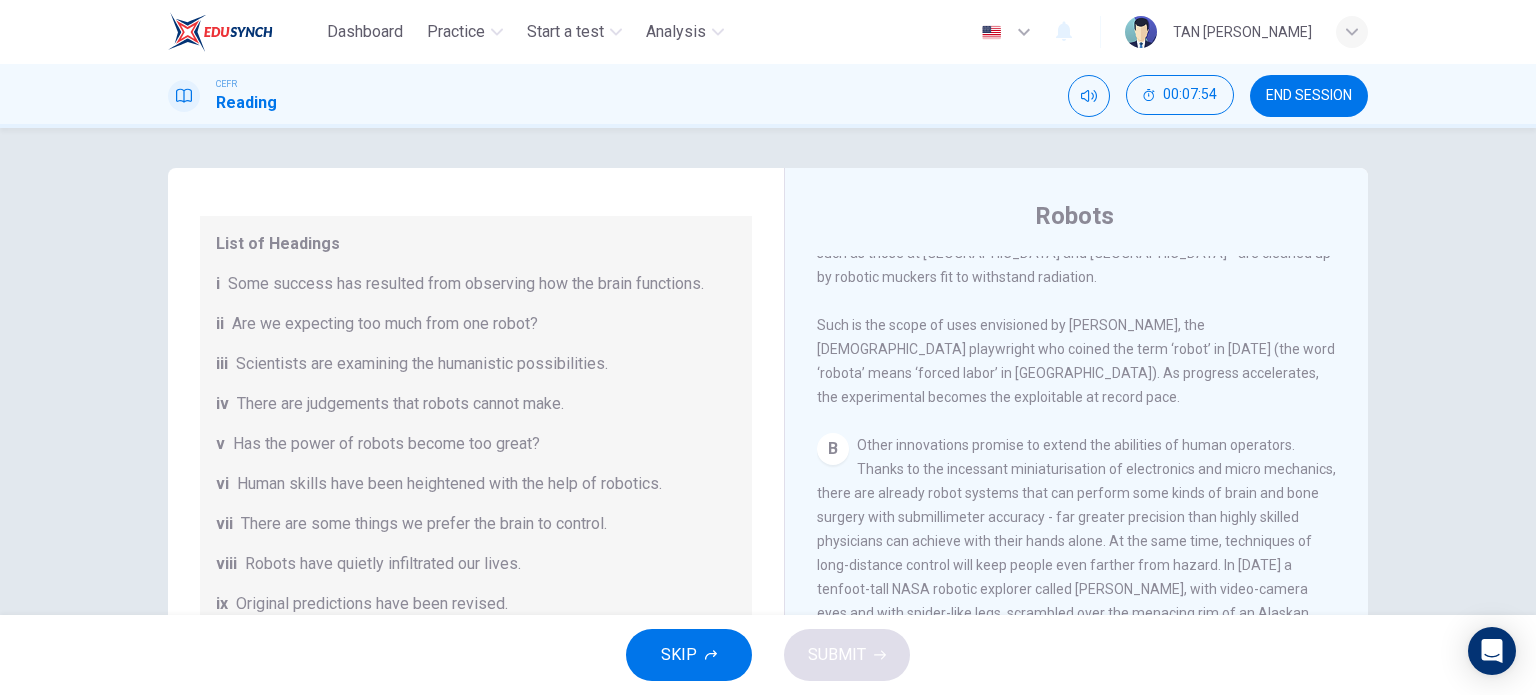 click on "Has the power of robots become too great?" at bounding box center (386, 444) 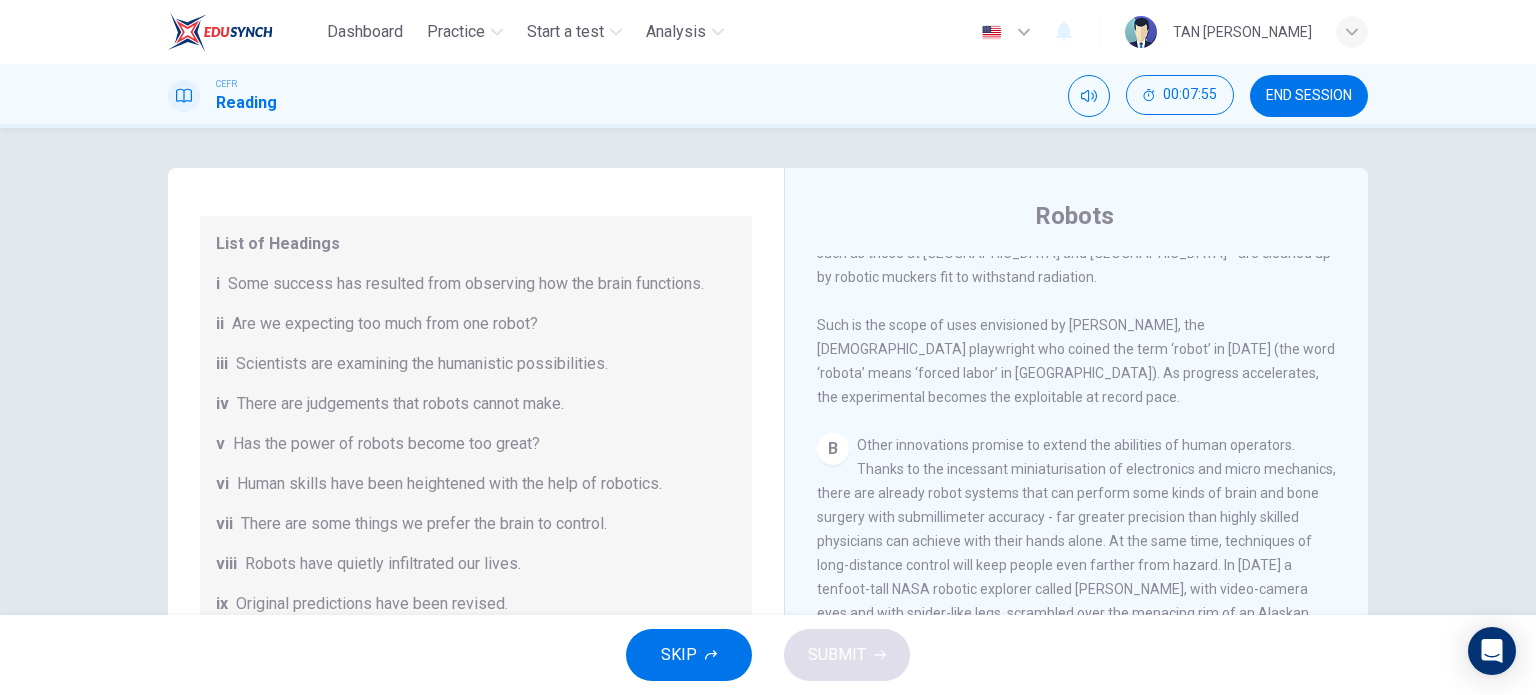 click on "Has the power of robots become too great?" at bounding box center (386, 444) 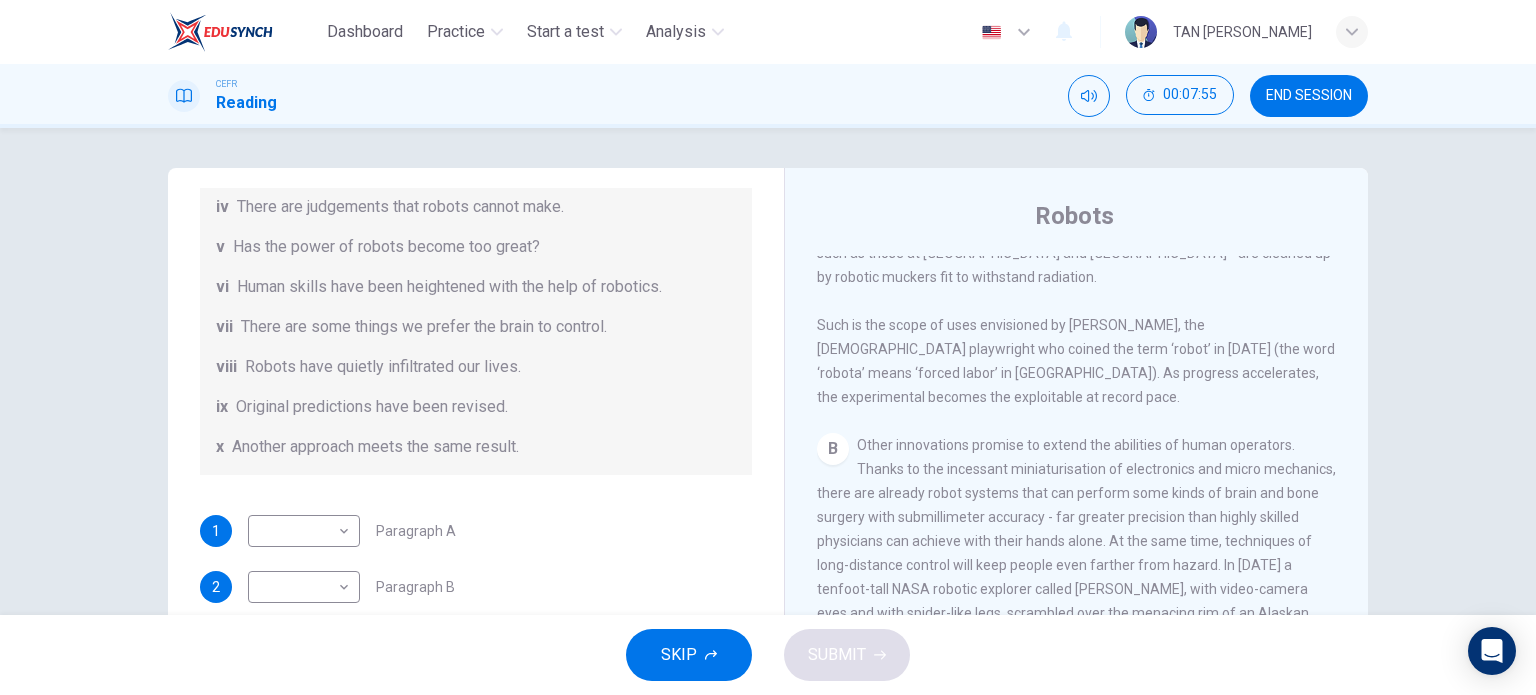 scroll, scrollTop: 384, scrollLeft: 0, axis: vertical 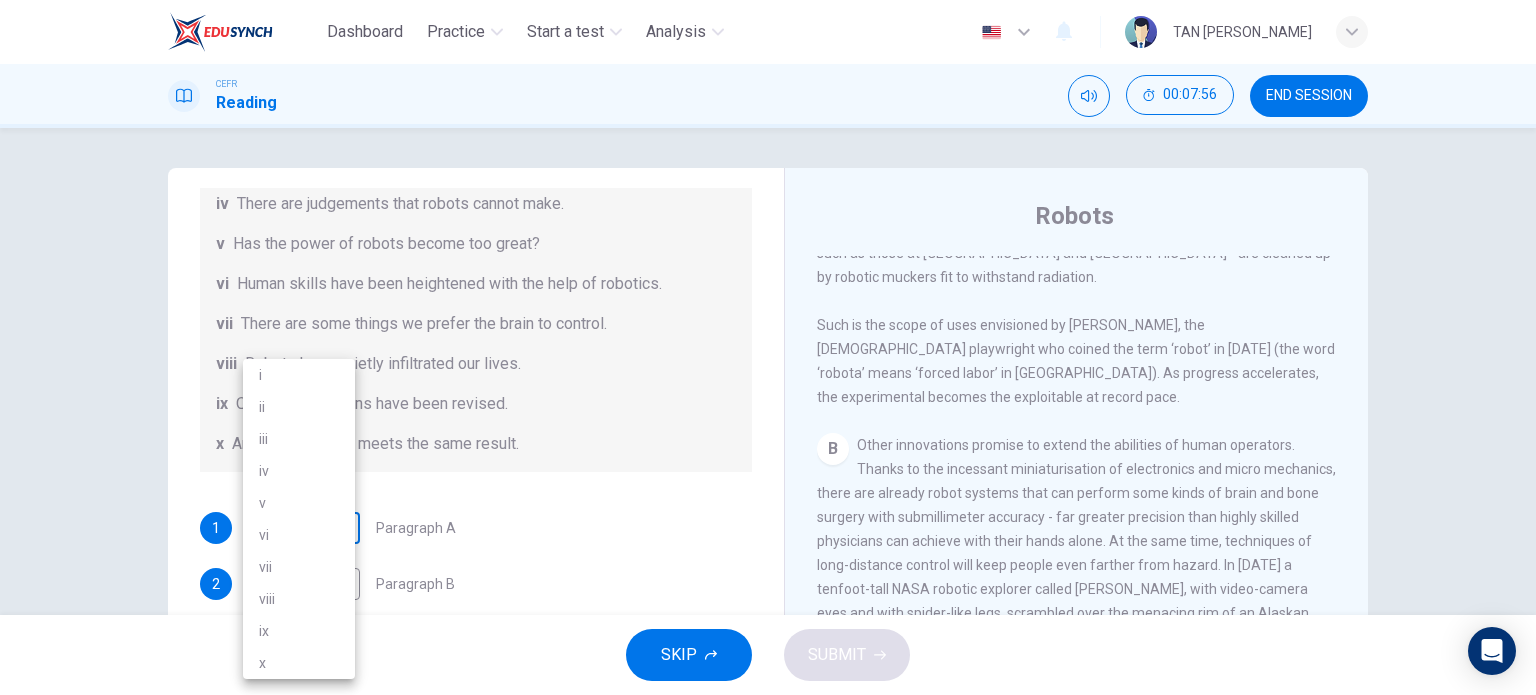 click on "Dashboard Practice Start a test Analysis English en ​ TAN [PERSON_NAME] CEFR Reading 00:07:56 END SESSION Question 14 The Reading Passage has seven paragraphs  A-G .  From the list of headings below choose the most suitable heading for each
paragraph (A-F).
Write the appropriate numbers  (i-x)  in the boxes below. List of Headings i Some success has resulted from observing how the brain functions. ii Are we expecting too much from one robot? iii Scientists are examining the humanistic possibilities. iv There are judgements that robots cannot make. v Has the power of robots become too great? vi Human skills have been heightened with the help of robotics. vii There are some things we prefer the brain to control. viii Robots have quietly infiltrated our lives. ix Original predictions have been revised. x Another approach meets the same result. 1 ​ ​ Paragraph A 2 ​ ​ Paragraph B 3 ​ ​ Paragraph C 4 ​ ​ Paragraph D 5 ​ ​ Paragraph E 6 ​ ​ Paragraph F Robots CLICK TO ZOOM Click to Zoom 1 A B" at bounding box center [768, 347] 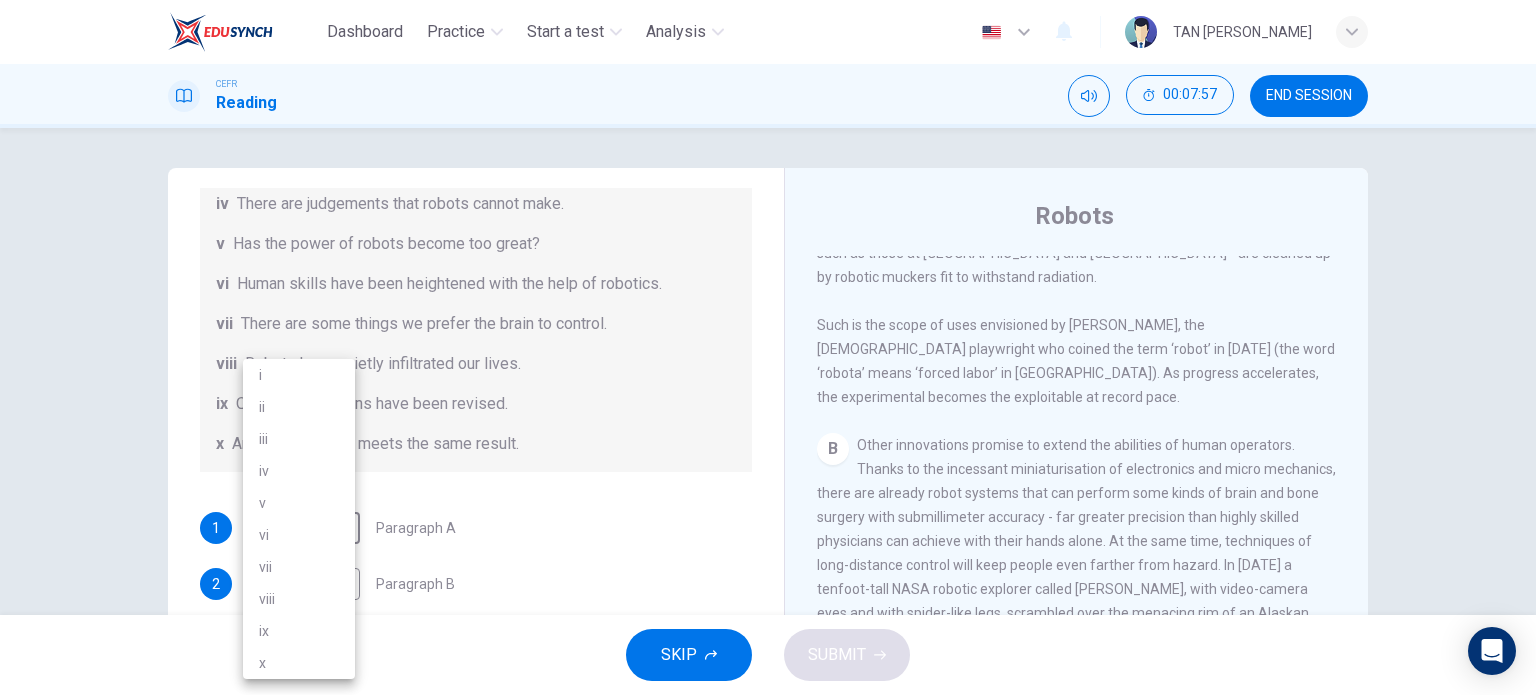 click on "v" at bounding box center (299, 503) 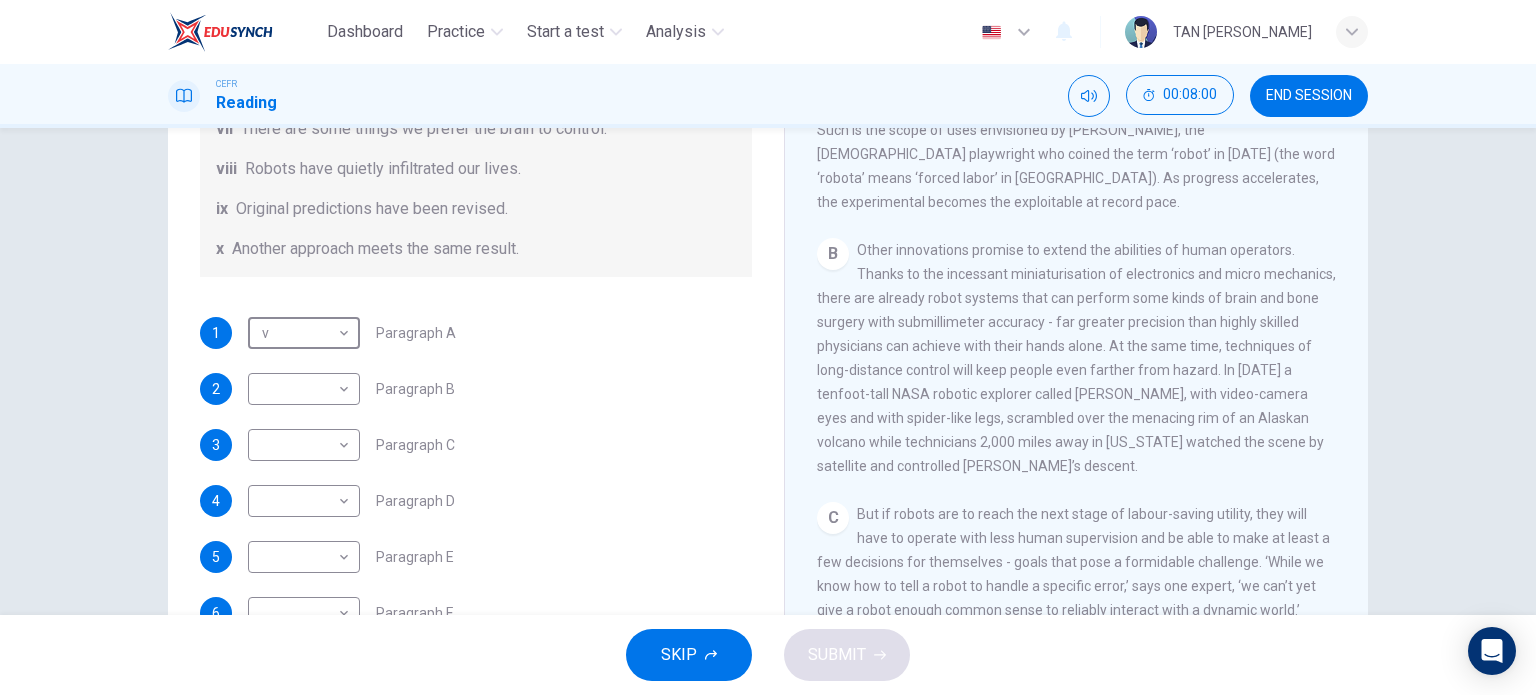 scroll, scrollTop: 200, scrollLeft: 0, axis: vertical 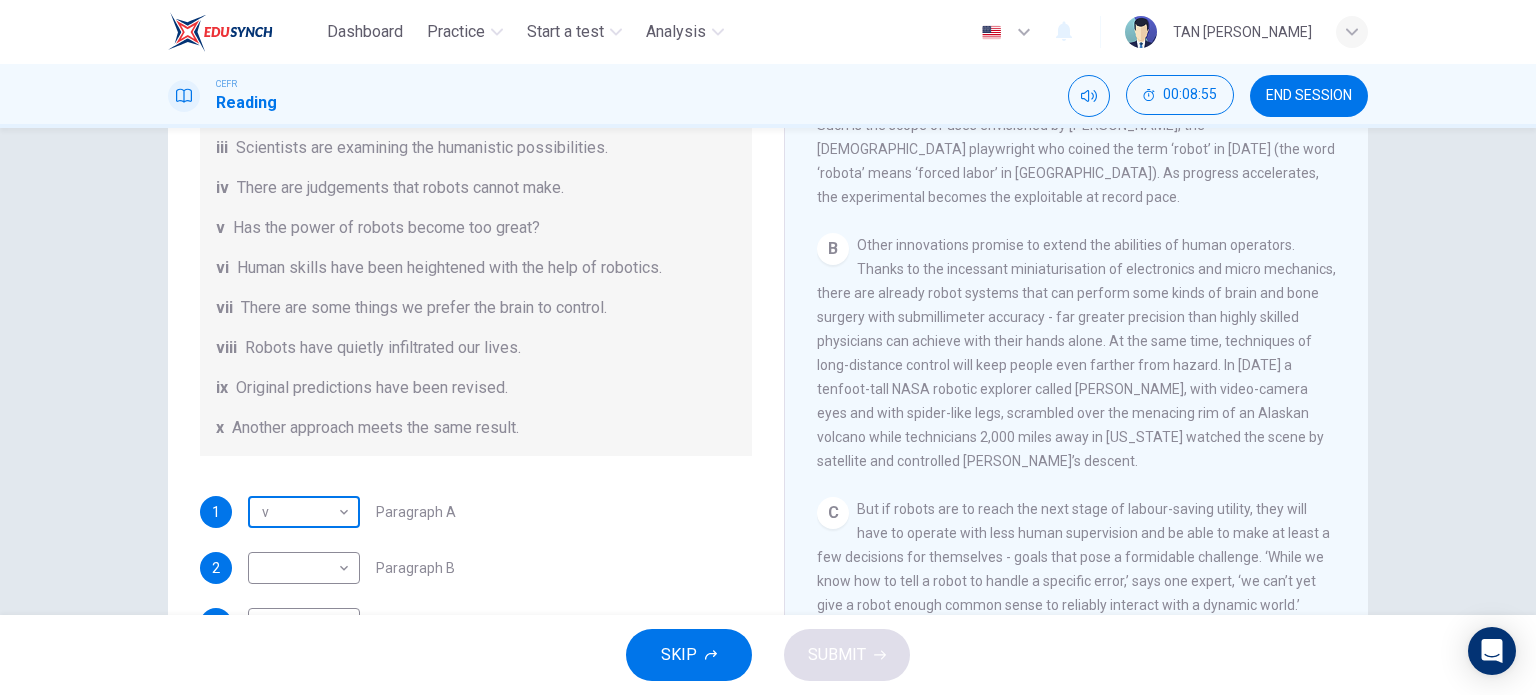 click on "Dashboard Practice Start a test Analysis English en ​ TAN [PERSON_NAME] CEFR Reading 00:08:55 END SESSION Question 14 The Reading Passage has seven paragraphs  A-G .  From the list of headings below choose the most suitable heading for each
paragraph (A-F).
Write the appropriate numbers  (i-x)  in the boxes below. List of Headings i Some success has resulted from observing how the brain functions. ii Are we expecting too much from one robot? iii Scientists are examining the humanistic possibilities. iv There are judgements that robots cannot make. v Has the power of robots become too great? vi Human skills have been heightened with the help of robotics. vii There are some things we prefer the brain to control. viii Robots have quietly infiltrated our lives. ix Original predictions have been revised. x Another approach meets the same result. 1 v v ​ Paragraph A 2 ​ ​ Paragraph B 3 ​ ​ Paragraph C 4 ​ ​ Paragraph D 5 ​ ​ Paragraph E 6 ​ ​ Paragraph F Robots CLICK TO ZOOM Click to Zoom 1 A B" at bounding box center [768, 347] 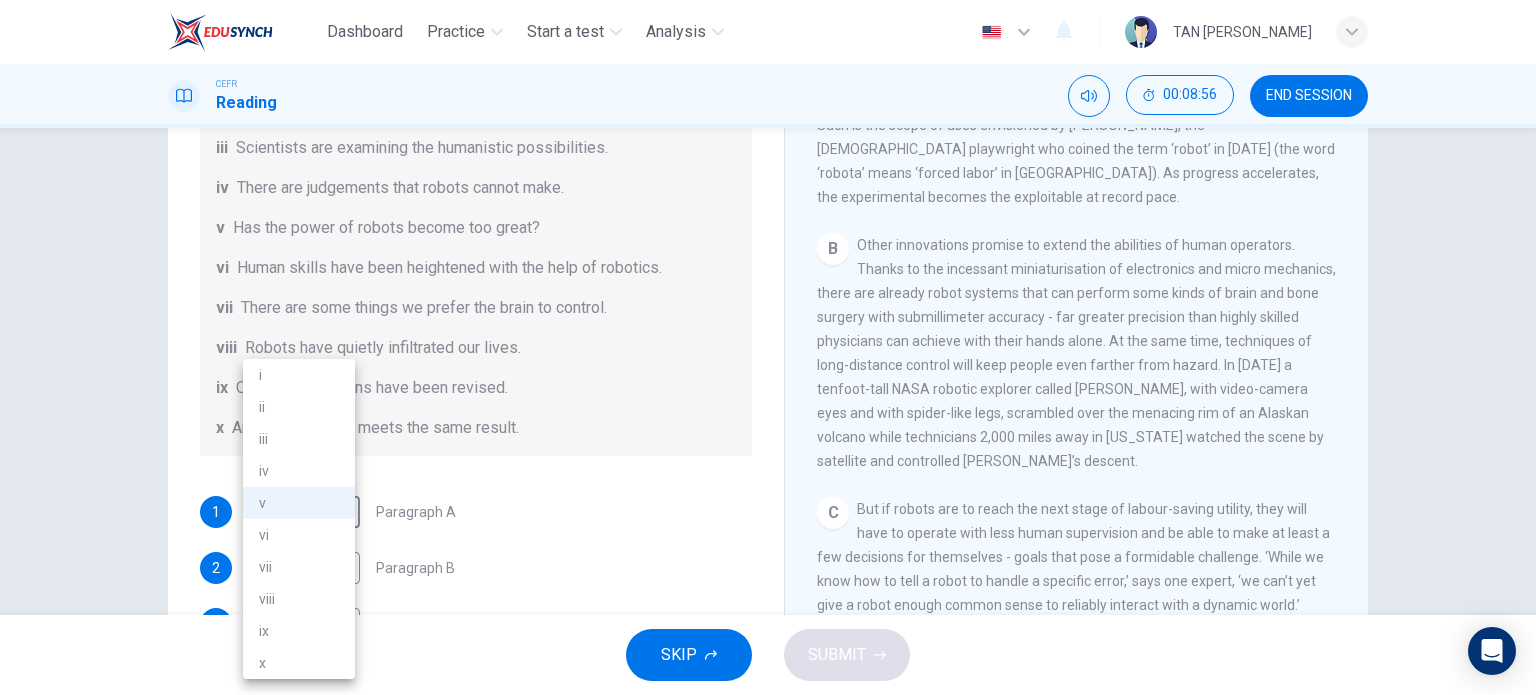 click on "viii" at bounding box center (299, 599) 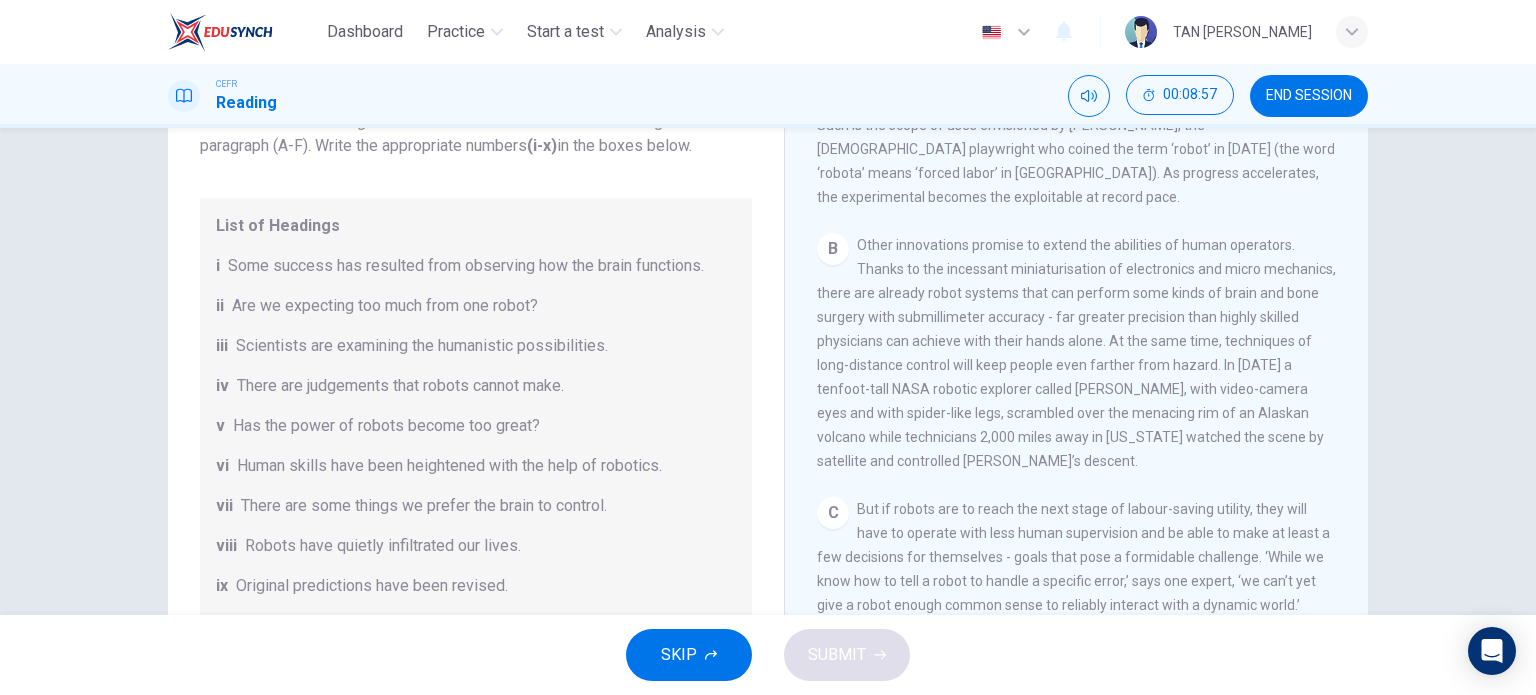 scroll, scrollTop: 0, scrollLeft: 0, axis: both 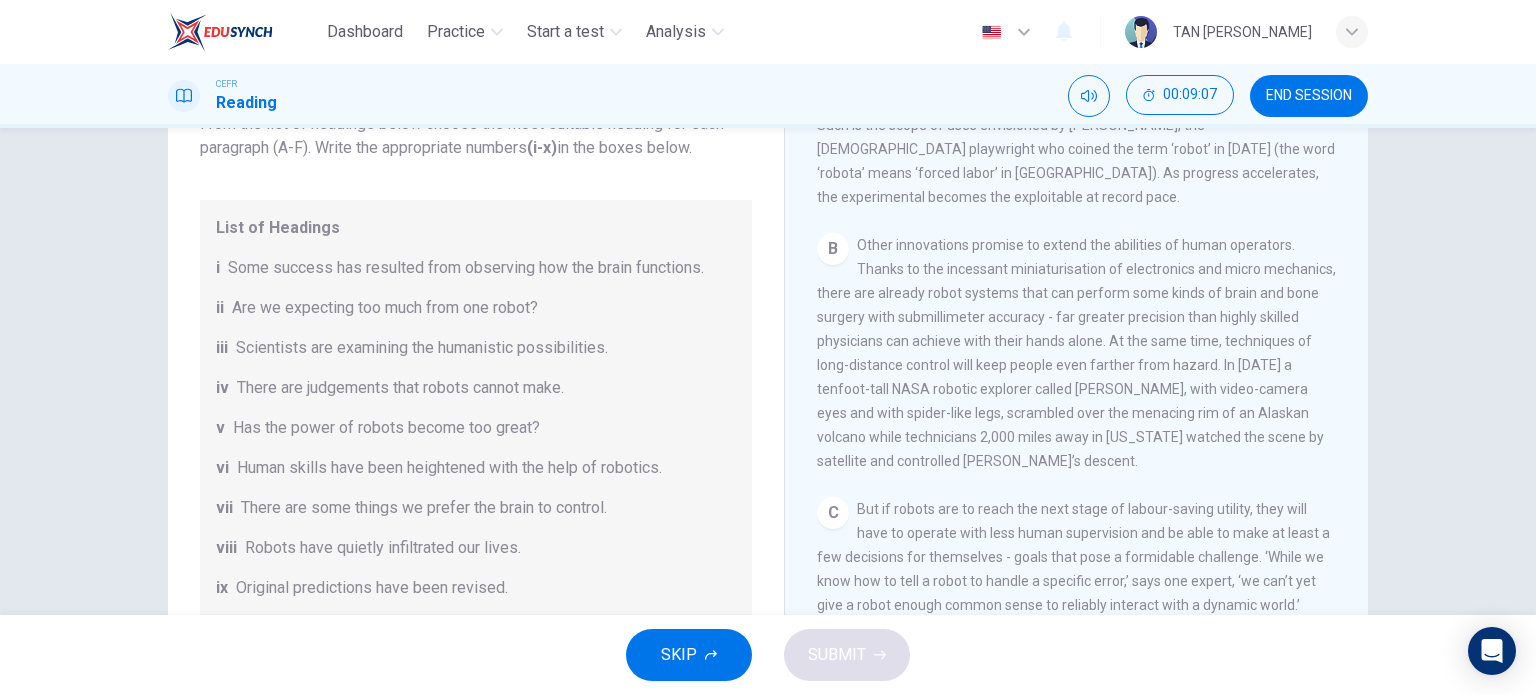 click on "Human skills have been heightened with the help of robotics." at bounding box center [449, 468] 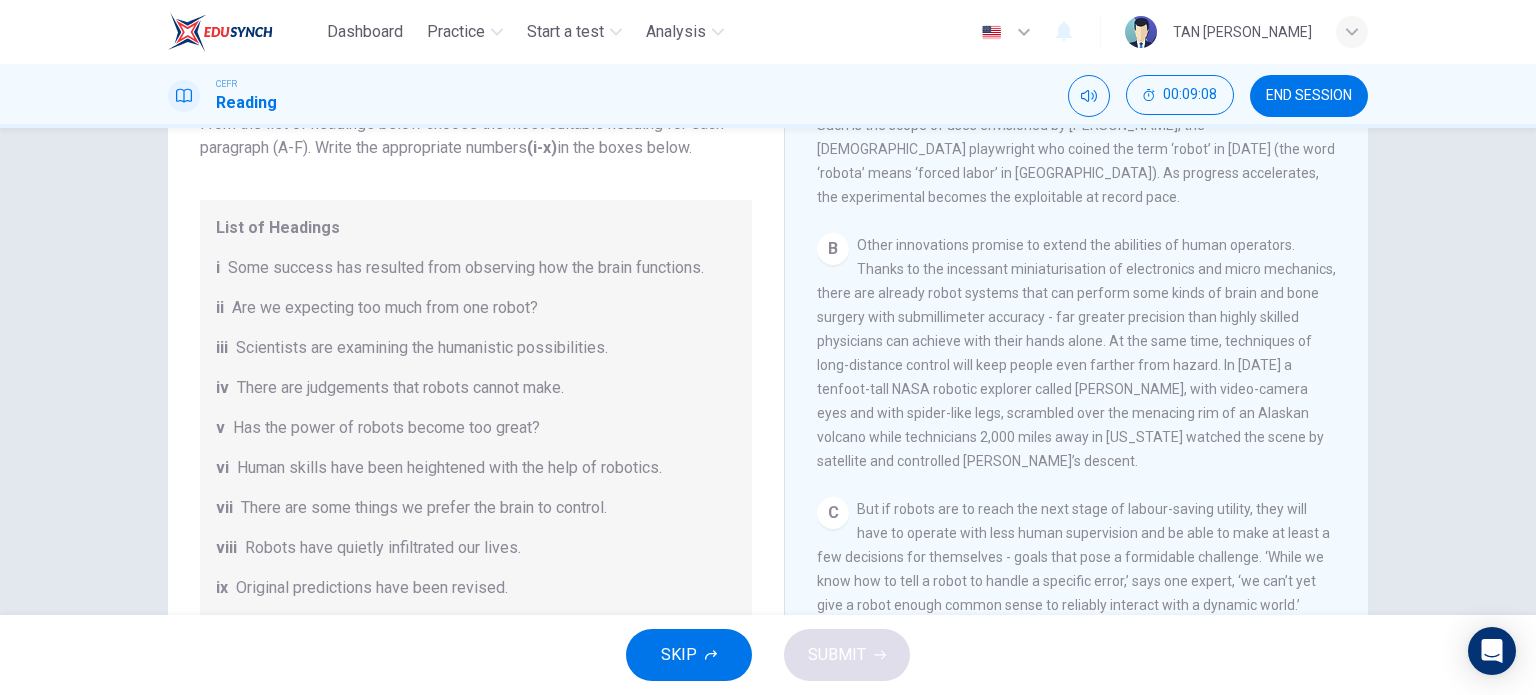 click on "Human skills have been heightened with the help of robotics." at bounding box center [449, 468] 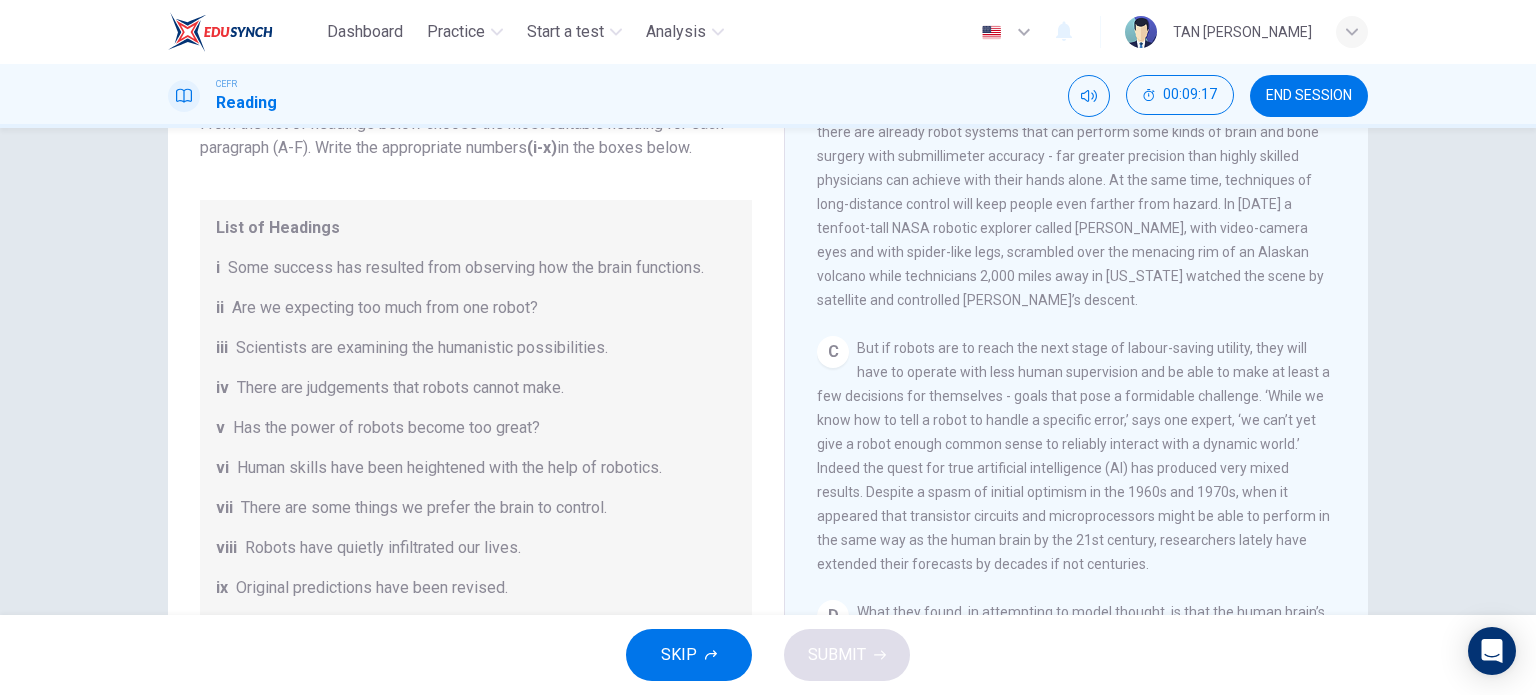 scroll, scrollTop: 900, scrollLeft: 0, axis: vertical 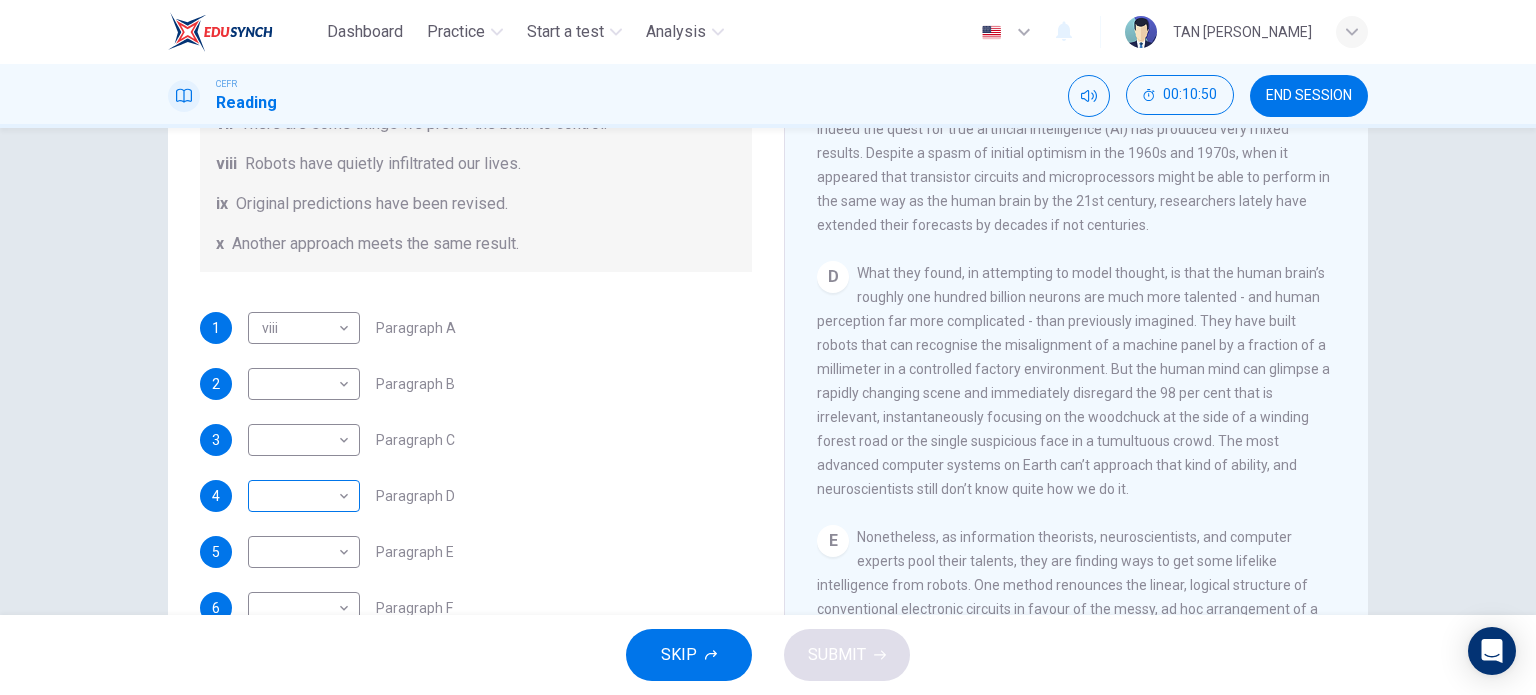 click on "Dashboard Practice Start a test Analysis English en ​ TAN [PERSON_NAME] CEFR Reading 00:10:50 END SESSION Question 14 The Reading Passage has seven paragraphs  A-G .  From the list of headings below choose the most suitable heading for each
paragraph (A-F).
Write the appropriate numbers  (i-x)  in the boxes below. List of Headings i Some success has resulted from observing how the brain functions. ii Are we expecting too much from one robot? iii Scientists are examining the humanistic possibilities. iv There are judgements that robots cannot make. v Has the power of robots become too great? vi Human skills have been heightened with the help of robotics. vii There are some things we prefer the brain to control. viii Robots have quietly infiltrated our lives. ix Original predictions have been revised. x Another approach meets the same result. 1 viii viii ​ Paragraph A 2 ​ ​ Paragraph B 3 ​ ​ Paragraph C 4 ​ ​ Paragraph D 5 ​ ​ Paragraph E 6 ​ ​ Paragraph F Robots CLICK TO ZOOM Click to Zoom" at bounding box center (768, 347) 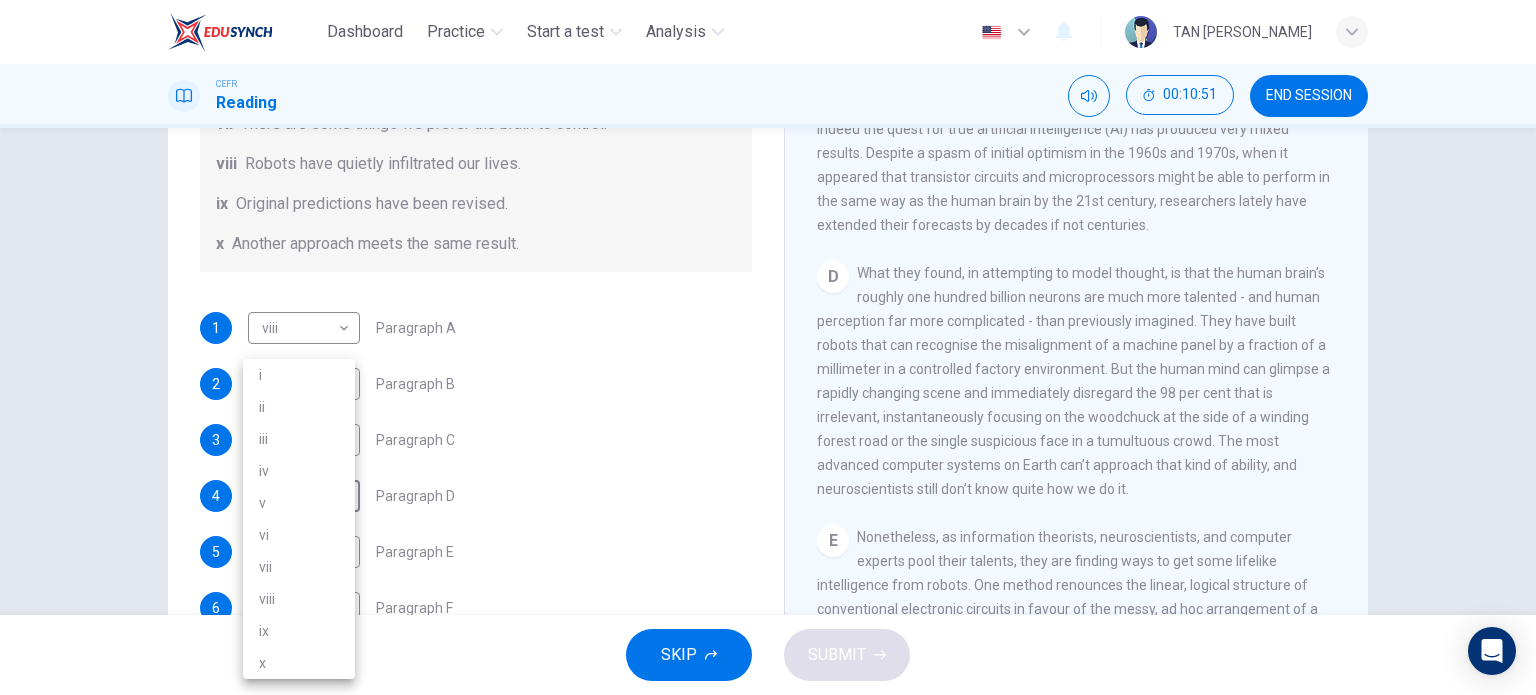 click on "i" at bounding box center [299, 375] 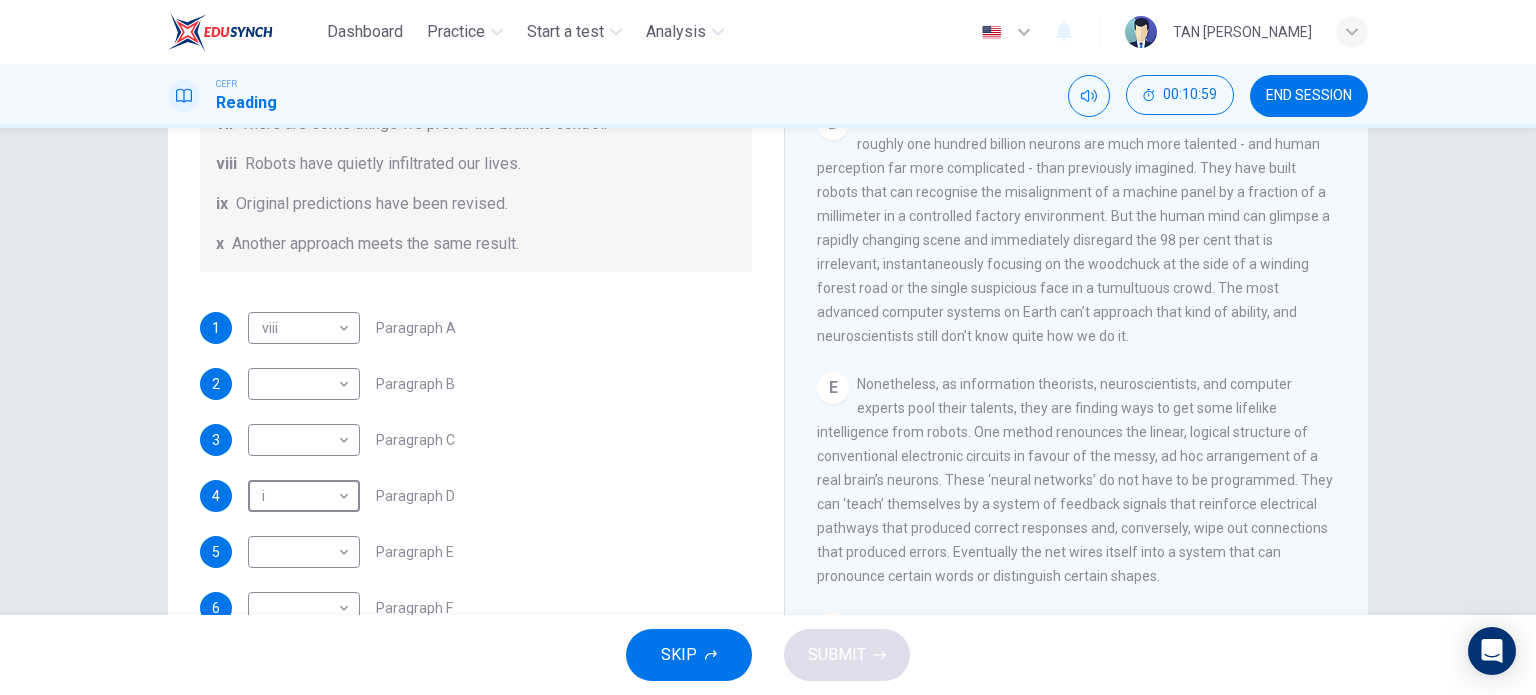 scroll, scrollTop: 1400, scrollLeft: 0, axis: vertical 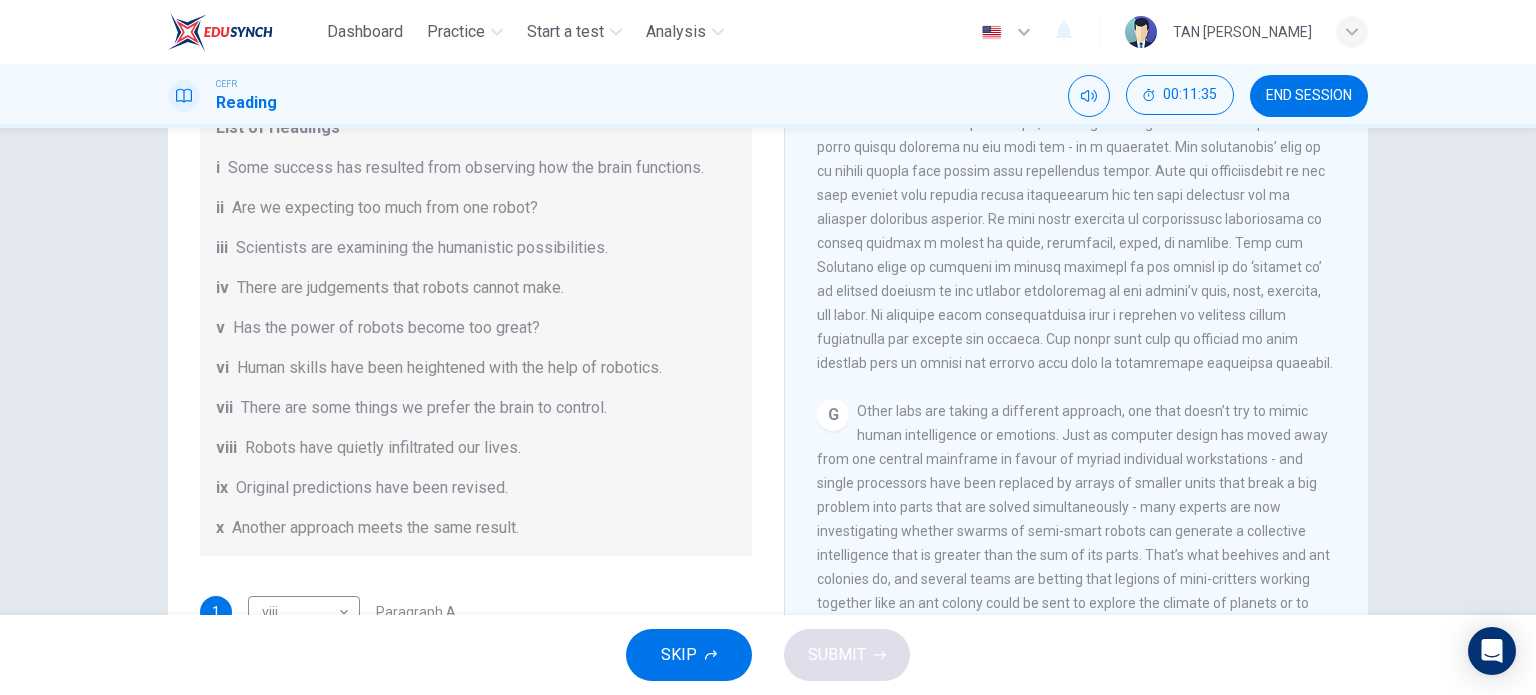 click on "SKIP" at bounding box center (689, 655) 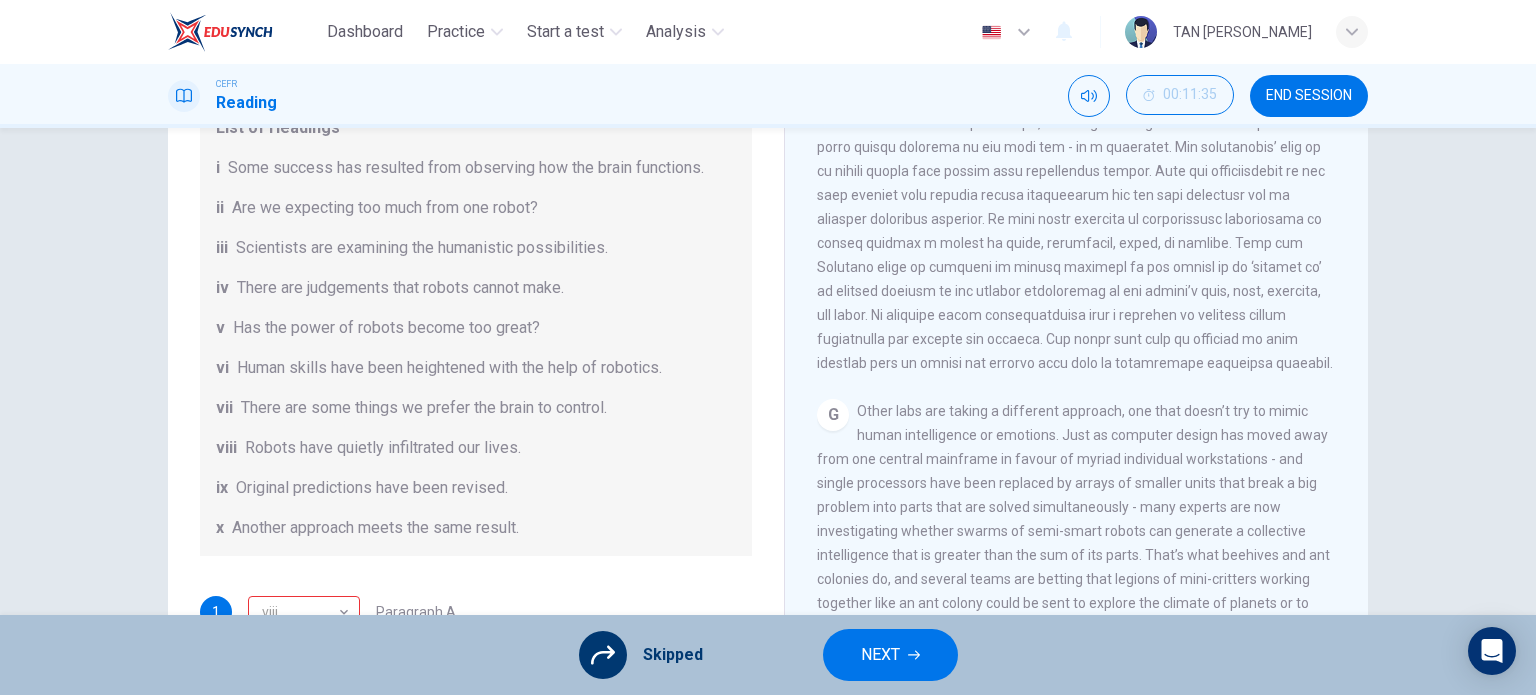 scroll, scrollTop: 288, scrollLeft: 0, axis: vertical 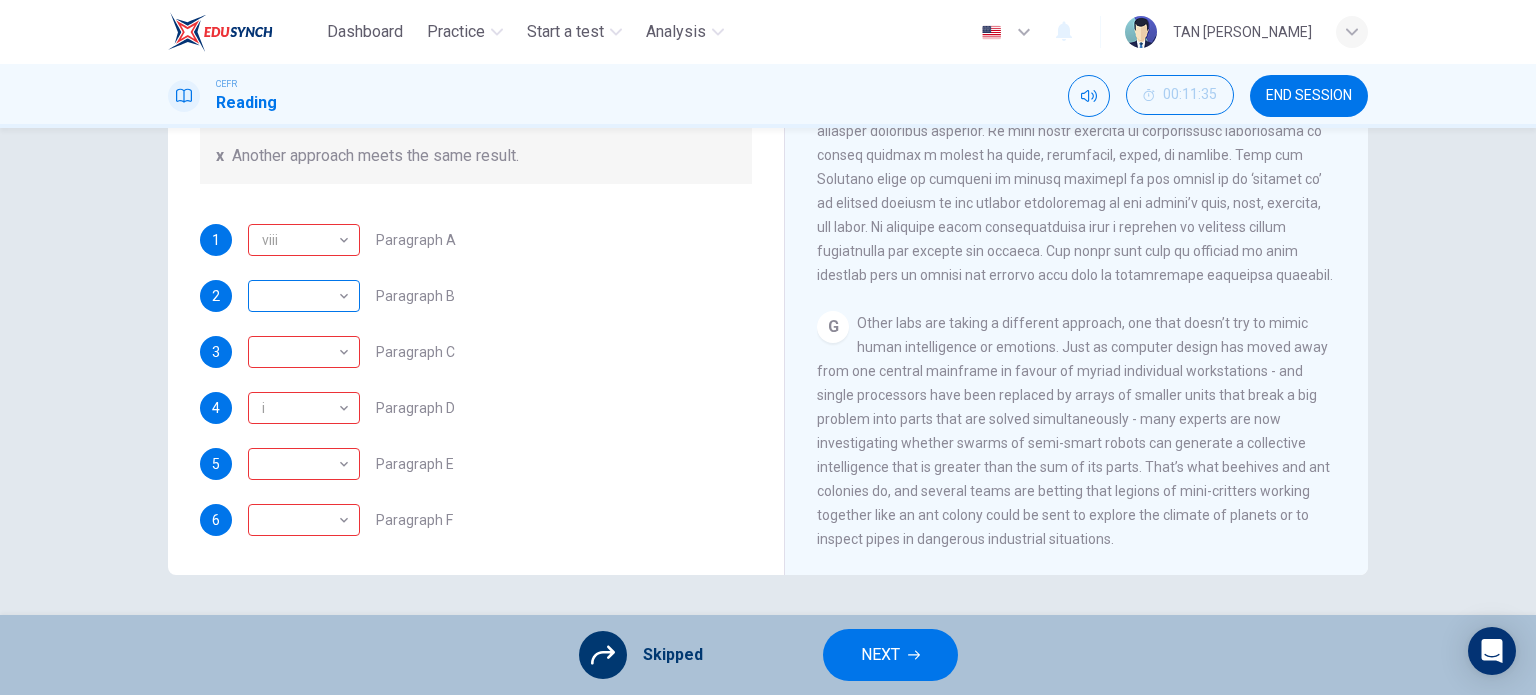 click on "​" at bounding box center [300, 296] 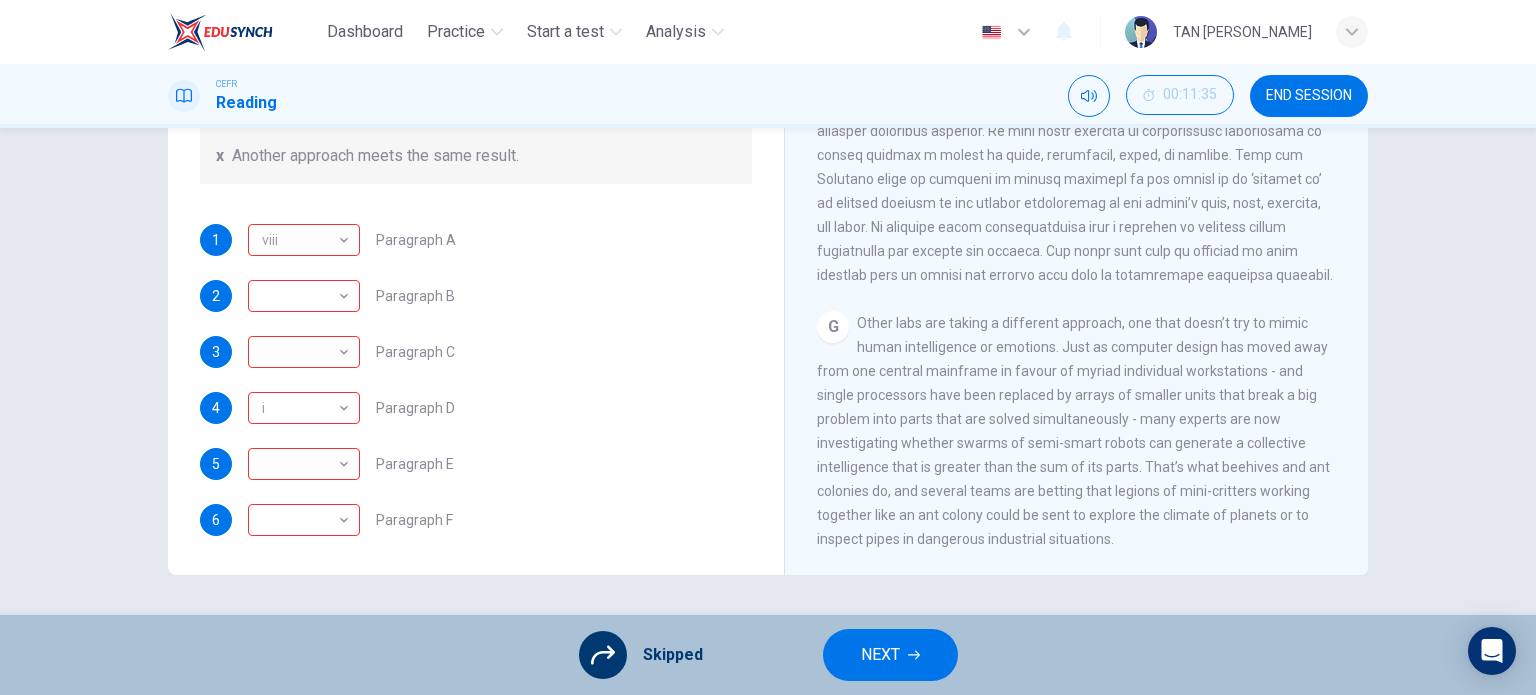 click on "NEXT" at bounding box center [880, 655] 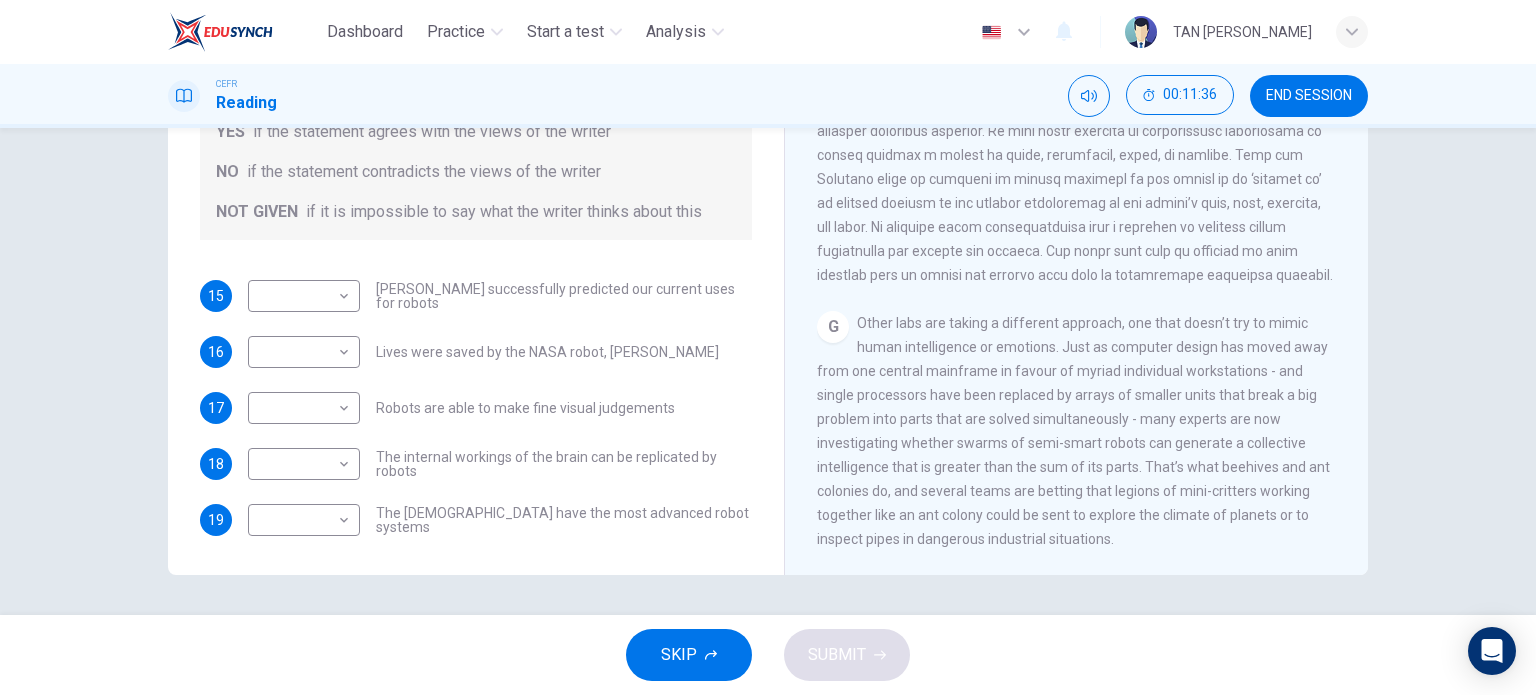 scroll, scrollTop: 0, scrollLeft: 0, axis: both 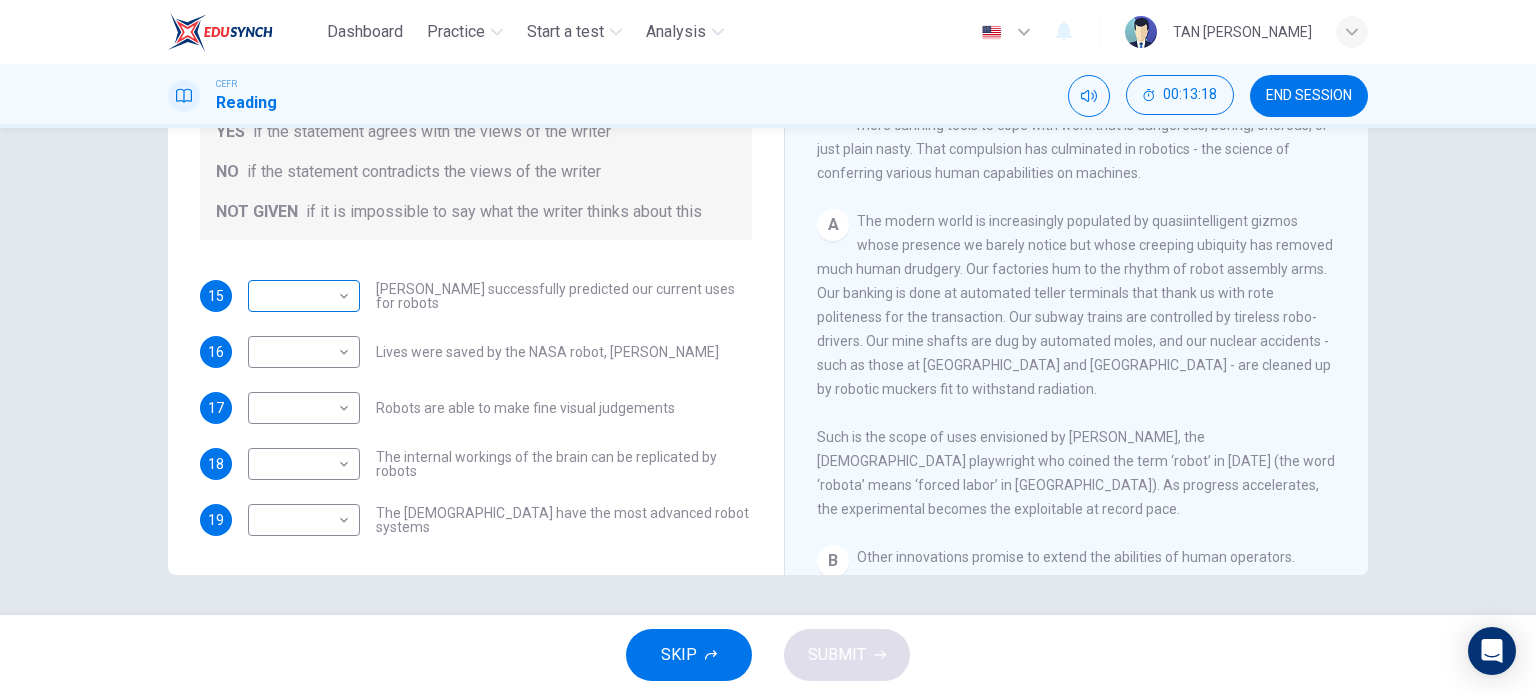 click on "Dashboard Practice Start a test Analysis English en ​ TAN [PERSON_NAME] CEFR Reading 00:13:18 END SESSION Questions 15 - 19 Do the following statements agree with the information given in the Reading Passage?  In the boxes below, write YES if the statement agrees with the views of the writer NO if the statement contradicts the views of the writer NOT GIVEN if it is impossible to say what the writer thinks about this 15 ​ ​ [PERSON_NAME] successfully predicted our current uses for robots 16 ​ ​ Lives were saved by the NASA robot, [PERSON_NAME] 17 ​ ​ Robots are able to make fine visual judgements 18 ​ ​ The internal workings of the brain can be replicated by robots 19 ​ ​ The [DEMOGRAPHIC_DATA] have the most advanced robot systems Robots CLICK TO ZOOM Click to Zoom 1 A B C D E F G SKIP SUBMIT EduSynch - Online Language Proficiency Testing
Dashboard Practice Start a test Analysis Notifications © Copyright  2025" at bounding box center (768, 347) 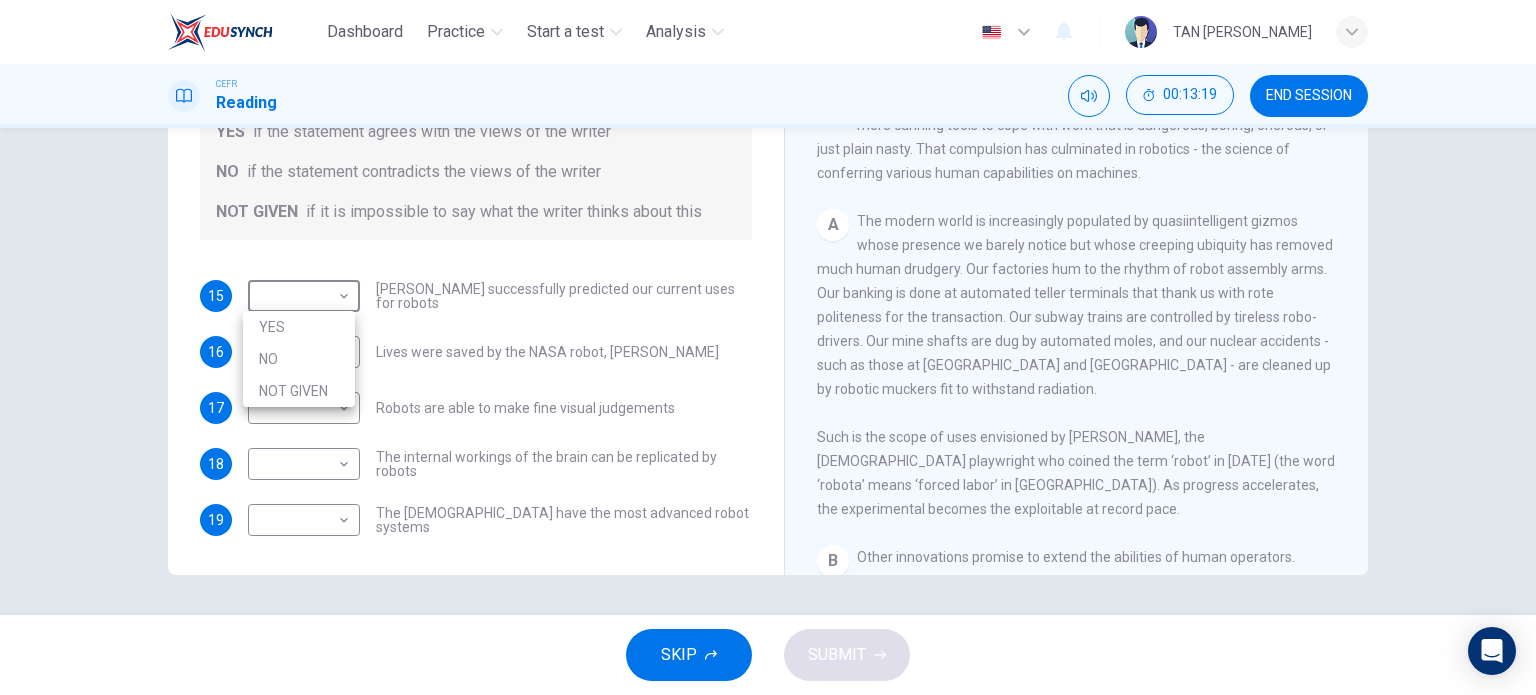 click on "YES" at bounding box center (299, 327) 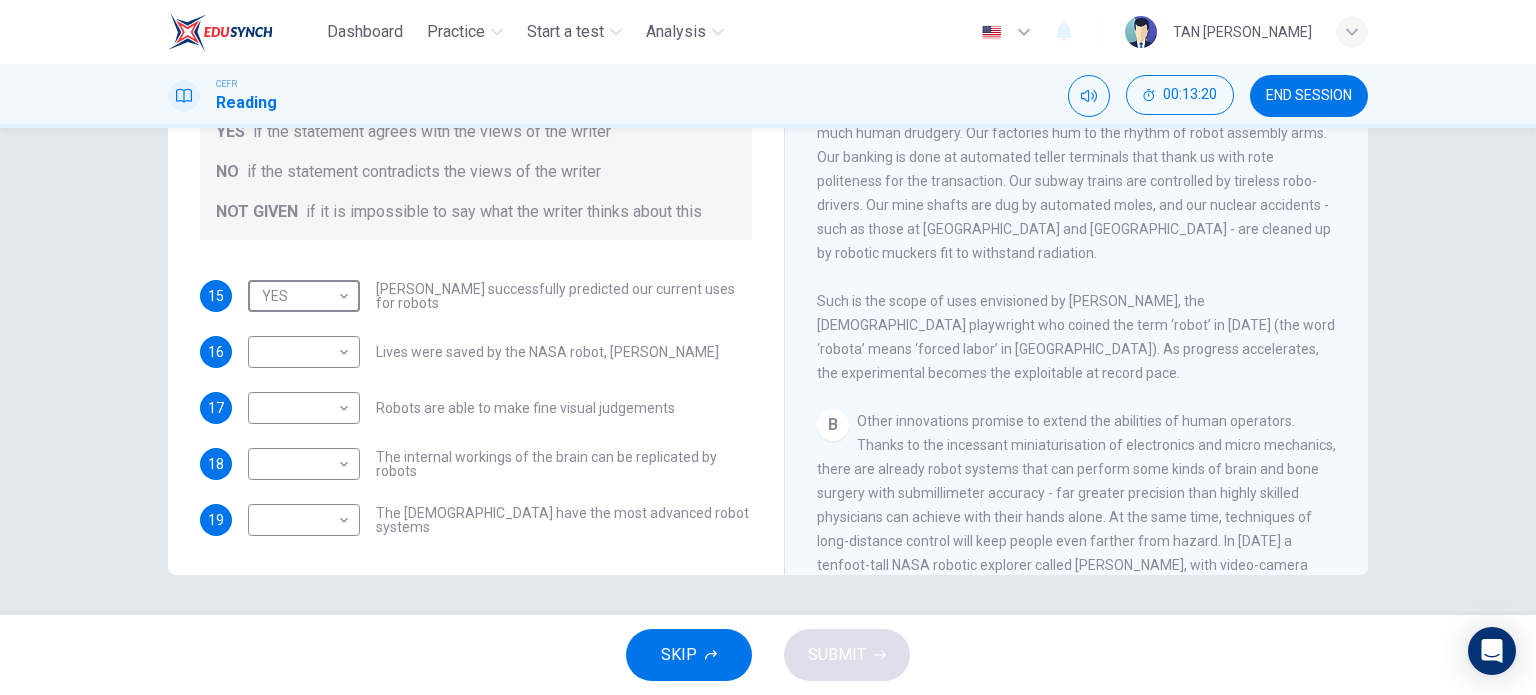 scroll, scrollTop: 600, scrollLeft: 0, axis: vertical 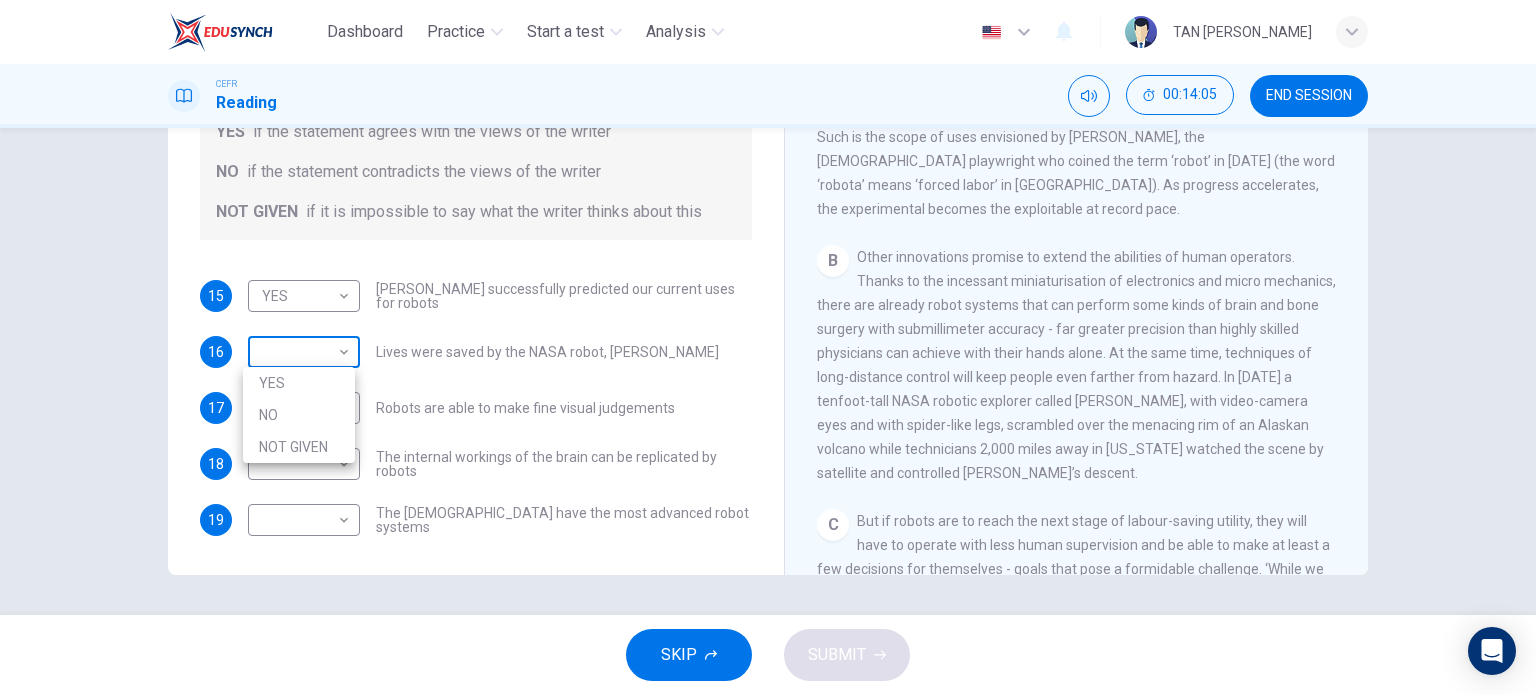 click on "Dashboard Practice Start a test Analysis English en ​ TAN [PERSON_NAME] CEFR Reading 00:14:05 END SESSION Questions 15 - 19 Do the following statements agree with the information given in the Reading Passage?  In the boxes below, write YES if the statement agrees with the views of the writer NO if the statement contradicts the views of the writer NOT GIVEN if it is impossible to say what the writer thinks about this 15 YES YES ​ [PERSON_NAME] successfully predicted our current uses for robots 16 ​ ​ Lives were saved by the NASA robot, [PERSON_NAME] 17 ​ ​ Robots are able to make fine visual judgements 18 ​ ​ The internal workings of the brain can be replicated by robots 19 ​ ​ The [DEMOGRAPHIC_DATA] have the most advanced robot systems Robots CLICK TO ZOOM Click to Zoom 1 A B C D E F G SKIP SUBMIT EduSynch - Online Language Proficiency Testing
Dashboard Practice Start a test Analysis Notifications © Copyright  2025 YES NO NOT GIVEN" at bounding box center (768, 347) 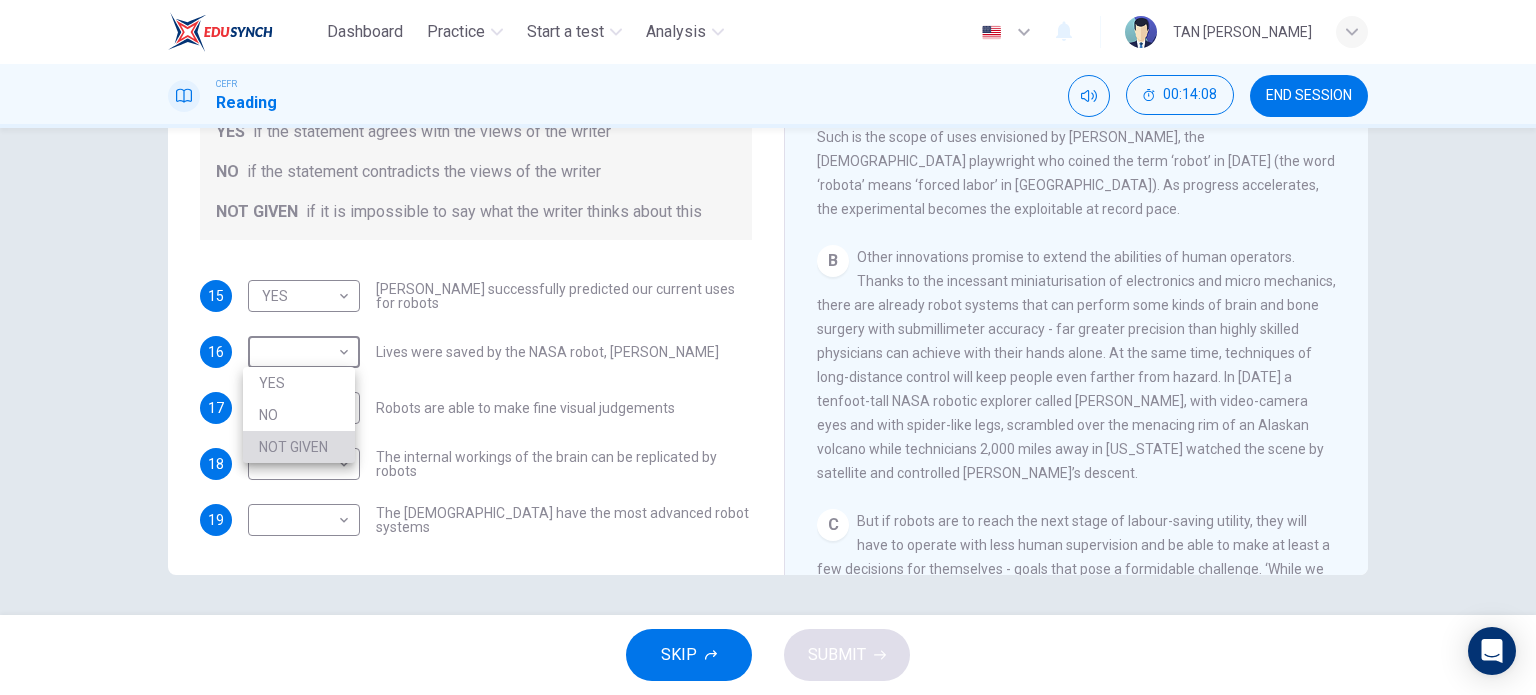 click on "NOT GIVEN" at bounding box center (299, 447) 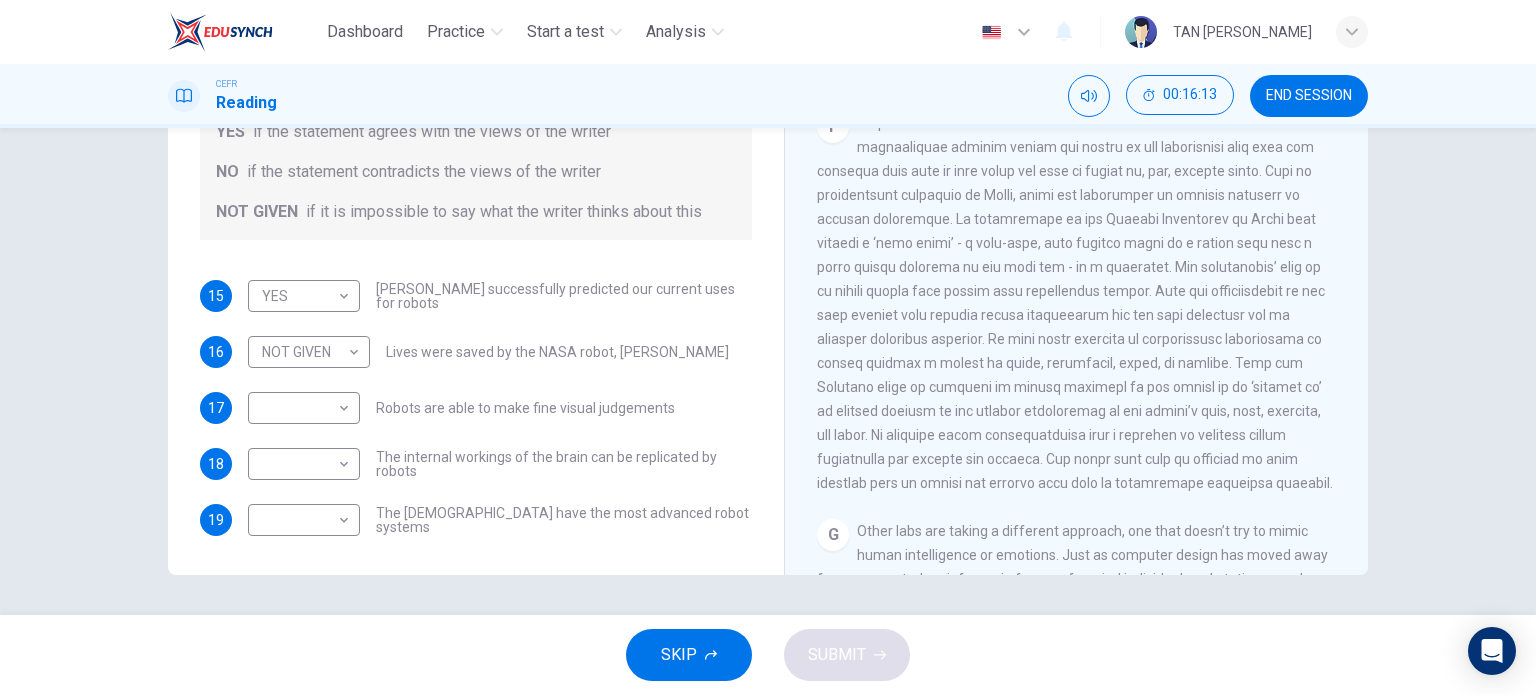 scroll, scrollTop: 1800, scrollLeft: 0, axis: vertical 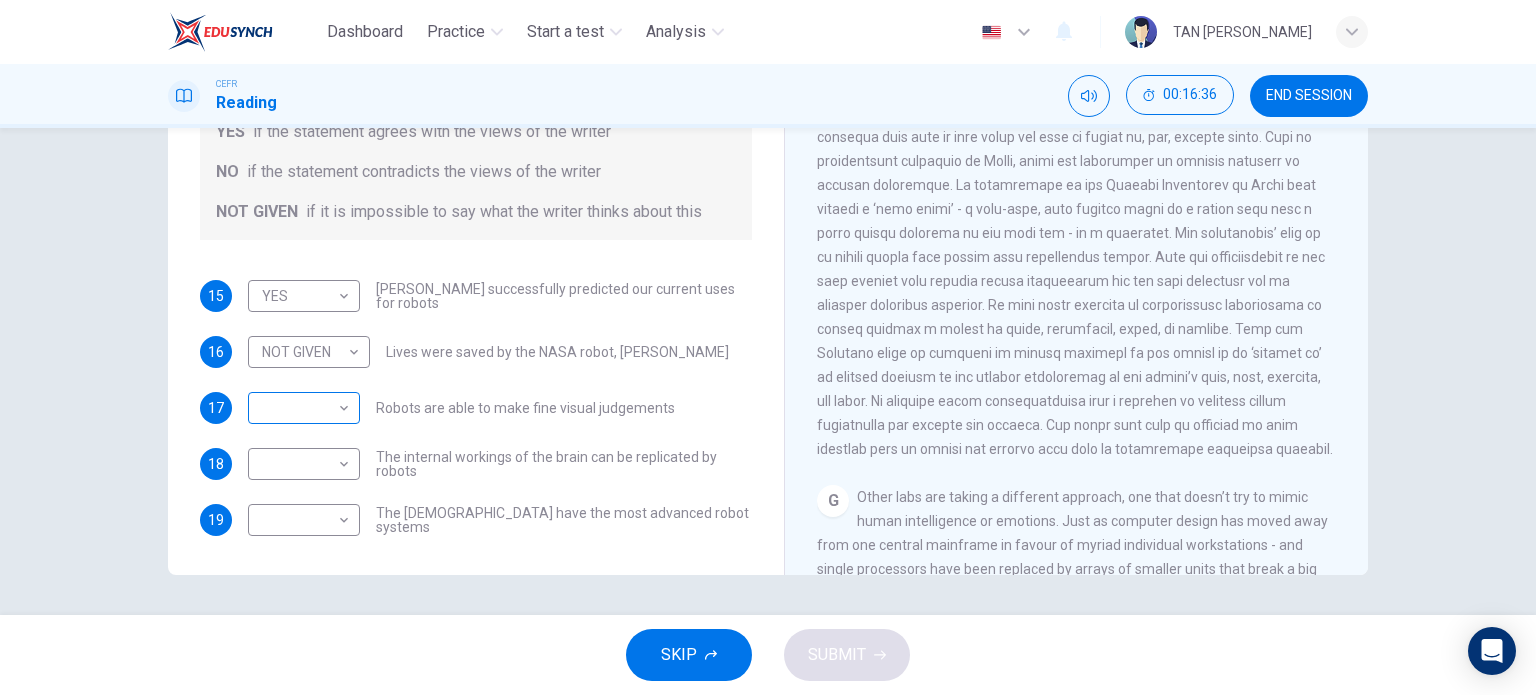 click on "Dashboard Practice Start a test Analysis English en ​ TAN [PERSON_NAME] CEFR Reading 00:16:36 END SESSION Questions 15 - 19 Do the following statements agree with the information given in the Reading Passage?  In the boxes below, write YES if the statement agrees with the views of the writer NO if the statement contradicts the views of the writer NOT GIVEN if it is impossible to say what the writer thinks about this 15 YES YES ​ [PERSON_NAME] successfully predicted our current uses for robots 16 NOT GIVEN NOT GIVEN ​ Lives were saved by the NASA robot, [PERSON_NAME] 17 ​ ​ Robots are able to make fine visual judgements 18 ​ ​ The internal workings of the brain can be replicated by robots 19 ​ ​ The [DEMOGRAPHIC_DATA] have the most advanced robot systems Robots CLICK TO ZOOM Click to Zoom 1 A B C D E F G SKIP SUBMIT EduSynch - Online Language Proficiency Testing
Dashboard Practice Start a test Analysis Notifications © Copyright  2025" at bounding box center [768, 347] 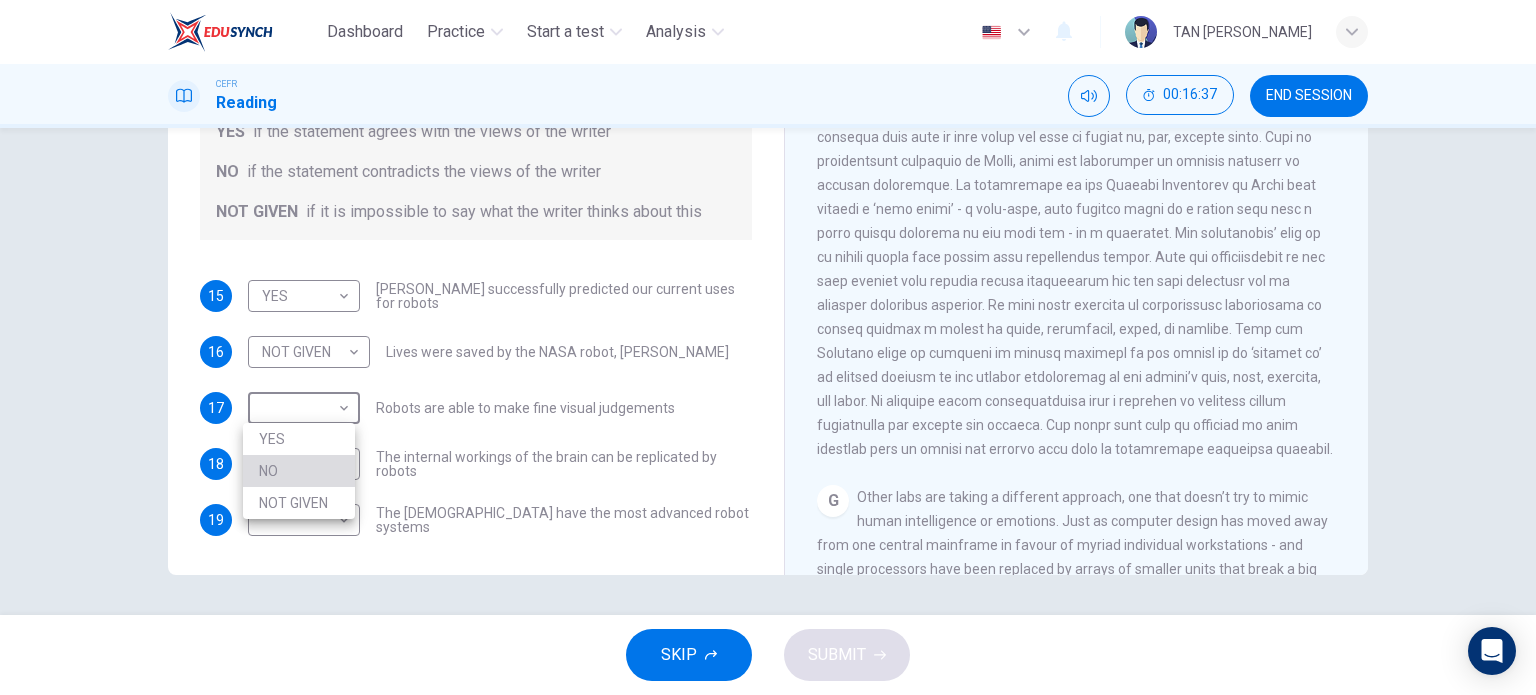 click on "NO" at bounding box center [299, 471] 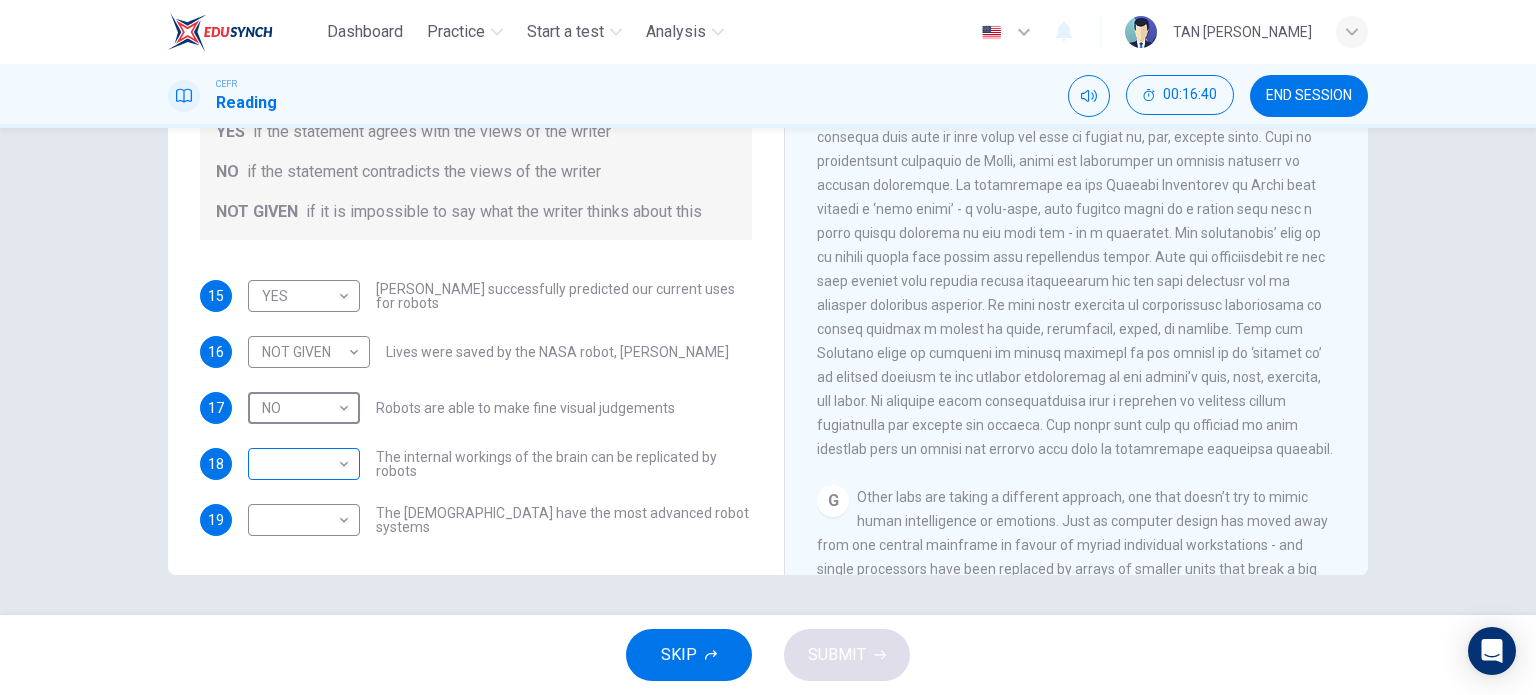 click on "Dashboard Practice Start a test Analysis English en ​ TAN [PERSON_NAME] CEFR Reading 00:16:40 END SESSION Questions 15 - 19 Do the following statements agree with the information given in the Reading Passage?  In the boxes below, write YES if the statement agrees with the views of the writer NO if the statement contradicts the views of the writer NOT GIVEN if it is impossible to say what the writer thinks about this 15 YES YES ​ [PERSON_NAME] successfully predicted our current uses for robots 16 NOT GIVEN NOT GIVEN ​ Lives were saved by the NASA robot, [PERSON_NAME] 17 NO NO ​ Robots are able to make fine visual judgements 18 ​ ​ The internal workings of the brain can be replicated by robots 19 ​ ​ The [DEMOGRAPHIC_DATA] have the most advanced robot systems Robots CLICK TO ZOOM Click to Zoom 1 A B C D E F G SKIP SUBMIT EduSynch - Online Language Proficiency Testing
Dashboard Practice Start a test Analysis Notifications © Copyright  2025" at bounding box center [768, 347] 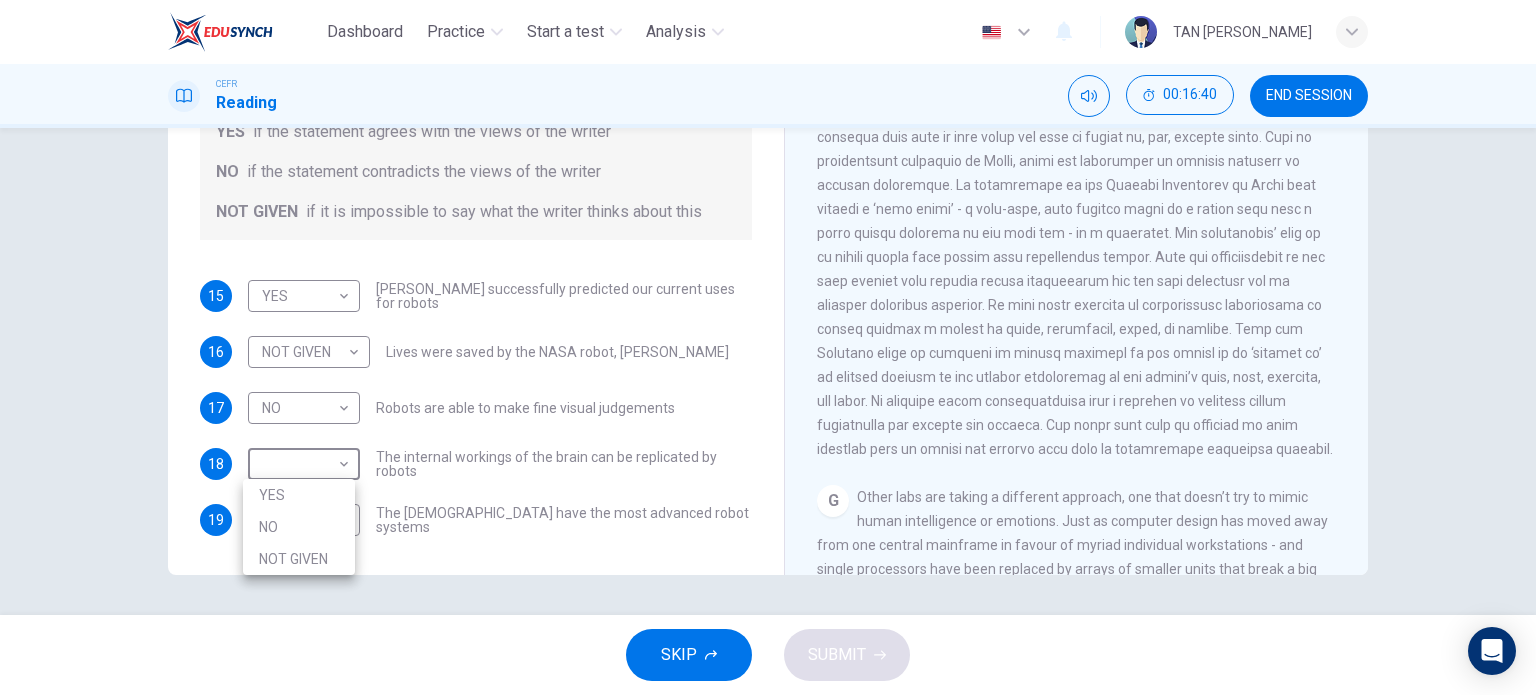 click on "NO" at bounding box center (299, 527) 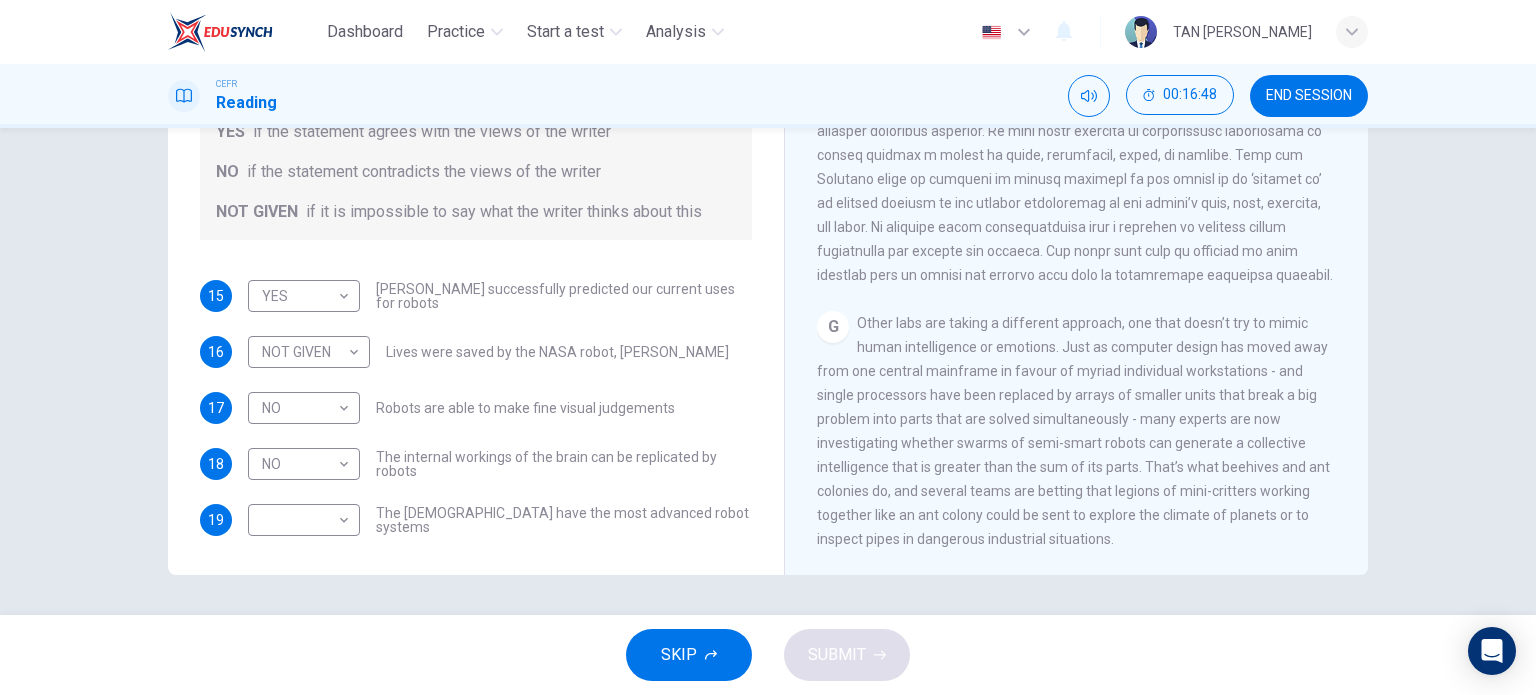 scroll, scrollTop: 2032, scrollLeft: 0, axis: vertical 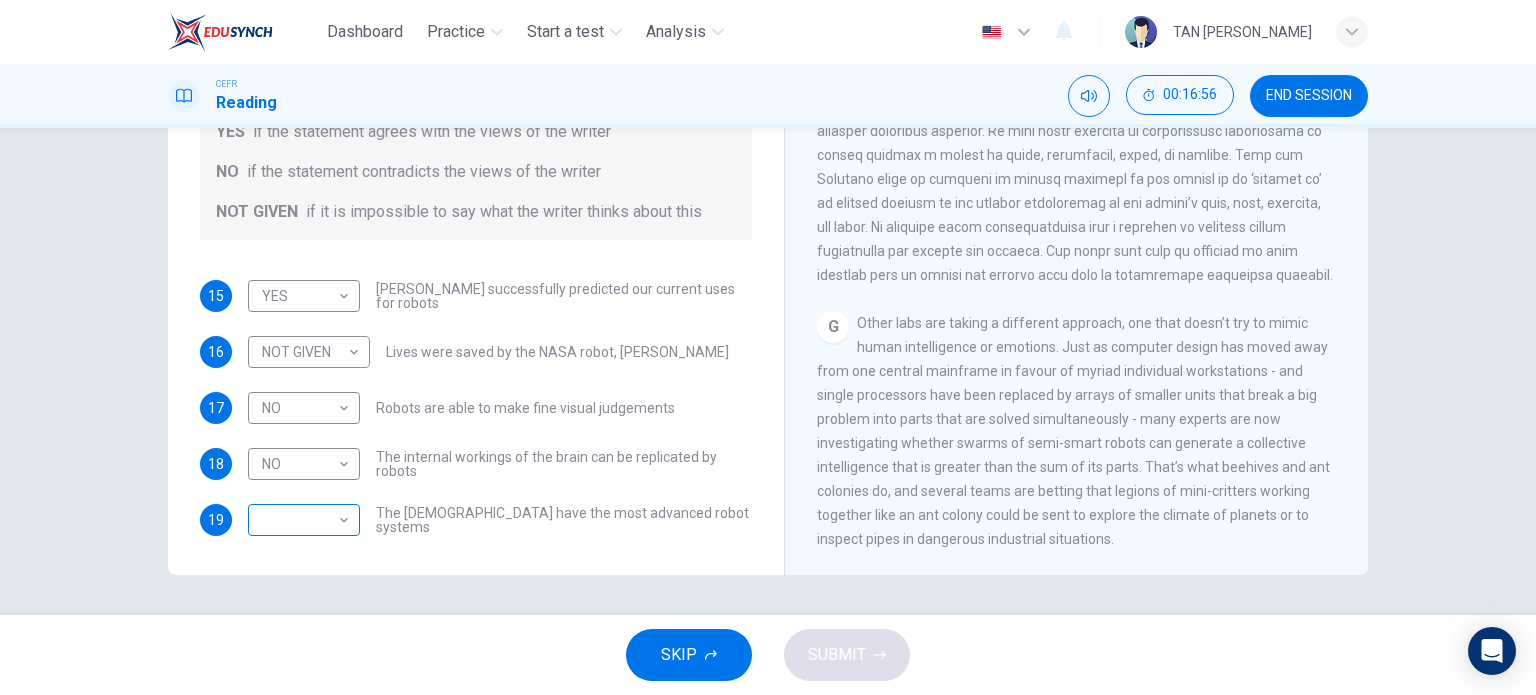 click on "Dashboard Practice Start a test Analysis English en ​ TAN [PERSON_NAME] CEFR Reading 00:16:56 END SESSION Questions 15 - 19 Do the following statements agree with the information given in the Reading Passage?  In the boxes below, write YES if the statement agrees with the views of the writer NO if the statement contradicts the views of the writer NOT GIVEN if it is impossible to say what the writer thinks about this 15 YES YES ​ [PERSON_NAME] successfully predicted our current uses for robots 16 NOT GIVEN NOT GIVEN ​ Lives were saved by the NASA robot, [PERSON_NAME] 17 NO NO ​ Robots are able to make fine visual judgements 18 NO NO ​ The internal workings of the brain can be replicated by robots 19 ​ ​ The [DEMOGRAPHIC_DATA] have the most advanced robot systems Robots CLICK TO ZOOM Click to Zoom 1 A B C D E F G SKIP SUBMIT EduSynch - Online Language Proficiency Testing
Dashboard Practice Start a test Analysis Notifications © Copyright  2025" at bounding box center (768, 347) 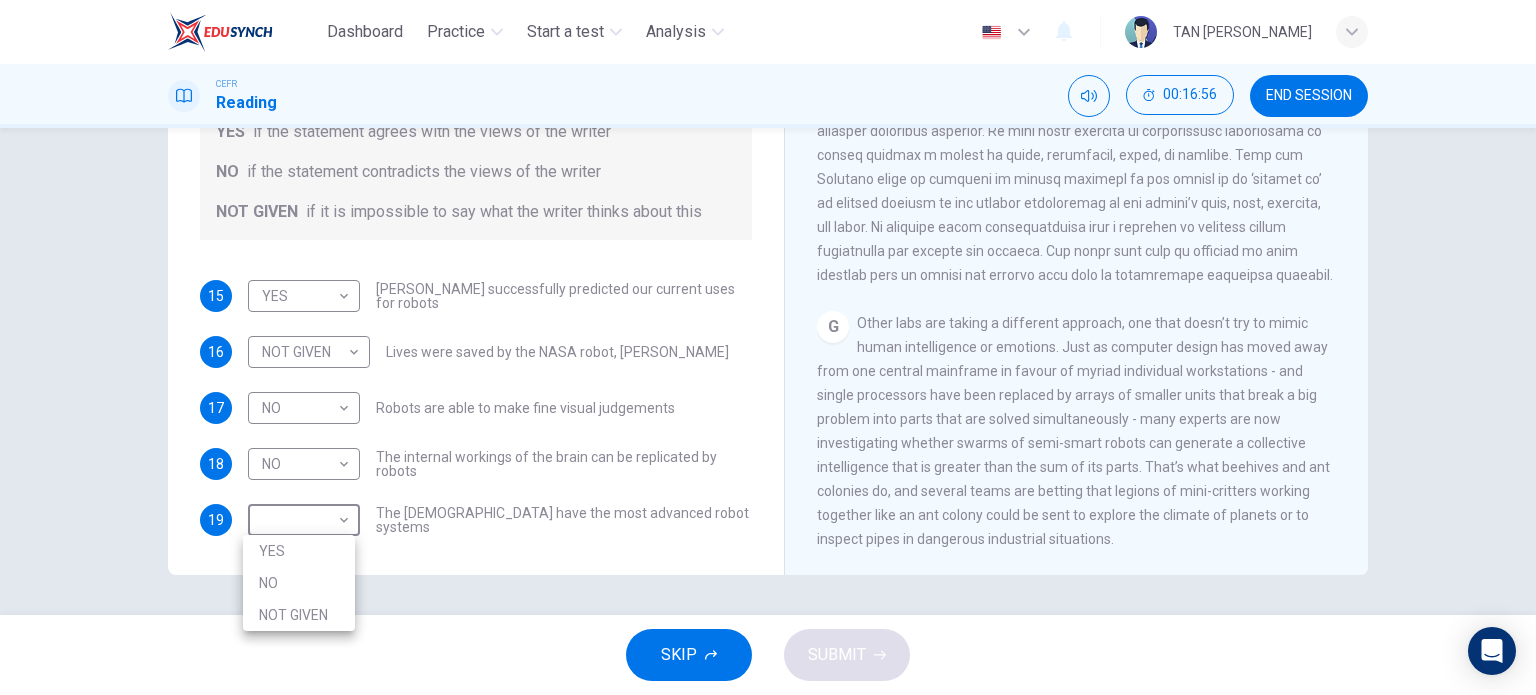 click on "YES" at bounding box center (299, 551) 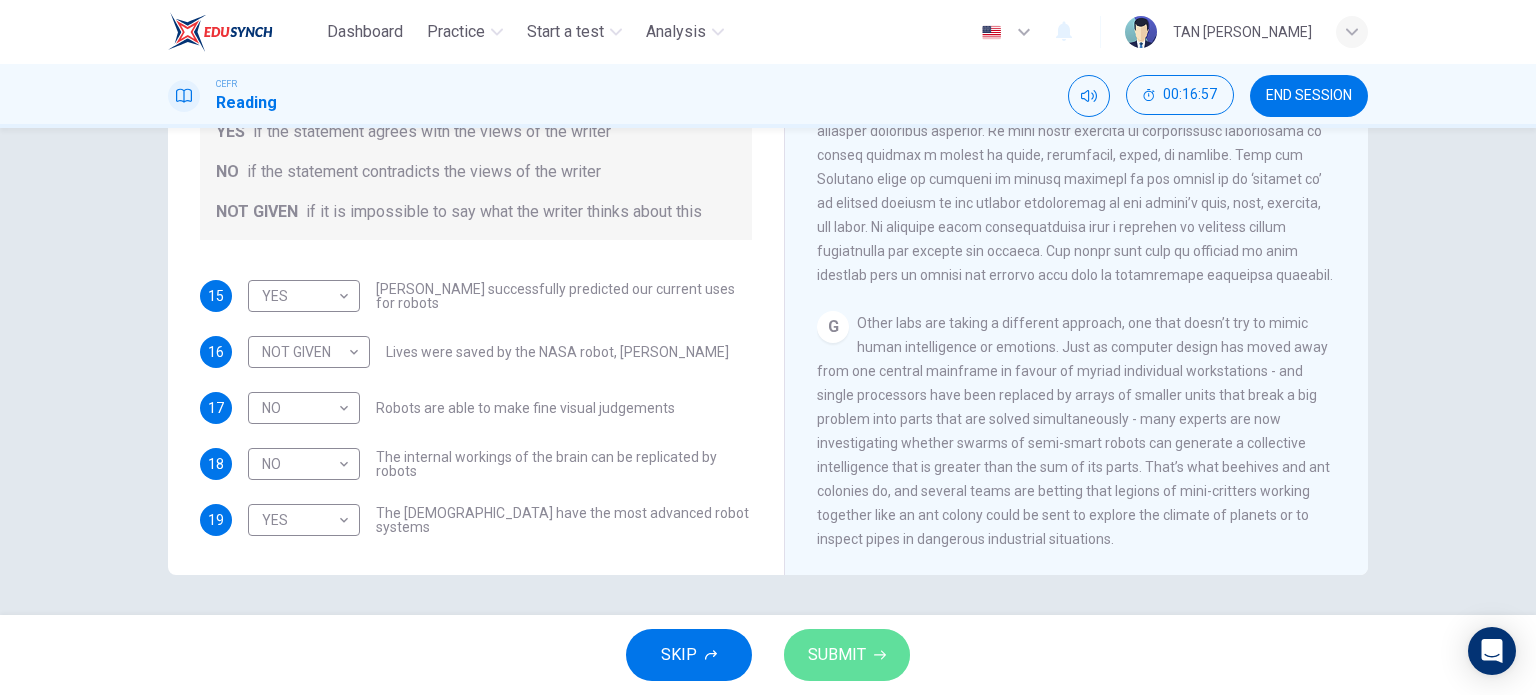 click on "SUBMIT" at bounding box center (837, 655) 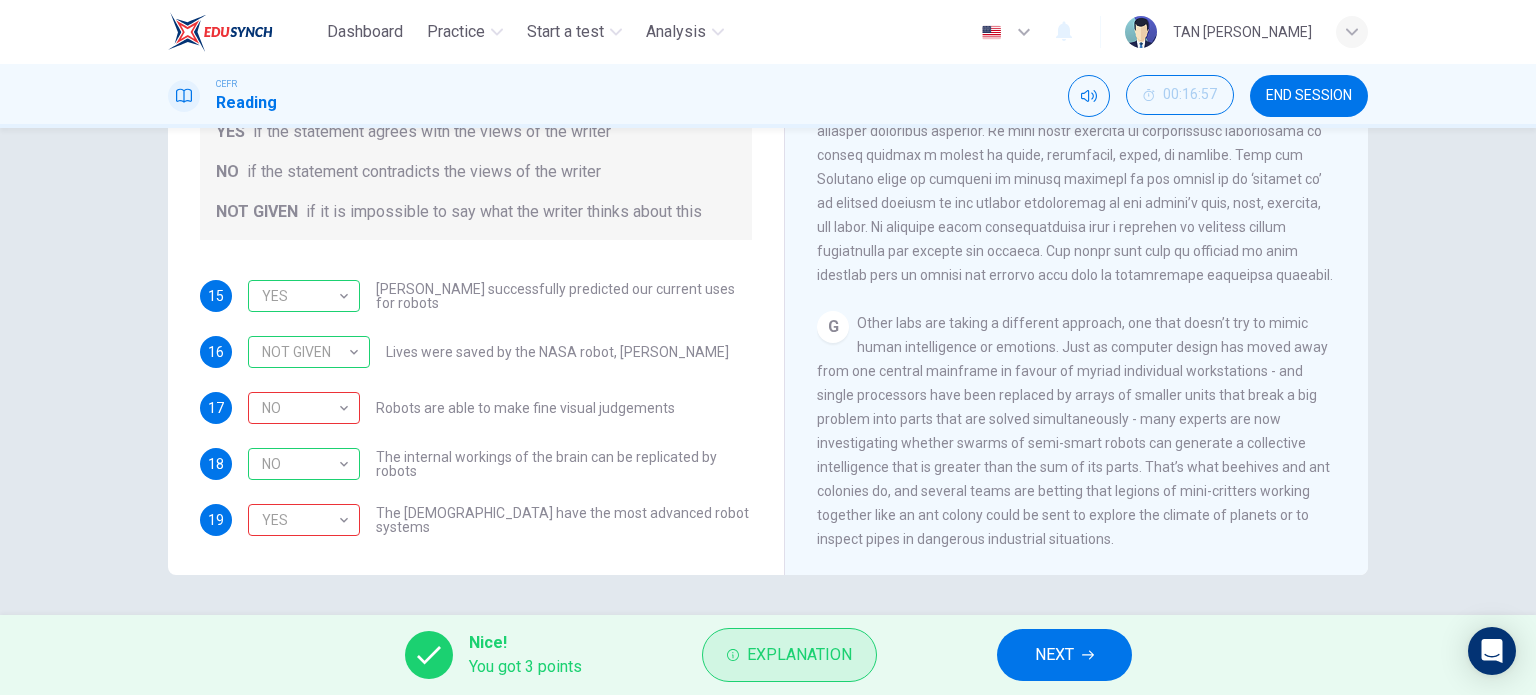 click on "Explanation" at bounding box center (799, 655) 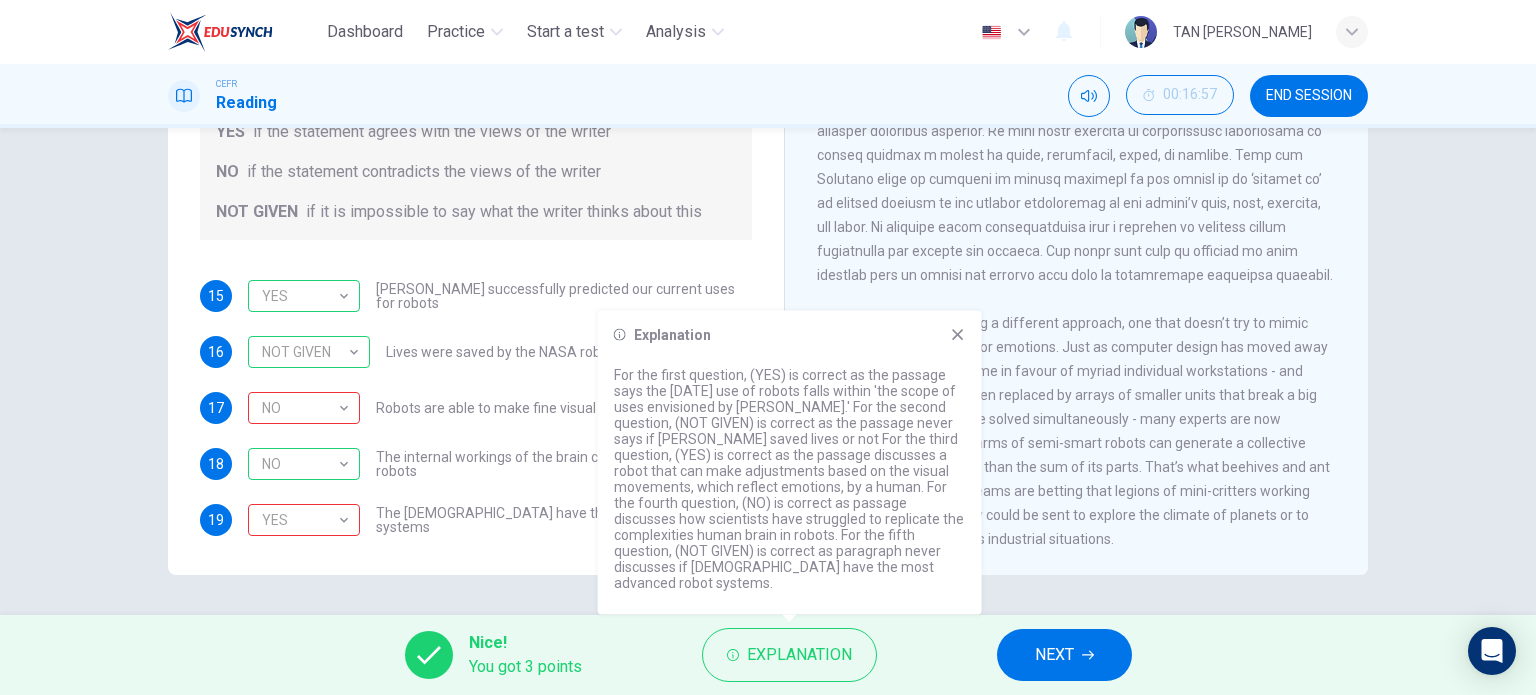 click 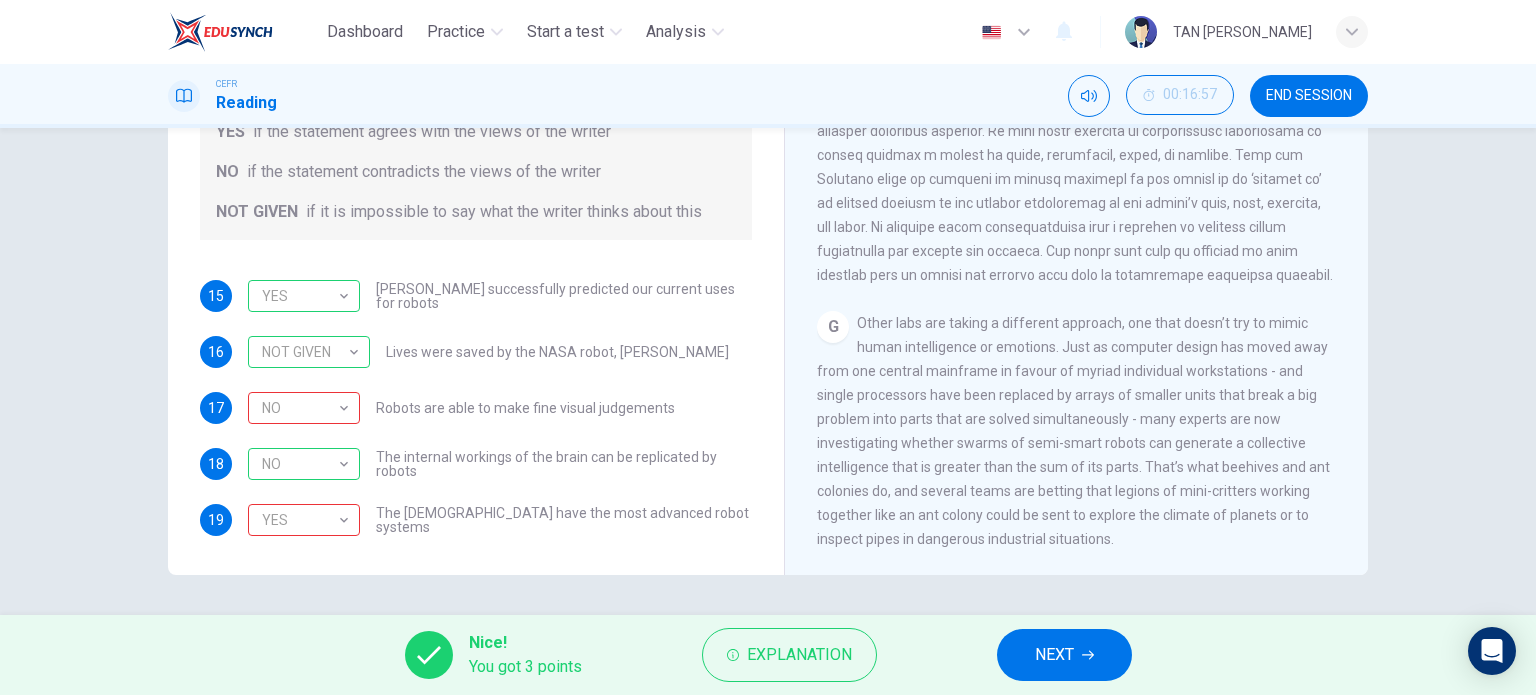 click on "NEXT" at bounding box center [1054, 655] 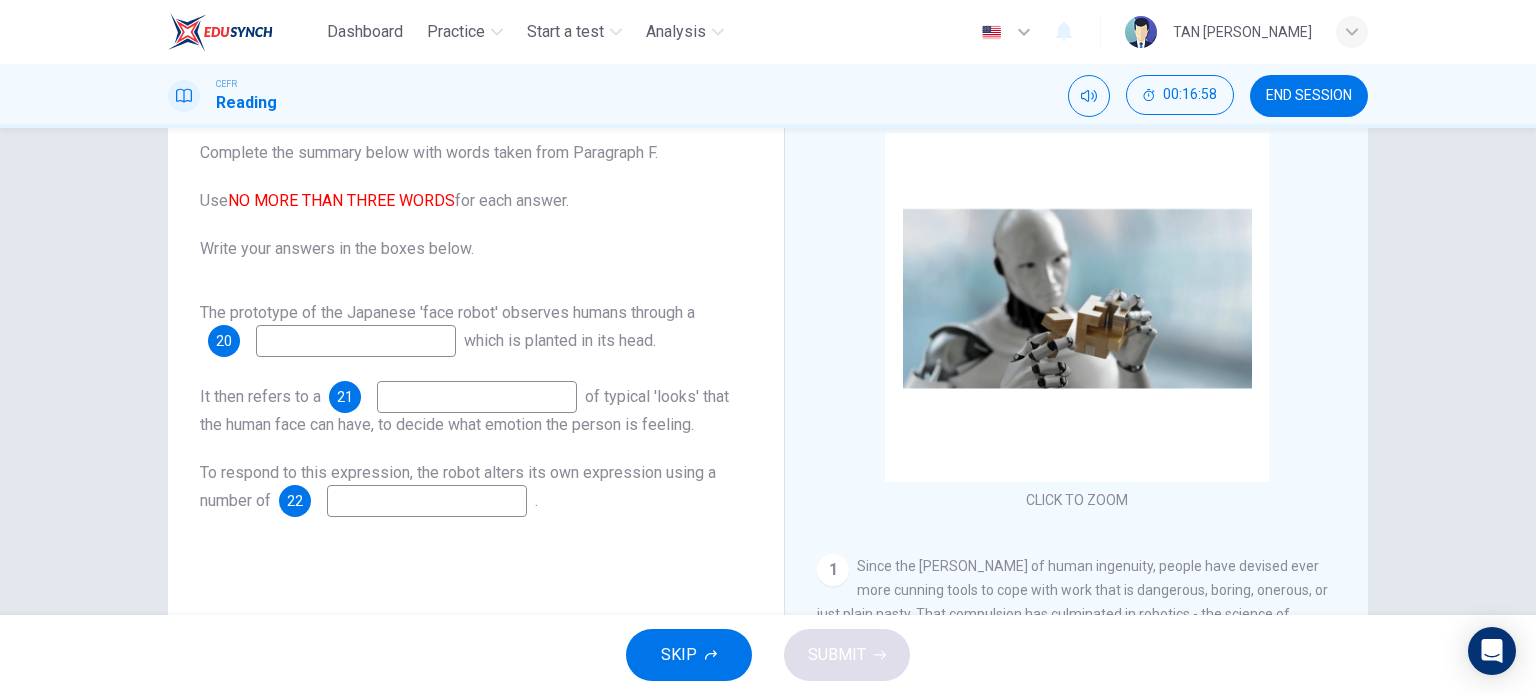 scroll, scrollTop: 88, scrollLeft: 0, axis: vertical 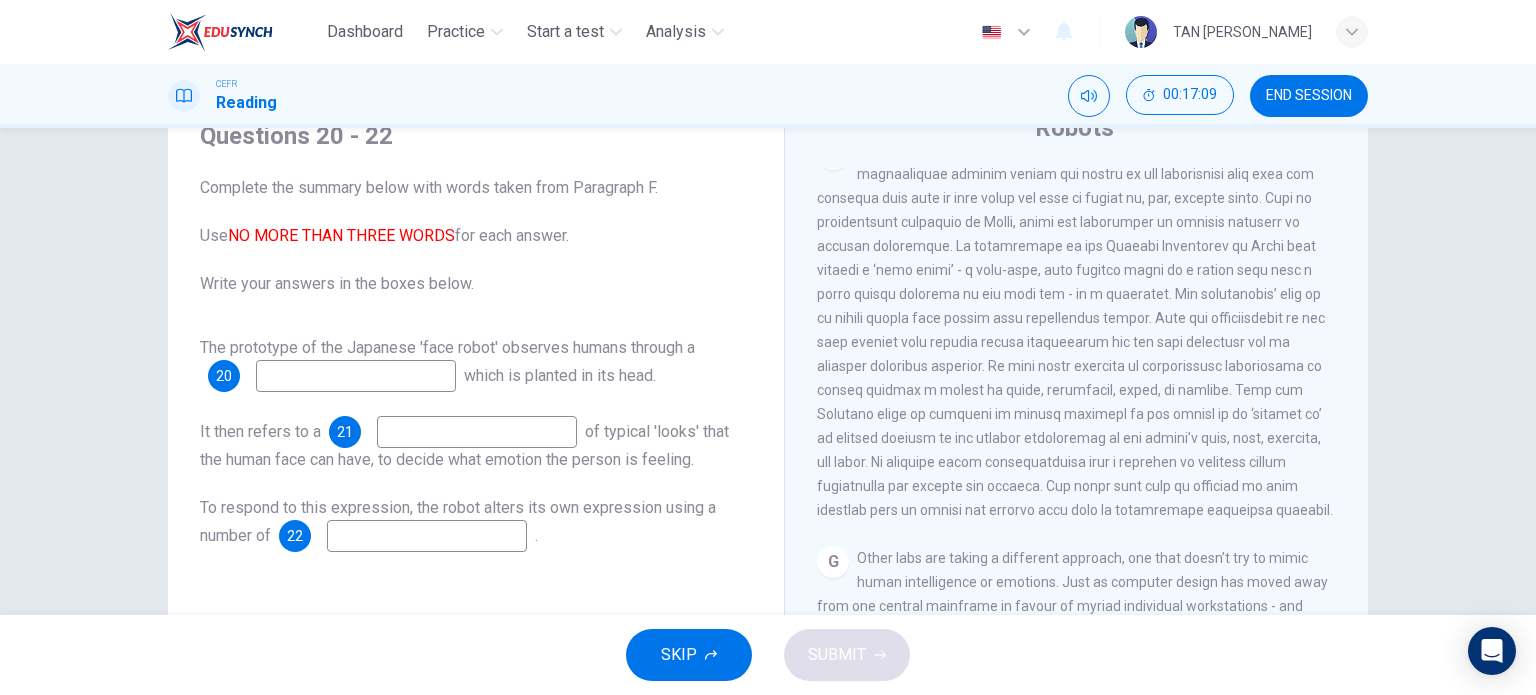 click at bounding box center [356, 376] 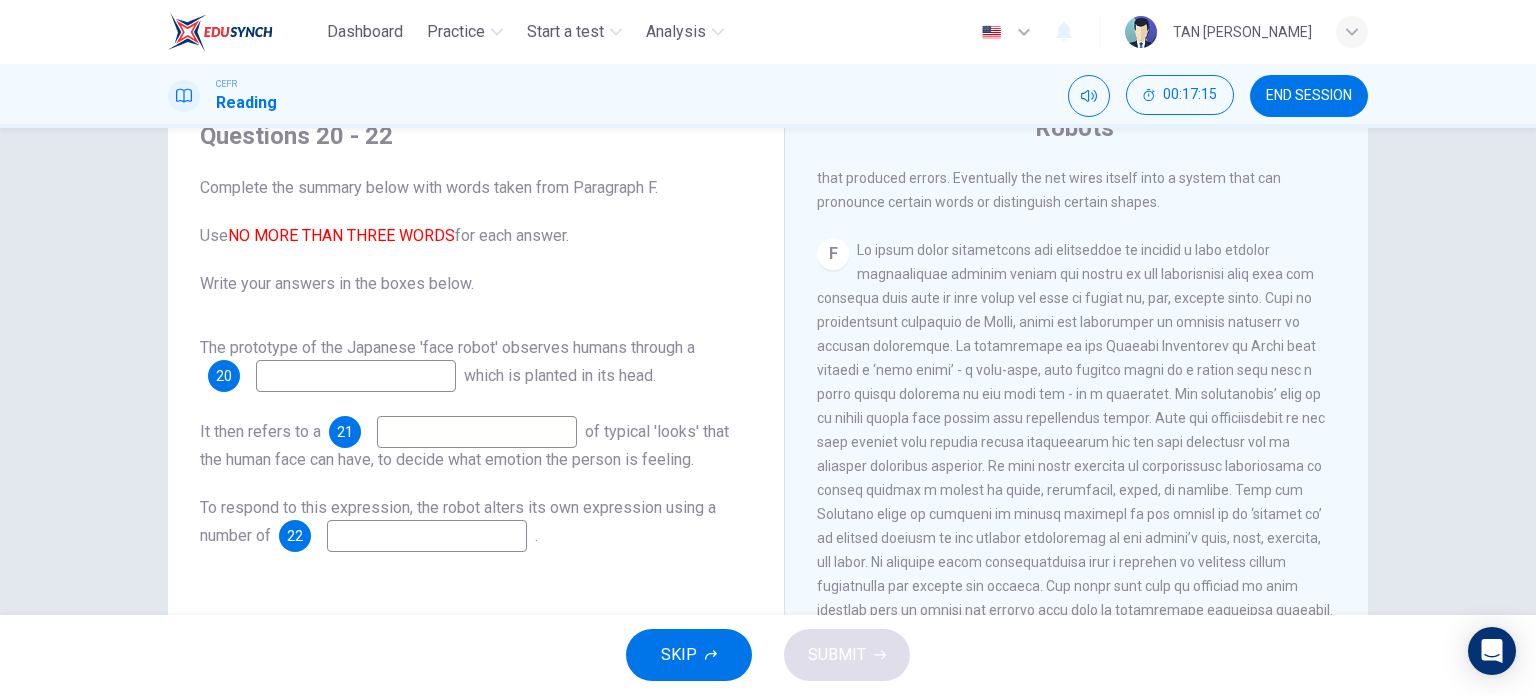 scroll, scrollTop: 1939, scrollLeft: 0, axis: vertical 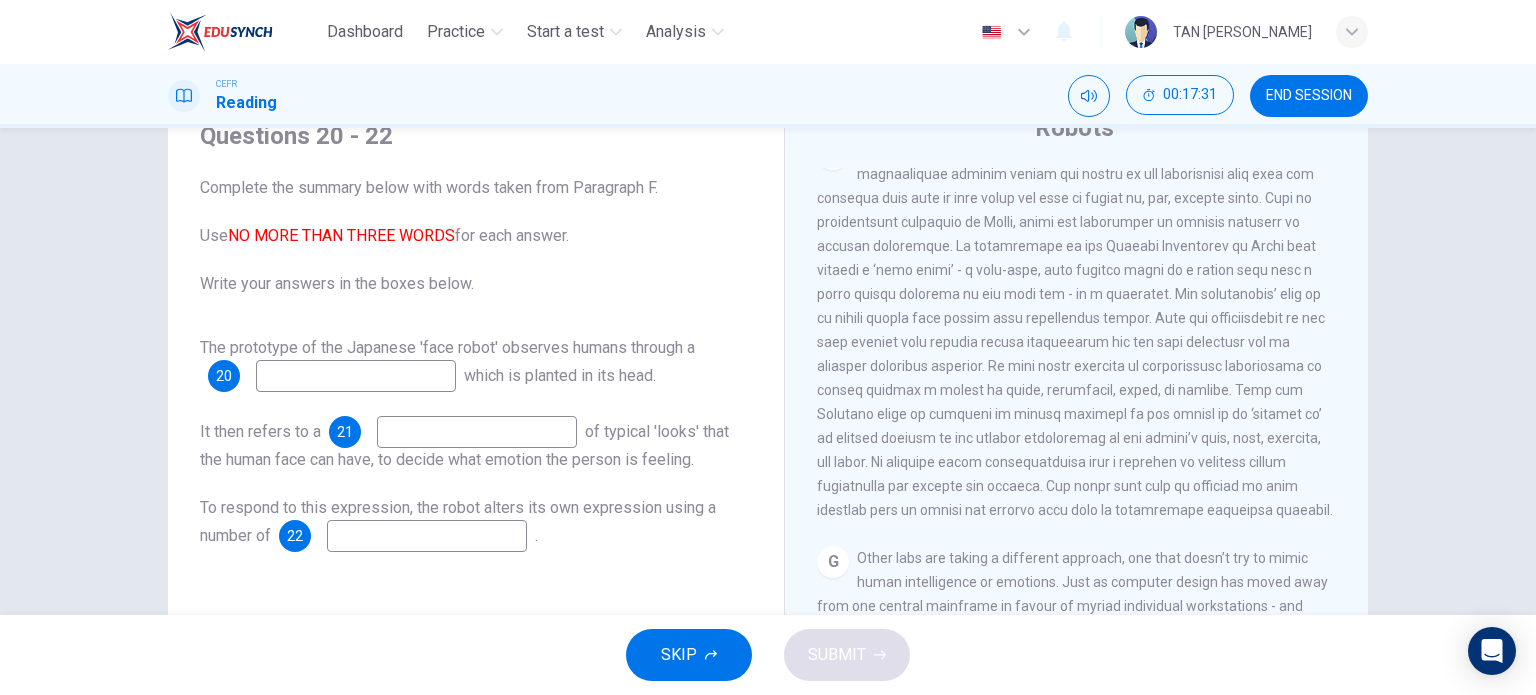 drag, startPoint x: 961, startPoint y: 339, endPoint x: 1086, endPoint y: 350, distance: 125.48307 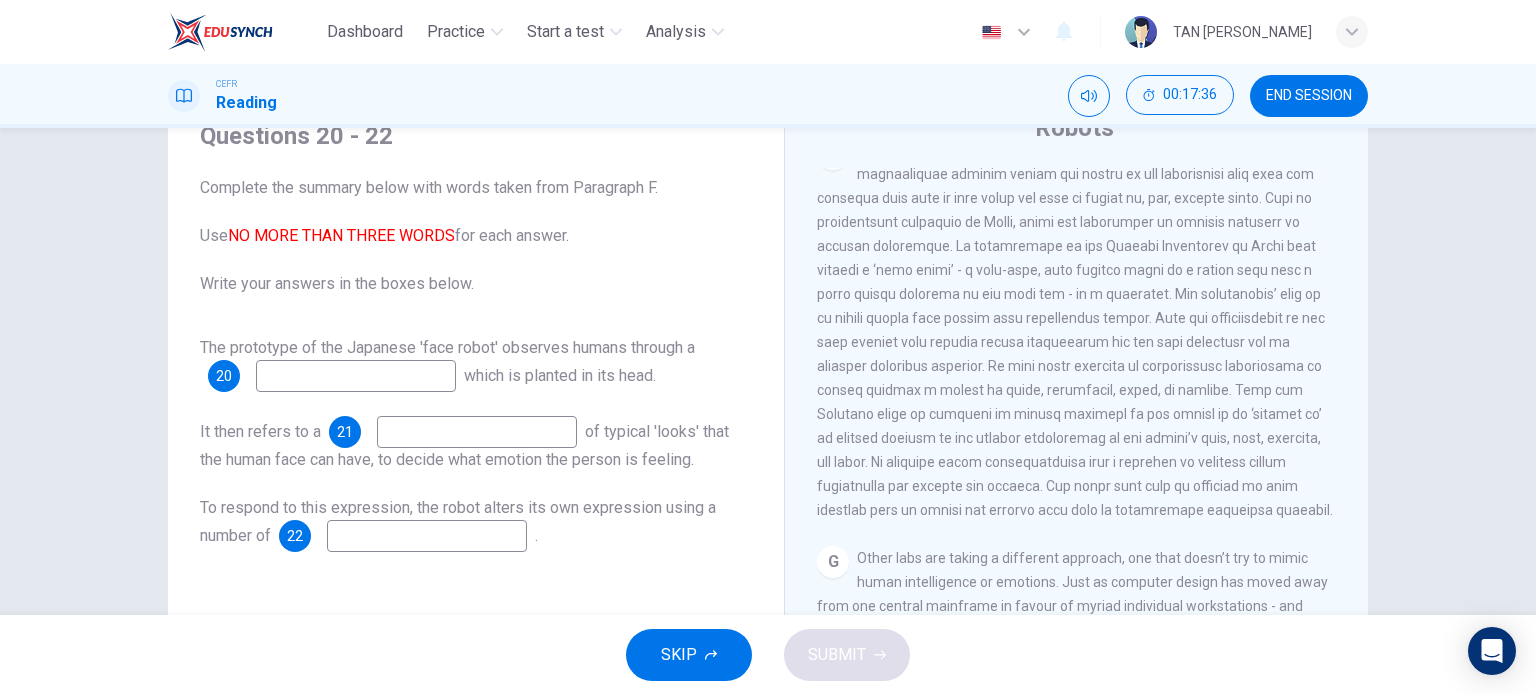 drag, startPoint x: 380, startPoint y: 394, endPoint x: 370, endPoint y: 379, distance: 18.027756 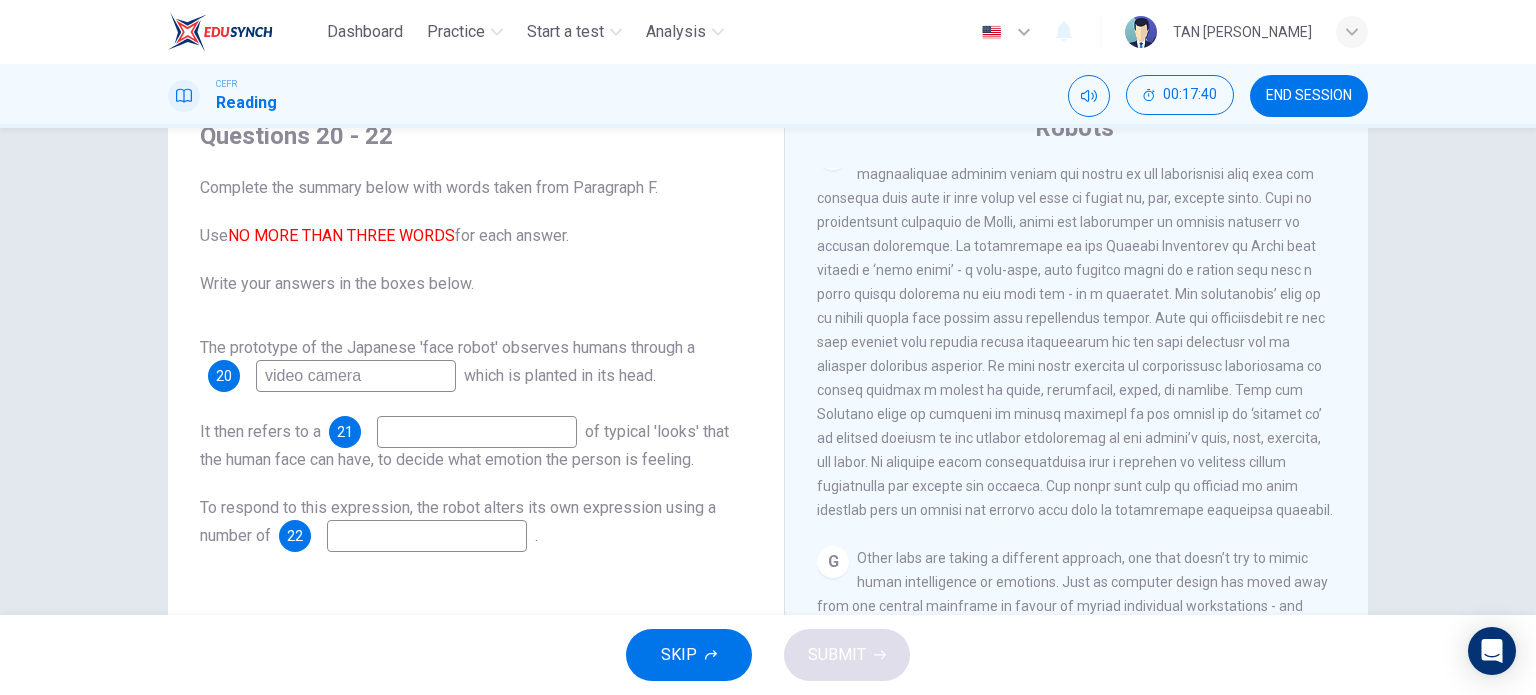 type on "video camera" 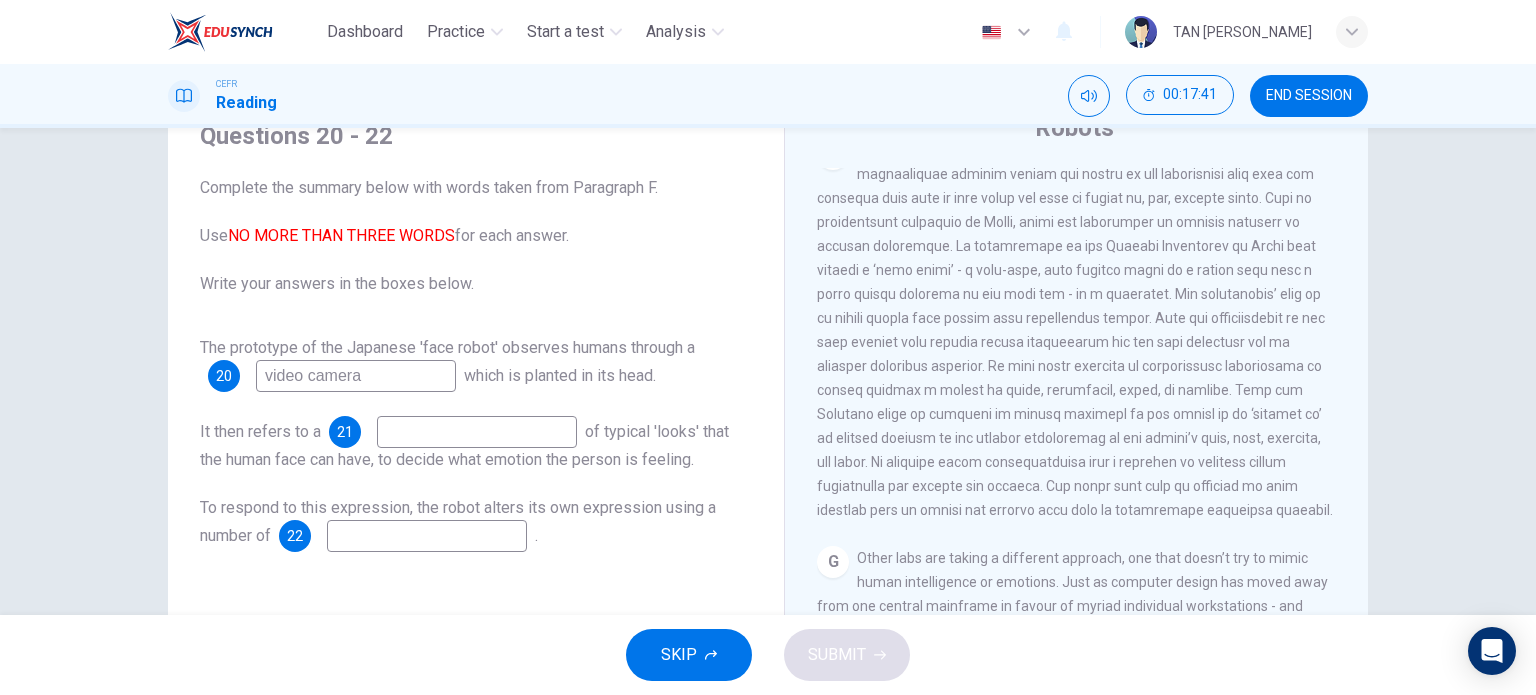 click at bounding box center (477, 432) 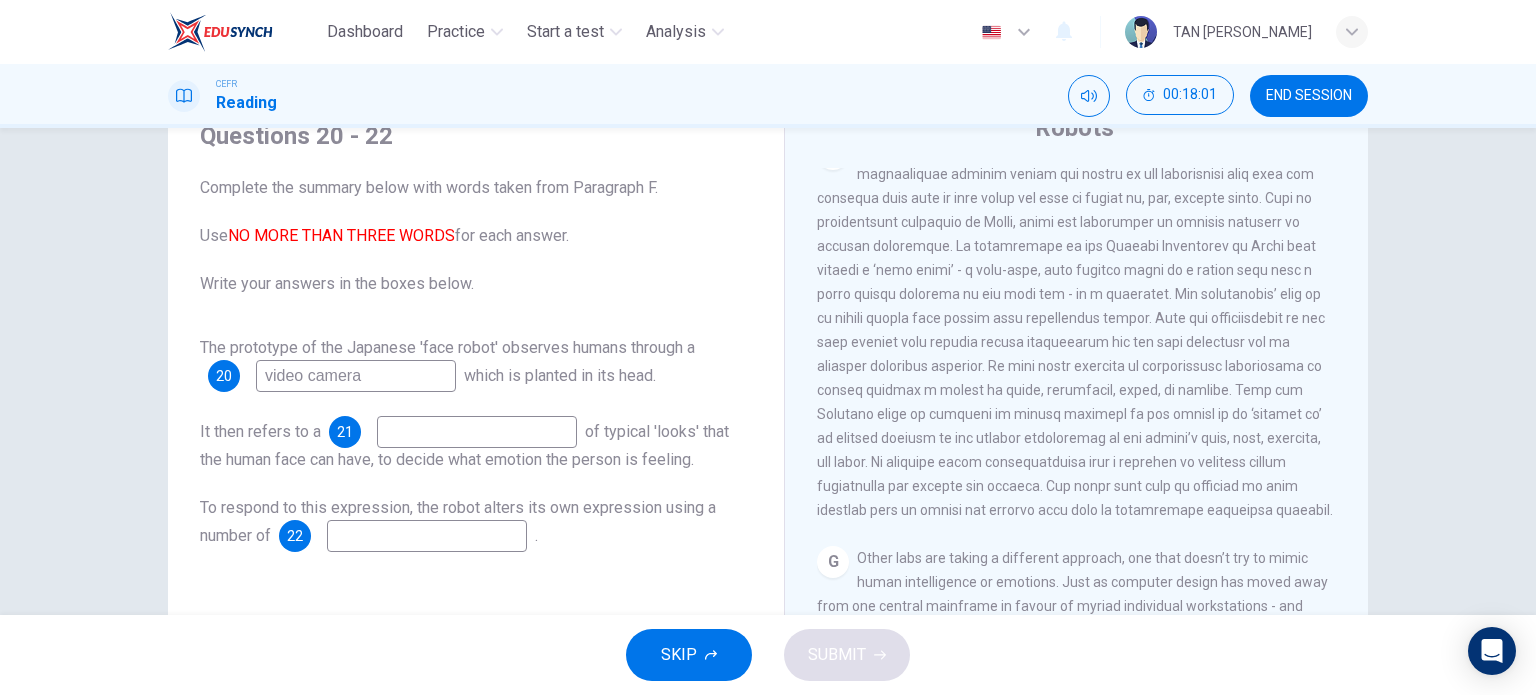 click at bounding box center (427, 536) 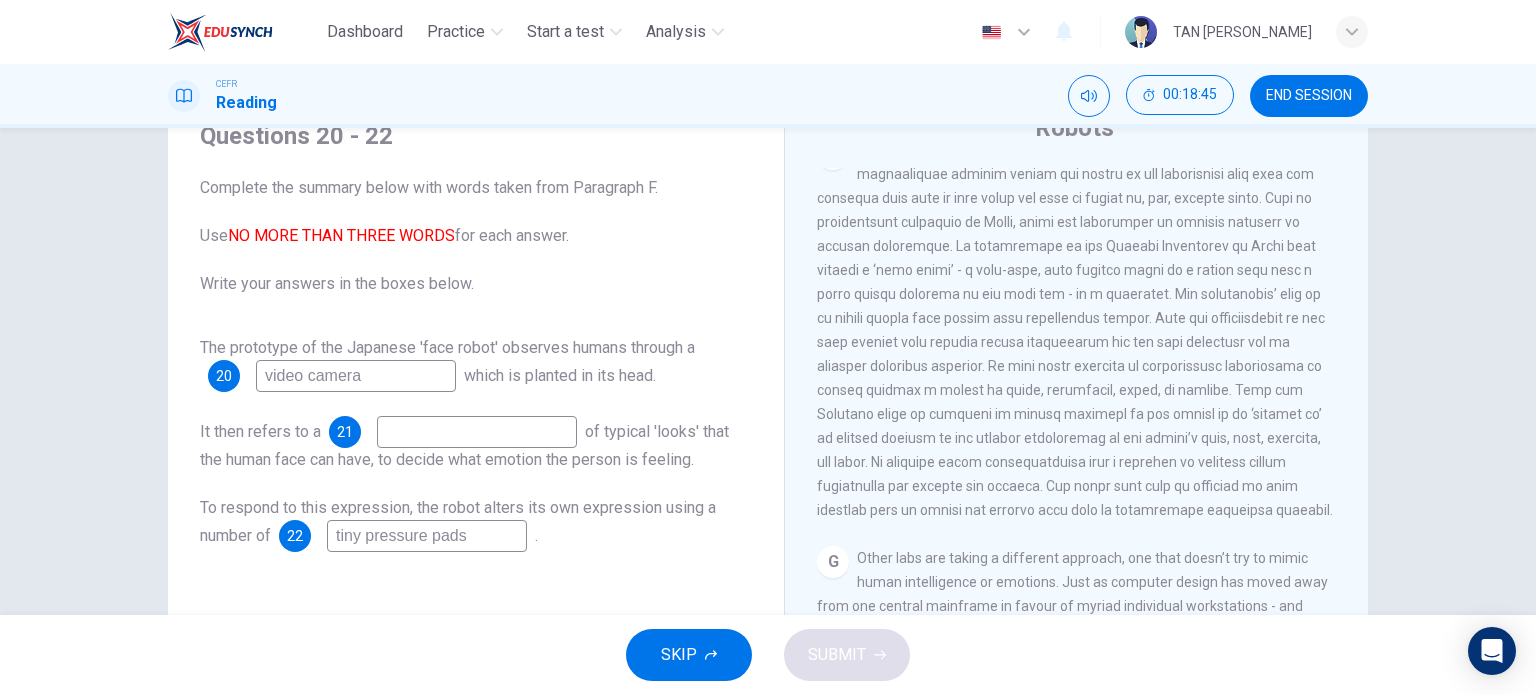 type on "tiny pressure pads" 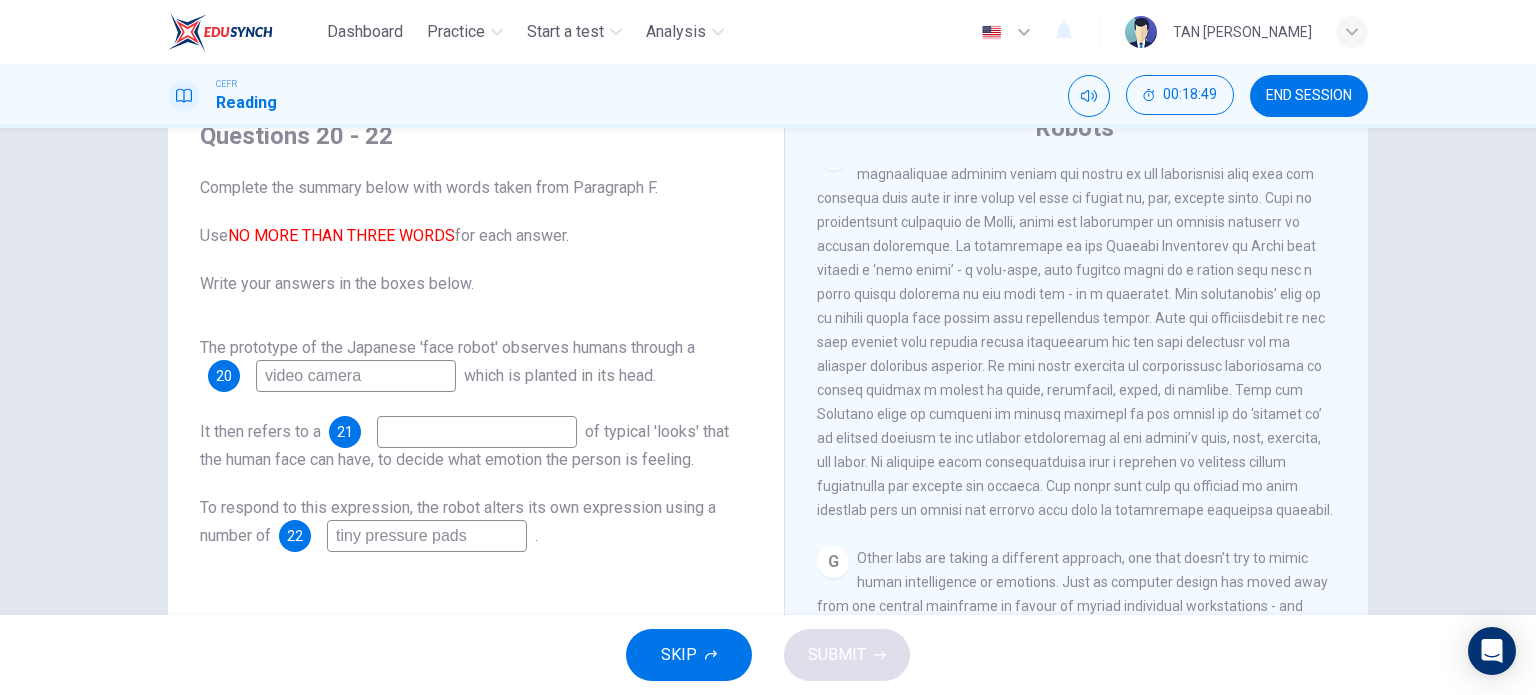 drag, startPoint x: 1000, startPoint y: 444, endPoint x: 1118, endPoint y: 441, distance: 118.03813 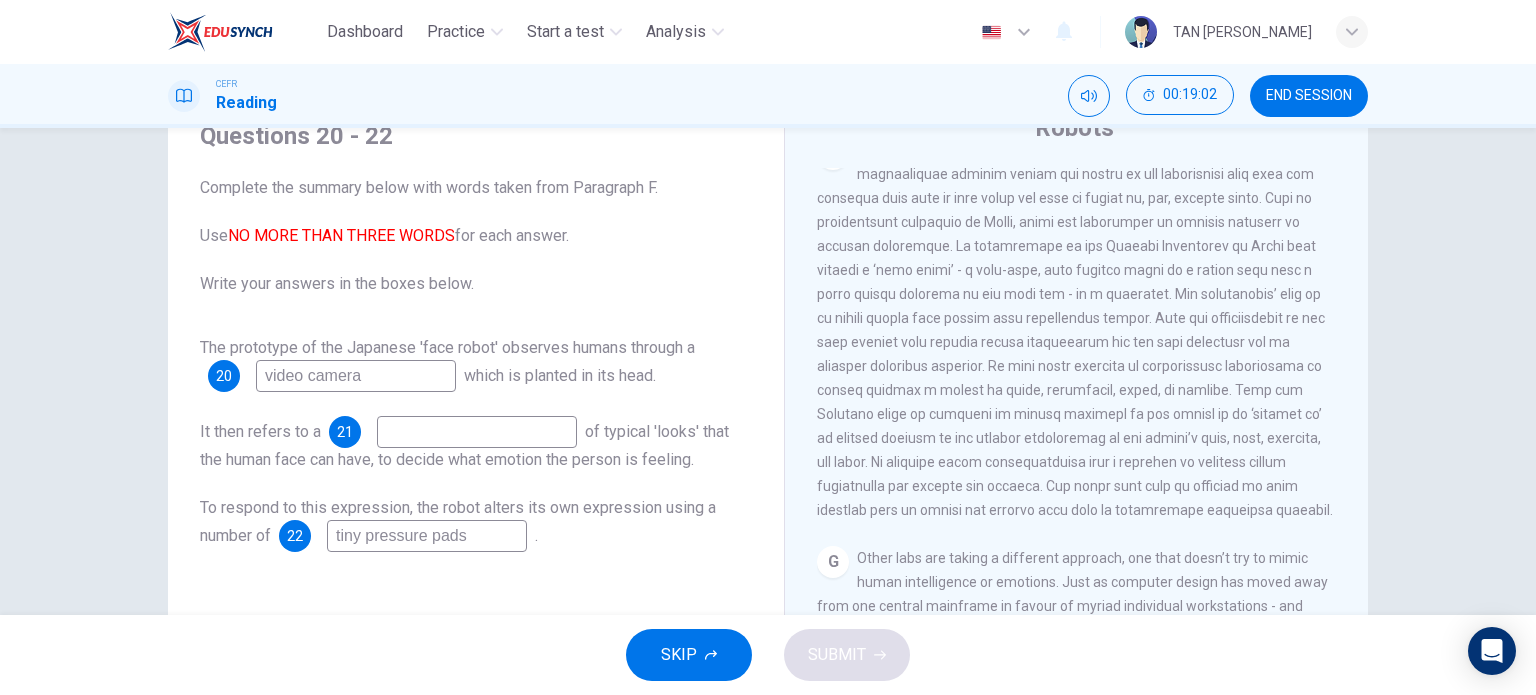 drag, startPoint x: 1009, startPoint y: 341, endPoint x: 1085, endPoint y: 346, distance: 76.1643 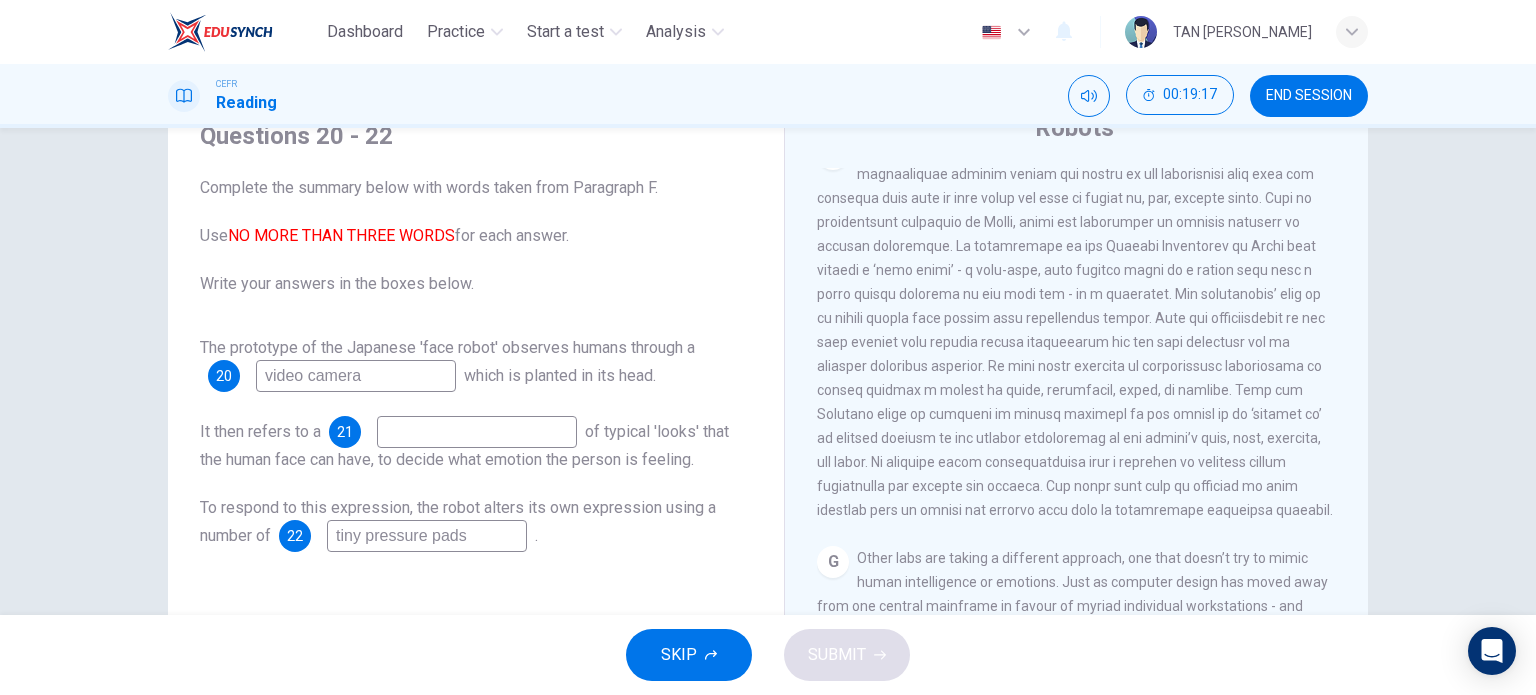 click at bounding box center [477, 432] 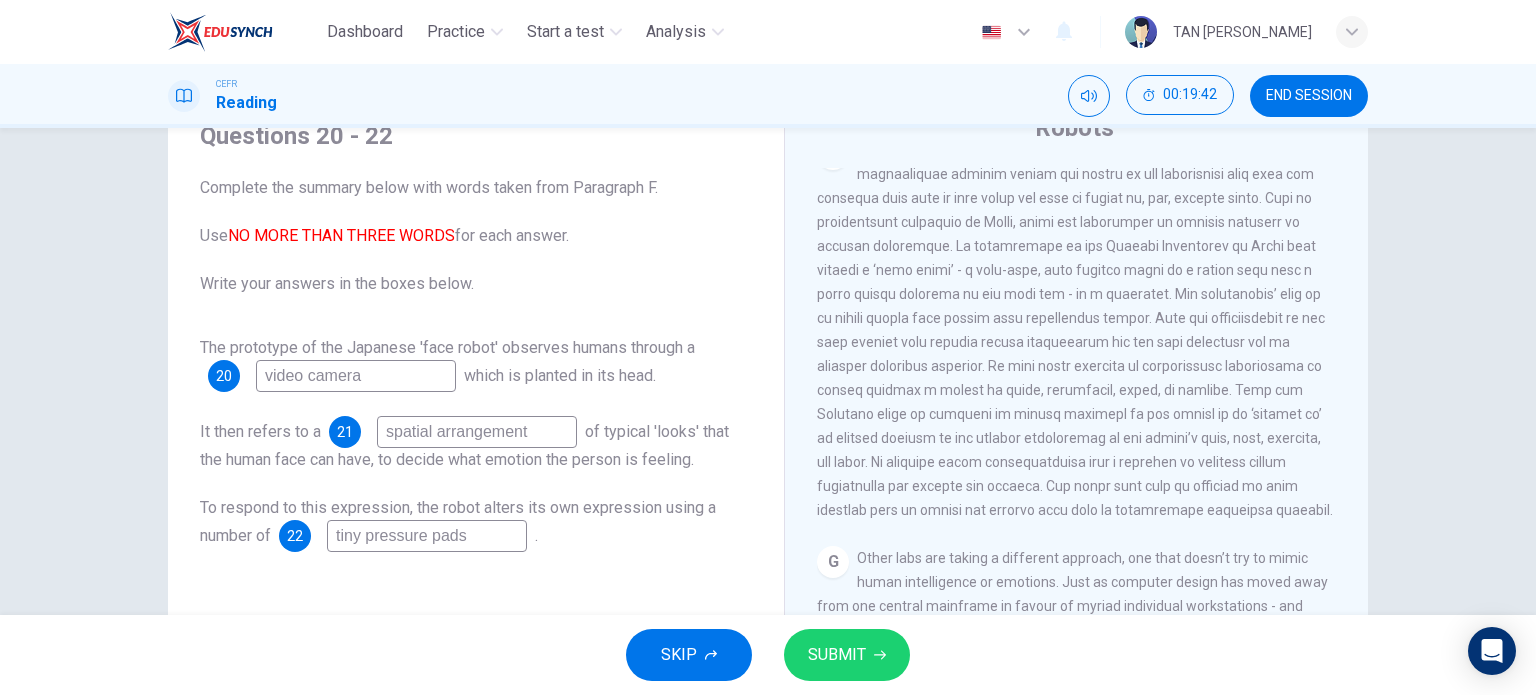 type on "spatial arrangement" 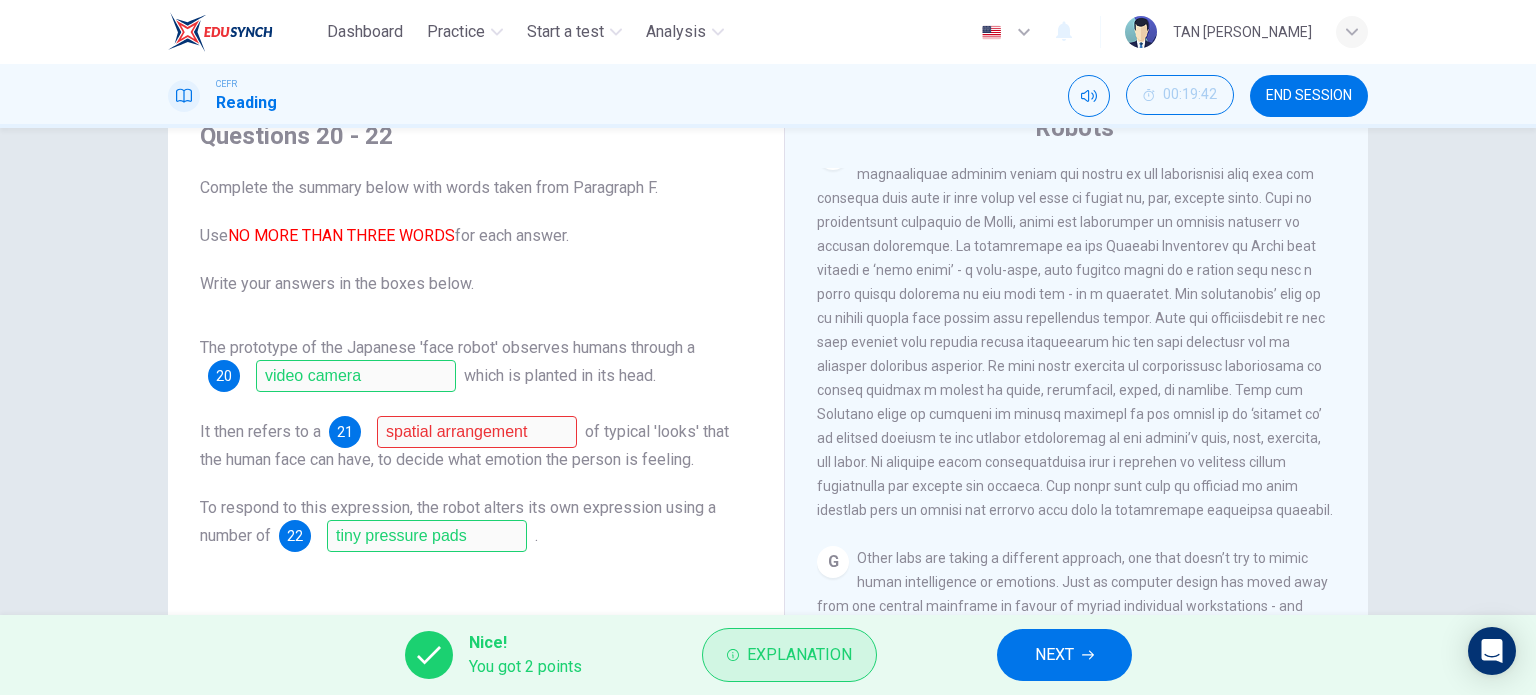 click on "Explanation" at bounding box center [789, 655] 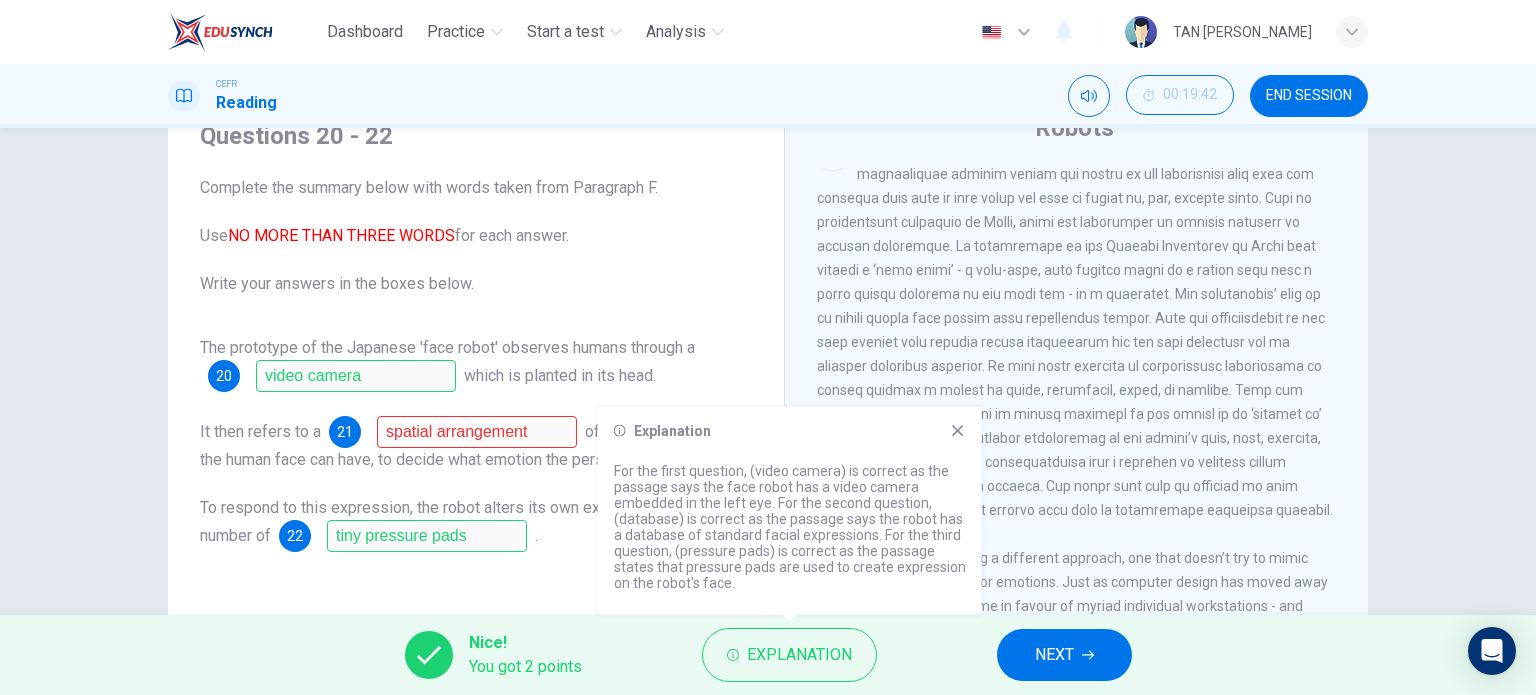 click on "Explanation For the first question, (video camera) is correct as the passage says the face robot has a video camera embedded in the left eye.
For the second question, (database) is correct as the passage says the robot has a database of standard facial expressions.
For the third question, (pressure pads) is correct as the passage states that pressure pads are used to create expression on the robot's face." at bounding box center (790, 511) 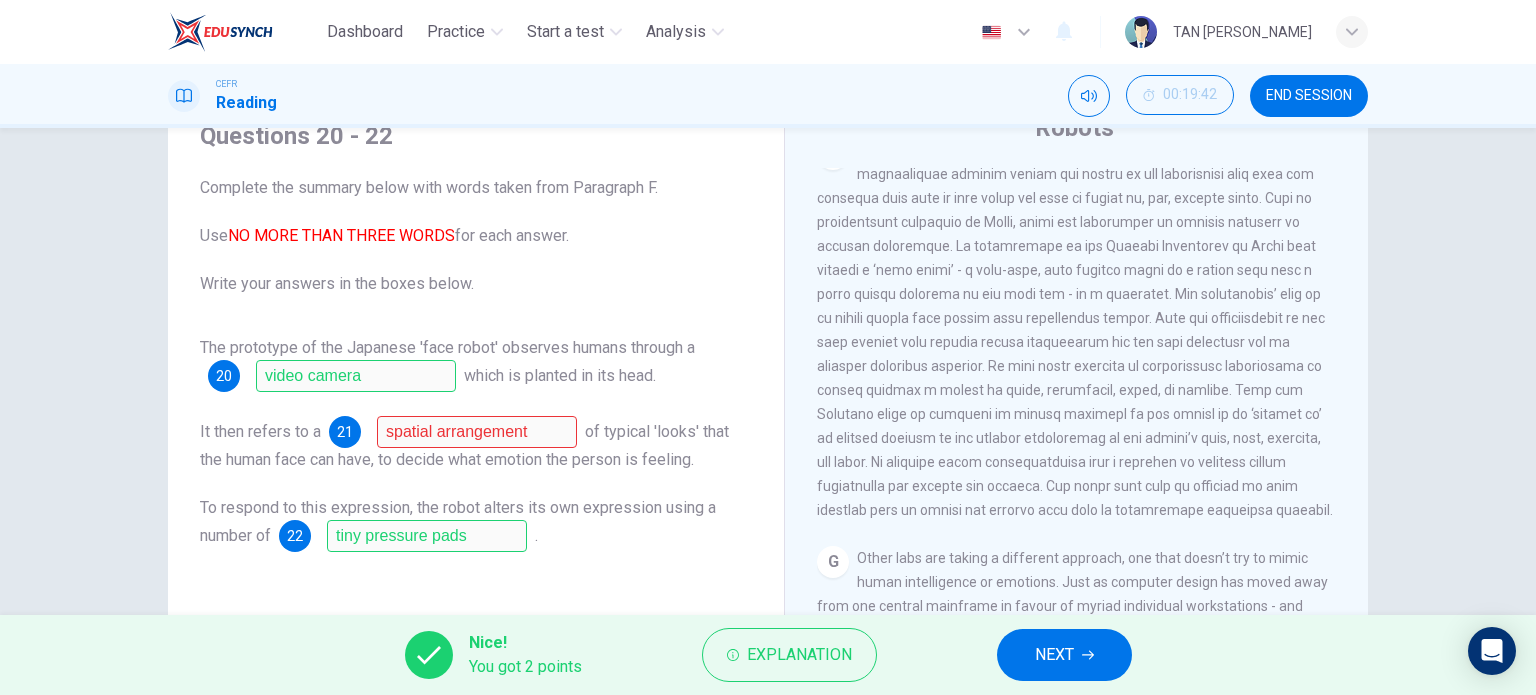 click on "NEXT" at bounding box center (1054, 655) 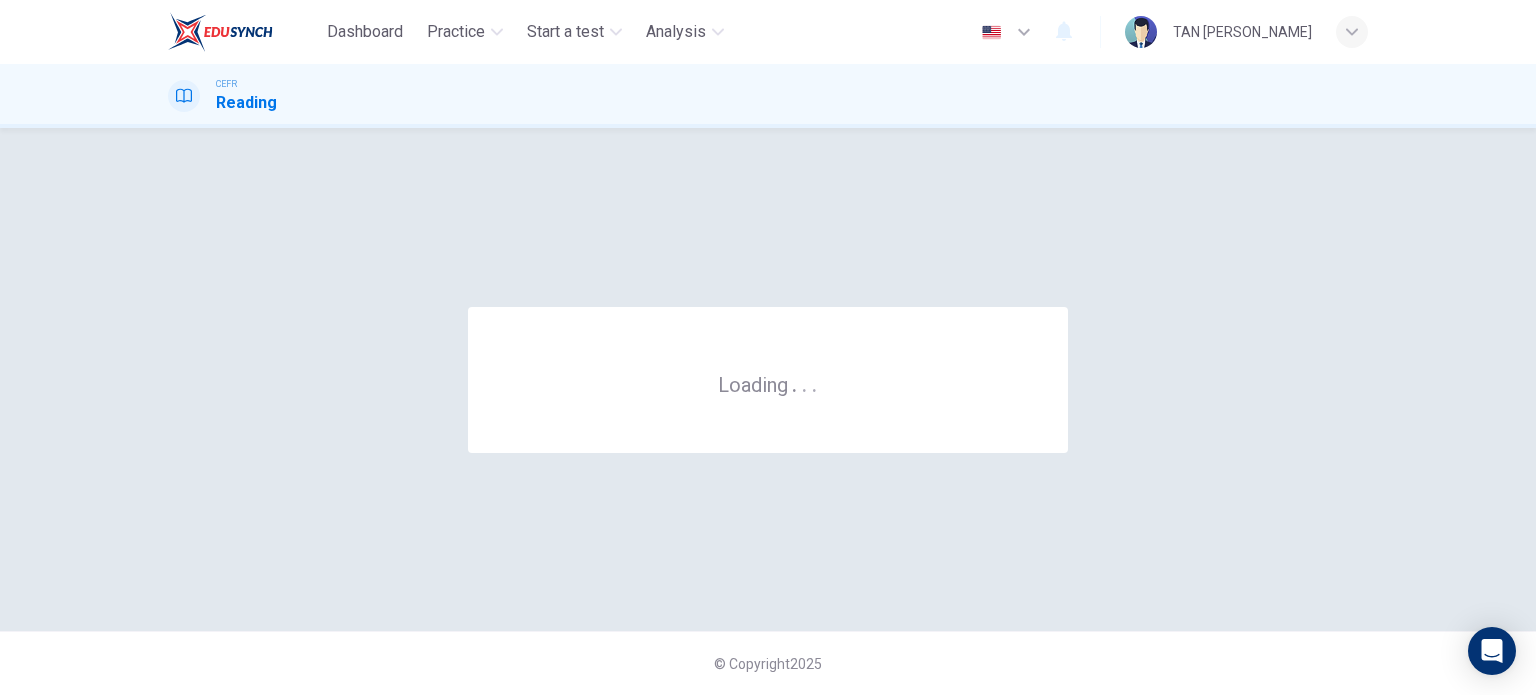scroll, scrollTop: 0, scrollLeft: 0, axis: both 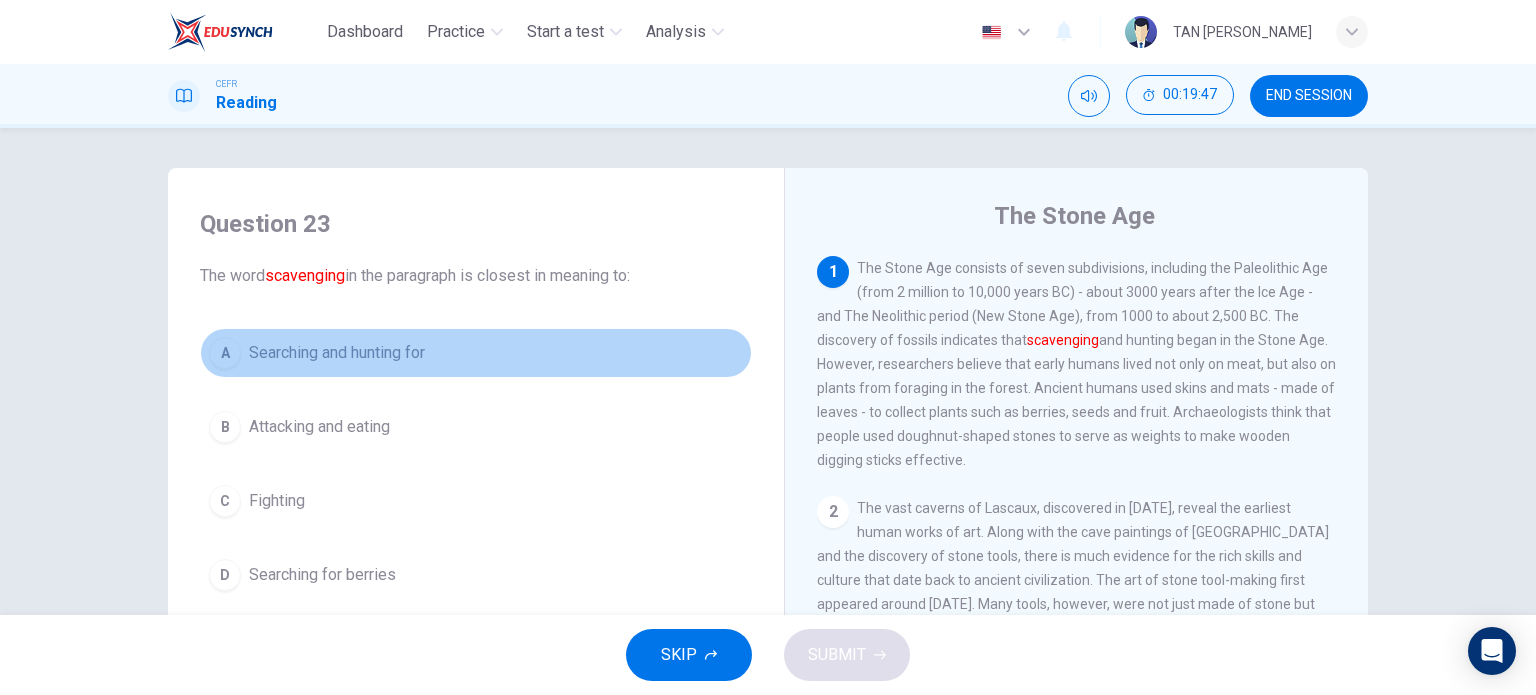 click on "Searching and hunting for" at bounding box center [337, 353] 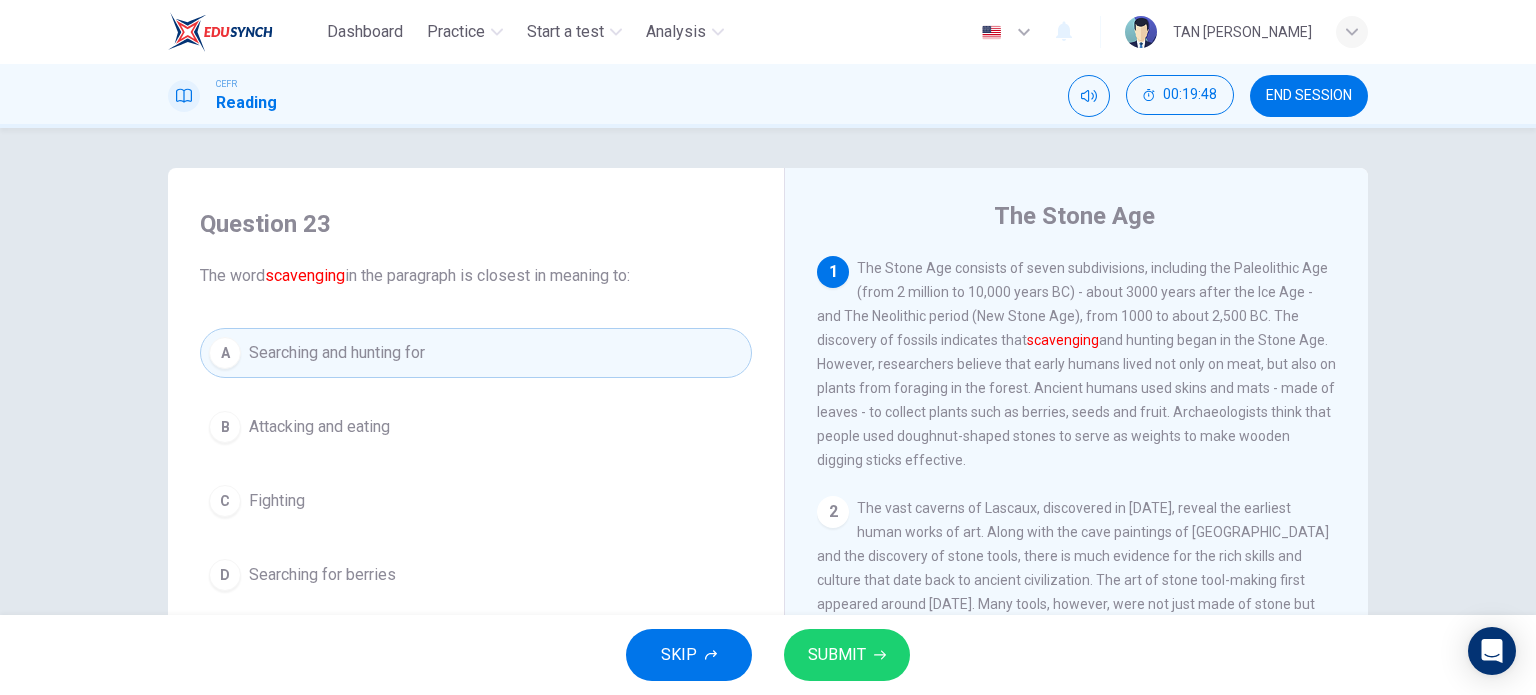 click on "SUBMIT" at bounding box center (847, 655) 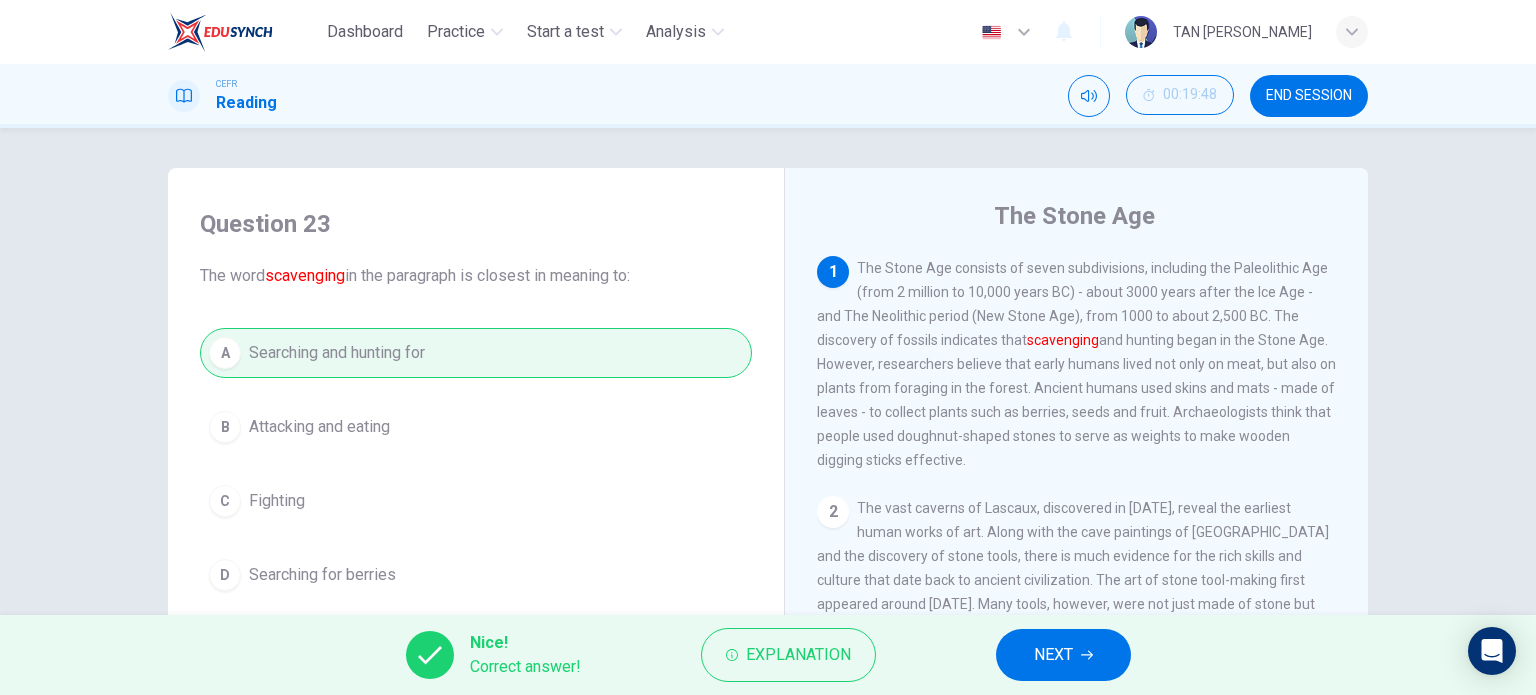 click on "NEXT" at bounding box center [1053, 655] 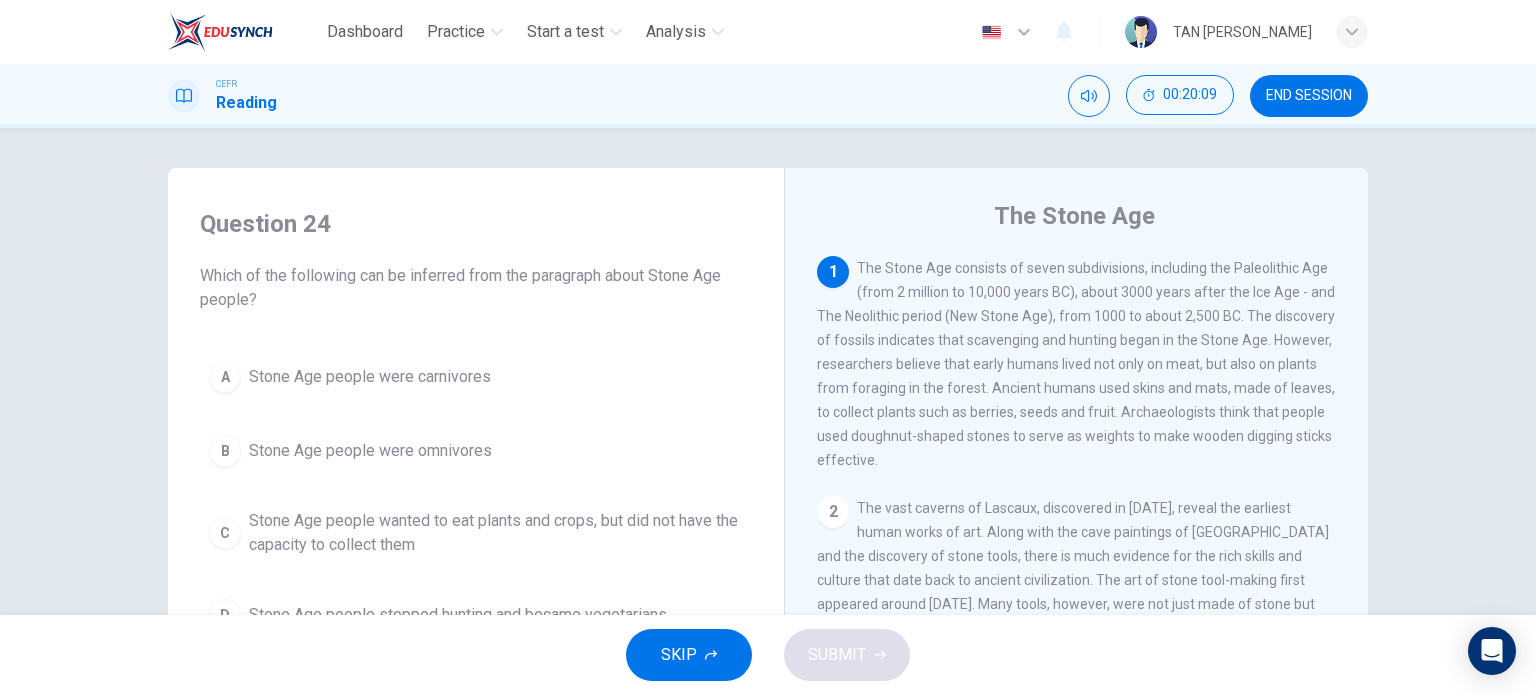 click on "Stone Age people were omnivores" at bounding box center [370, 451] 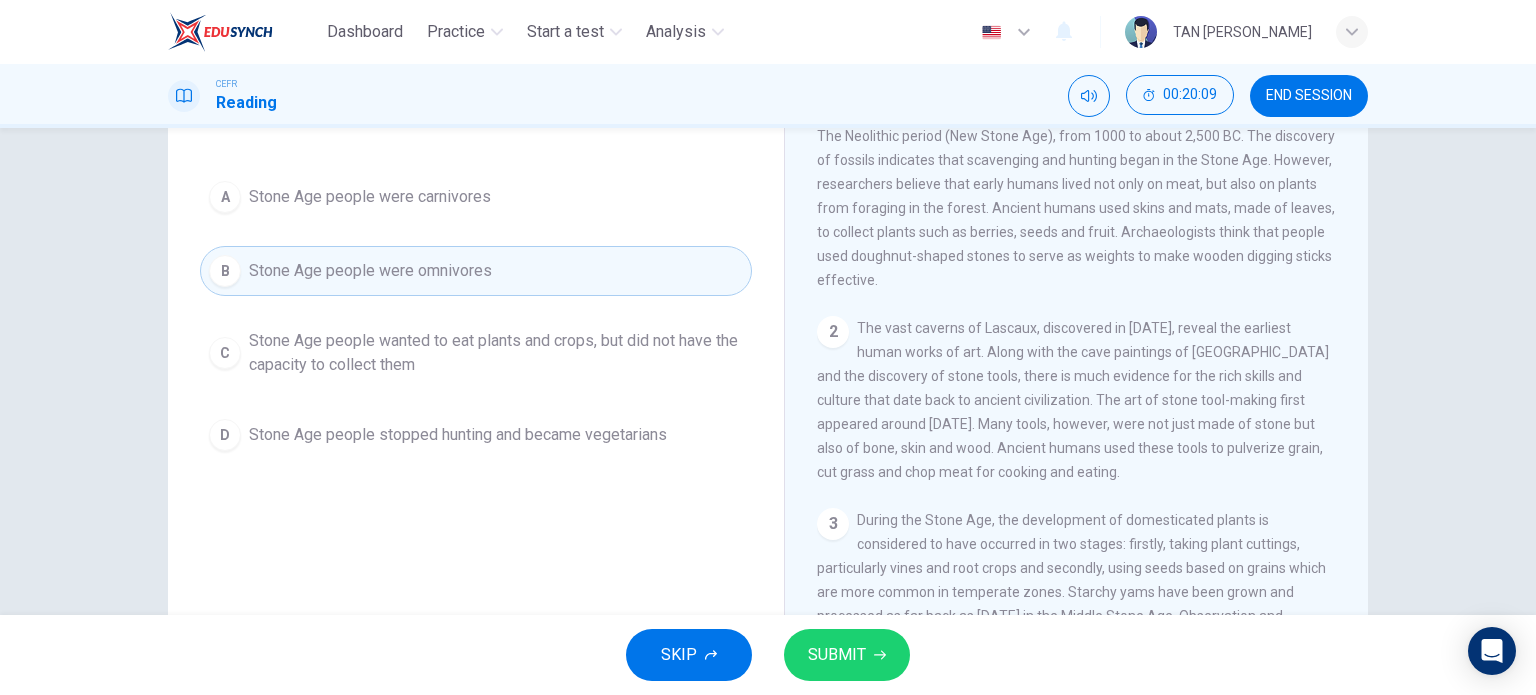 scroll, scrollTop: 200, scrollLeft: 0, axis: vertical 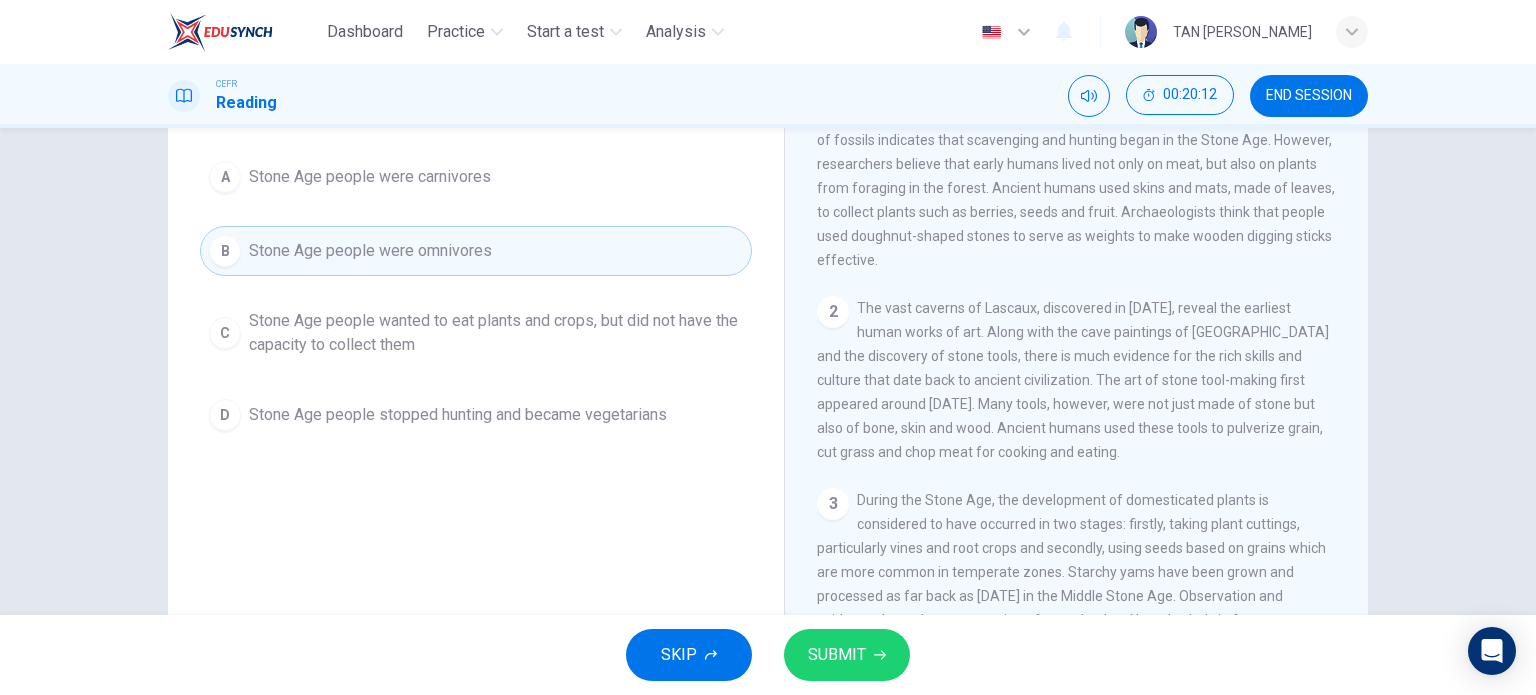 click on "SUBMIT" at bounding box center [837, 655] 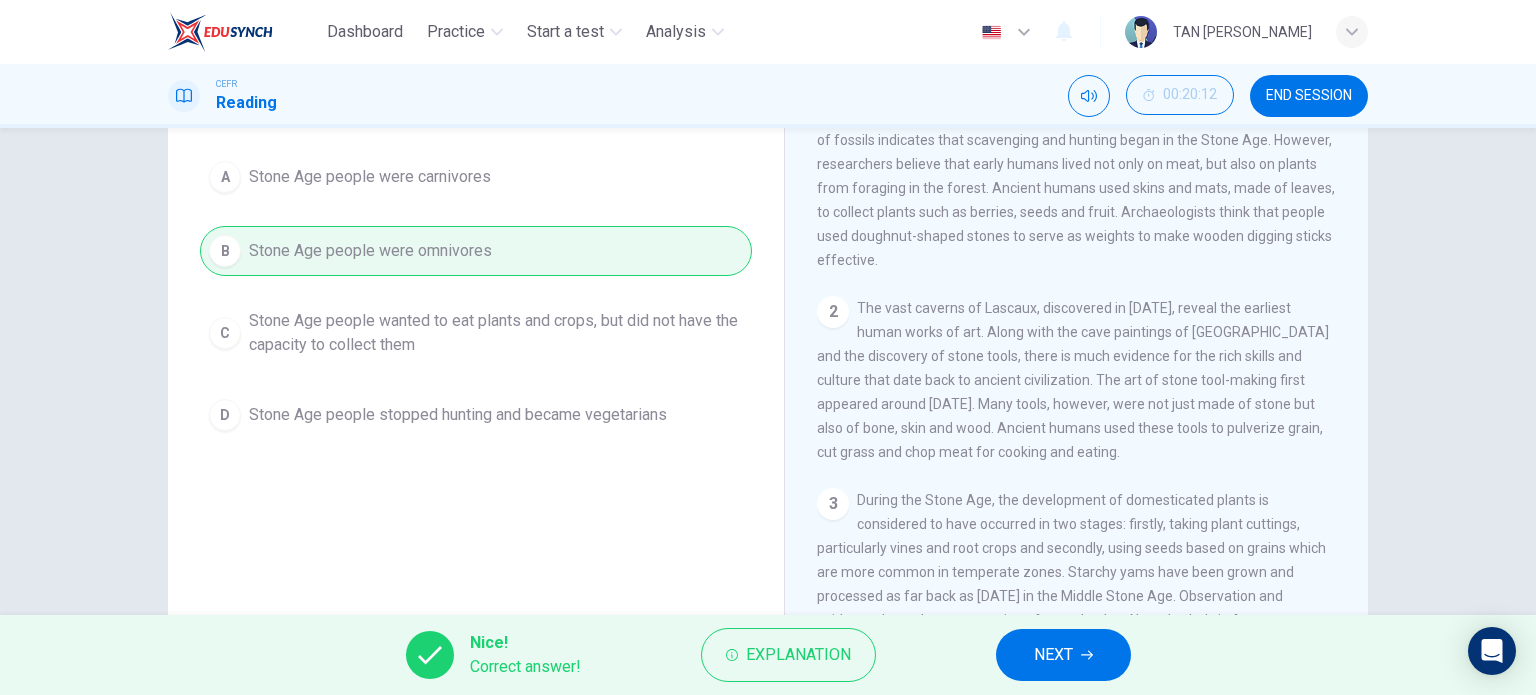 click on "NEXT" at bounding box center (1053, 655) 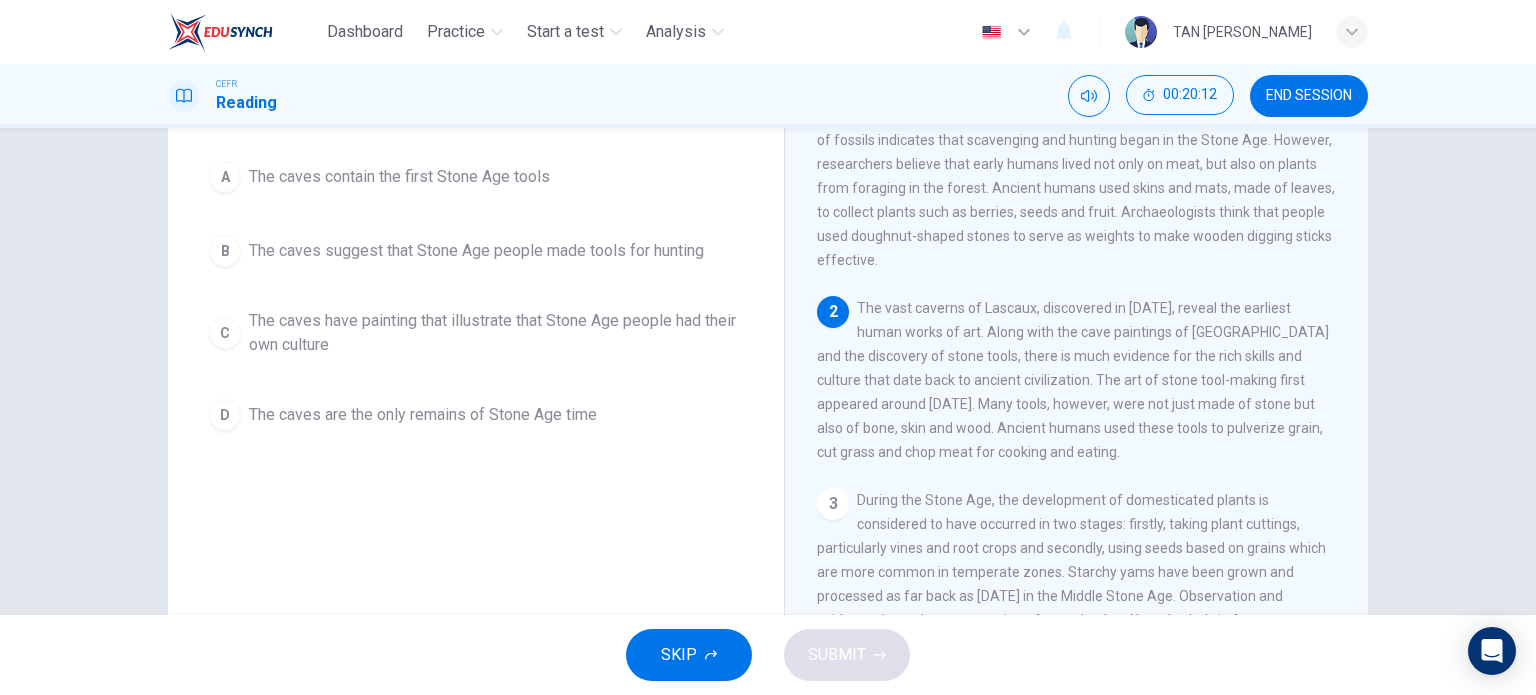 scroll, scrollTop: 100, scrollLeft: 0, axis: vertical 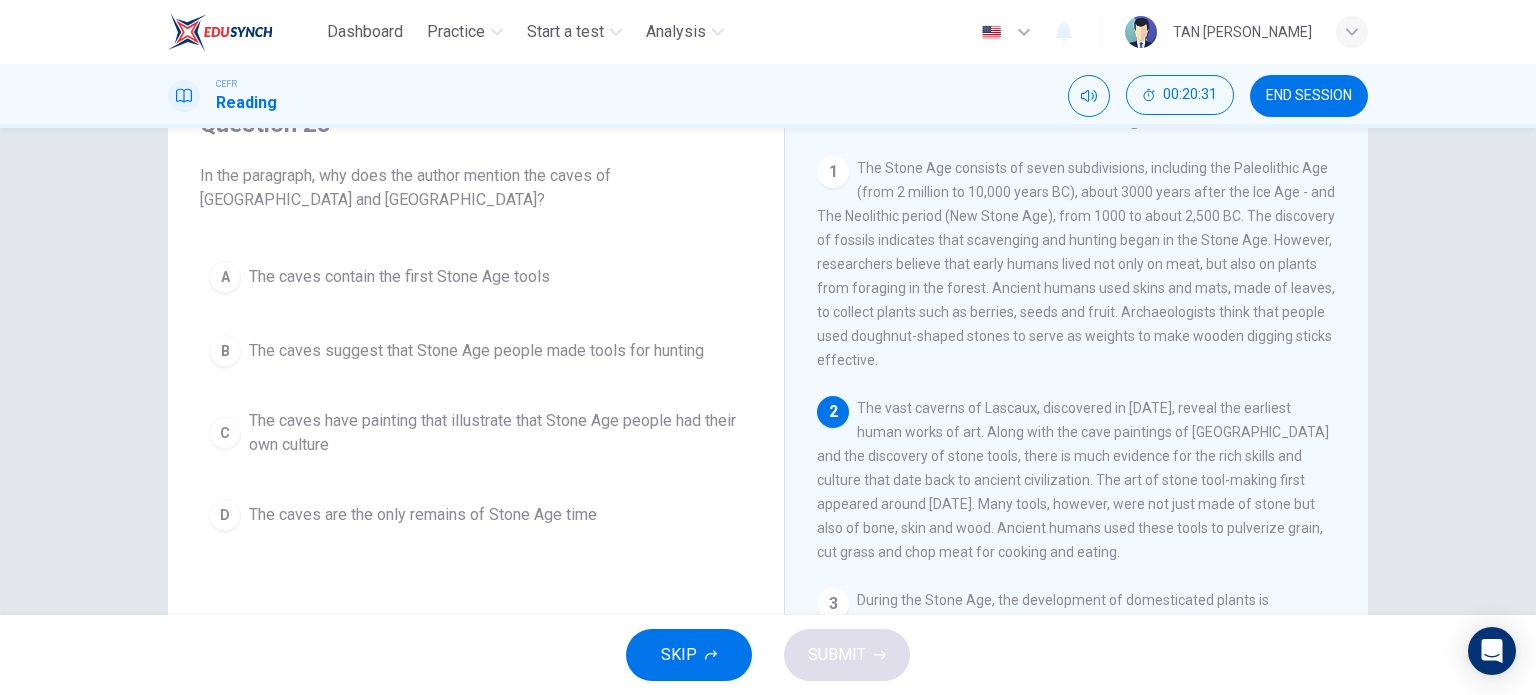 click on "The caves have painting that illustrate that Stone Age people had their own culture" at bounding box center (496, 433) 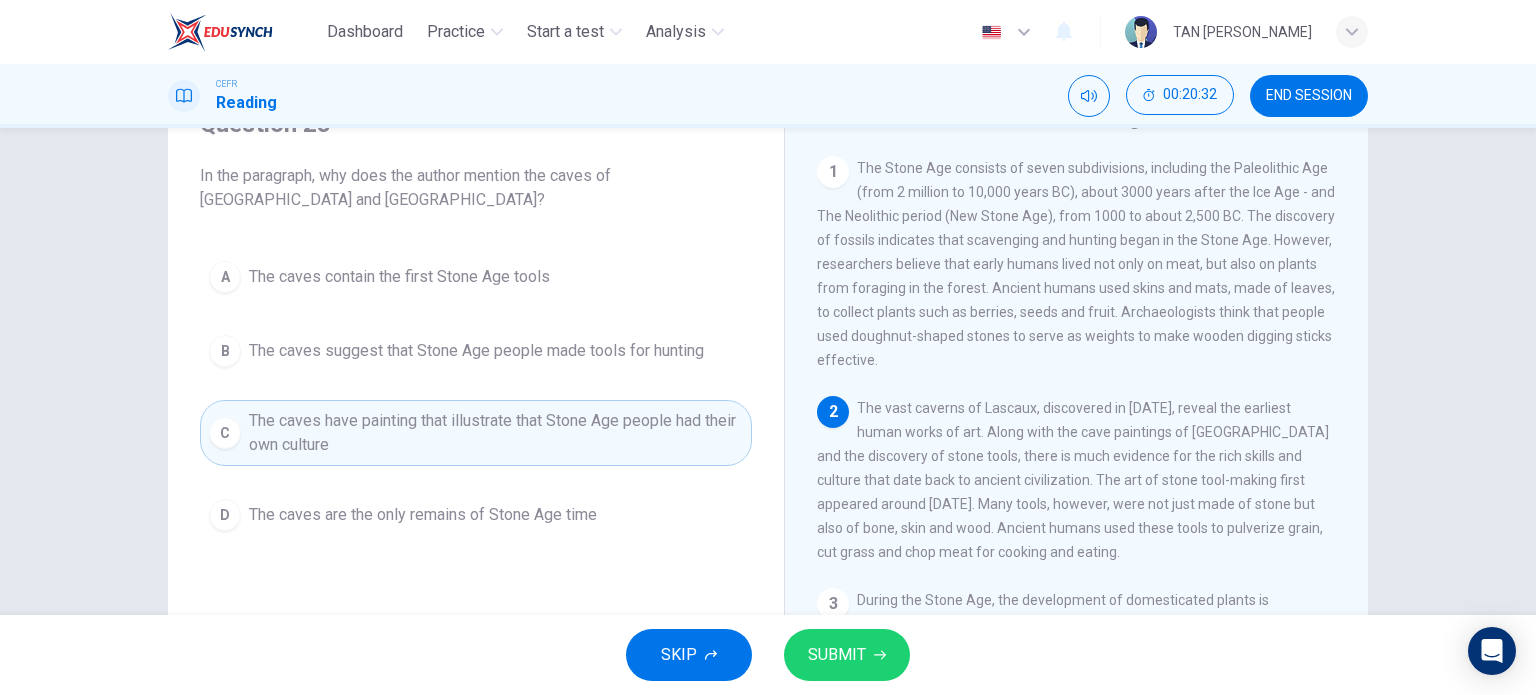 click on "SUBMIT" at bounding box center (847, 655) 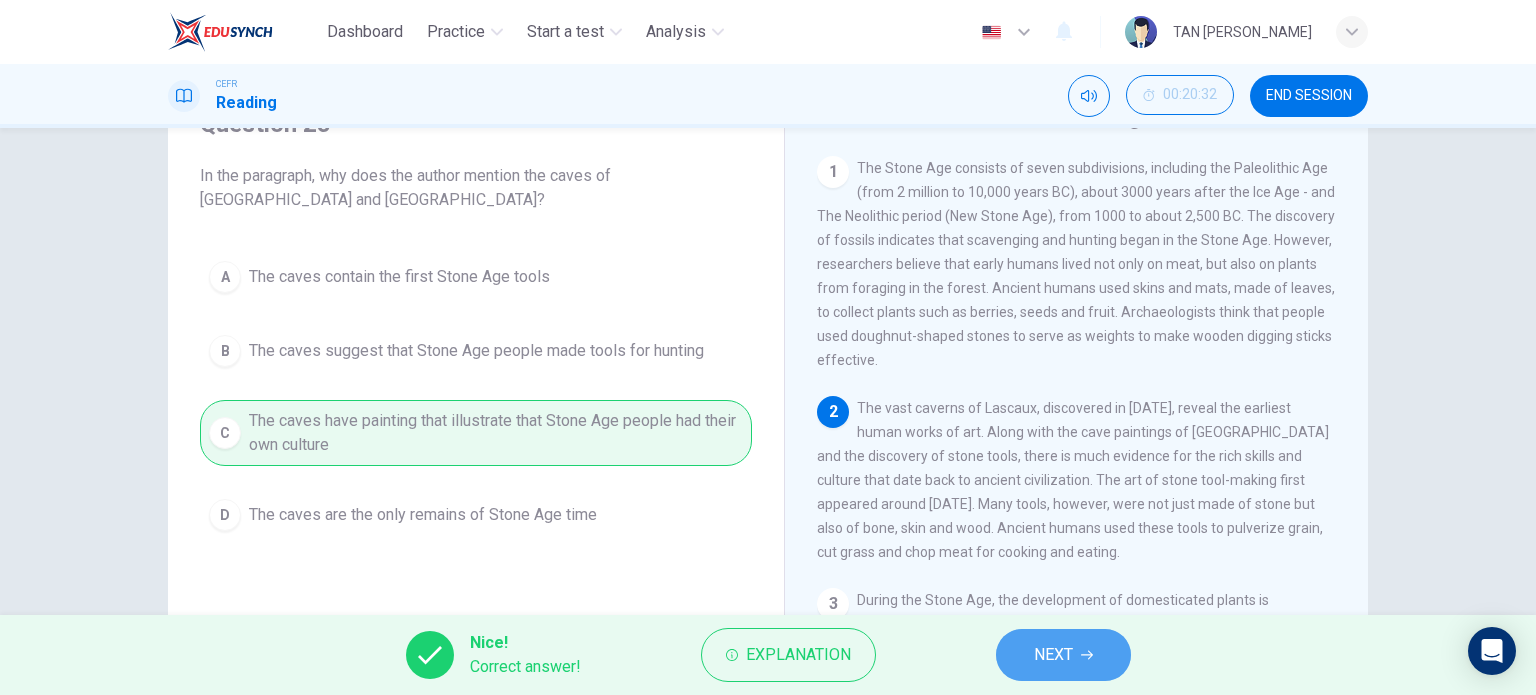 click on "NEXT" at bounding box center (1053, 655) 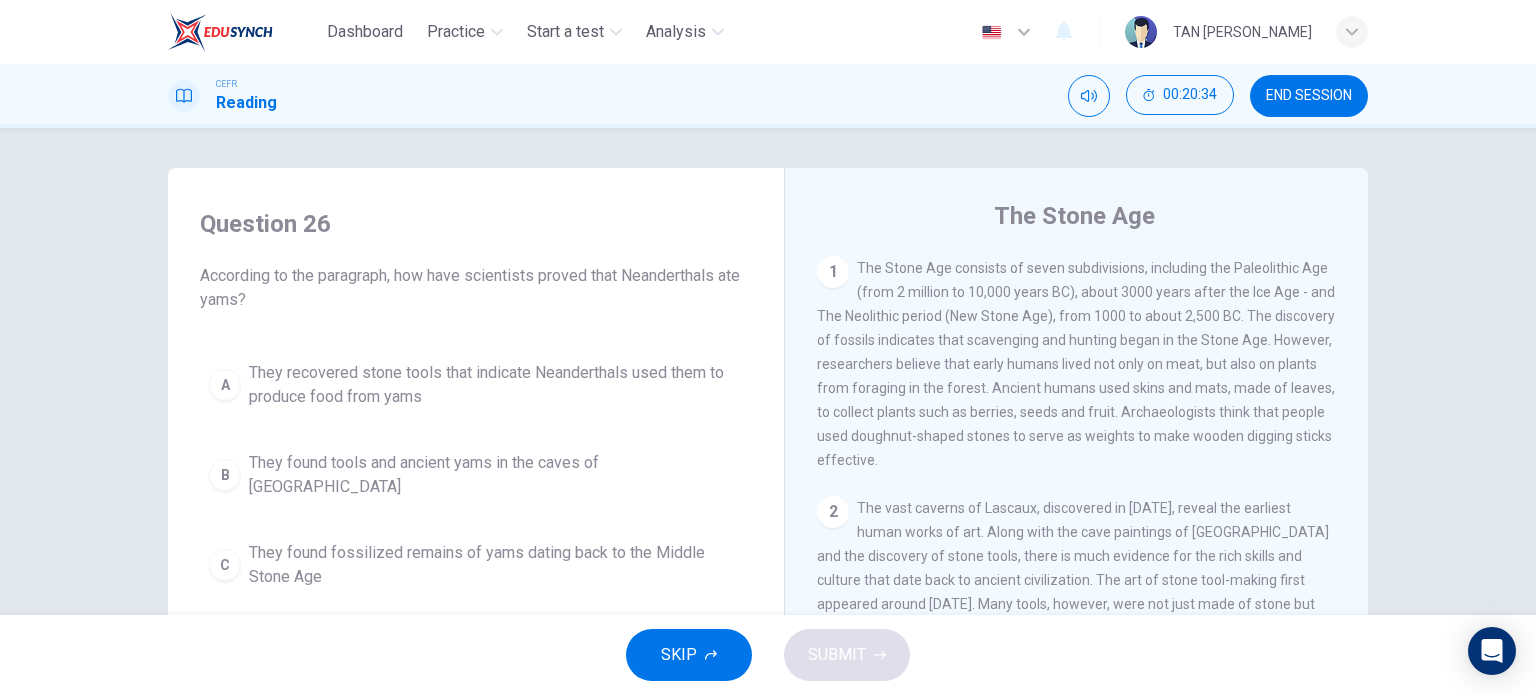 scroll, scrollTop: 100, scrollLeft: 0, axis: vertical 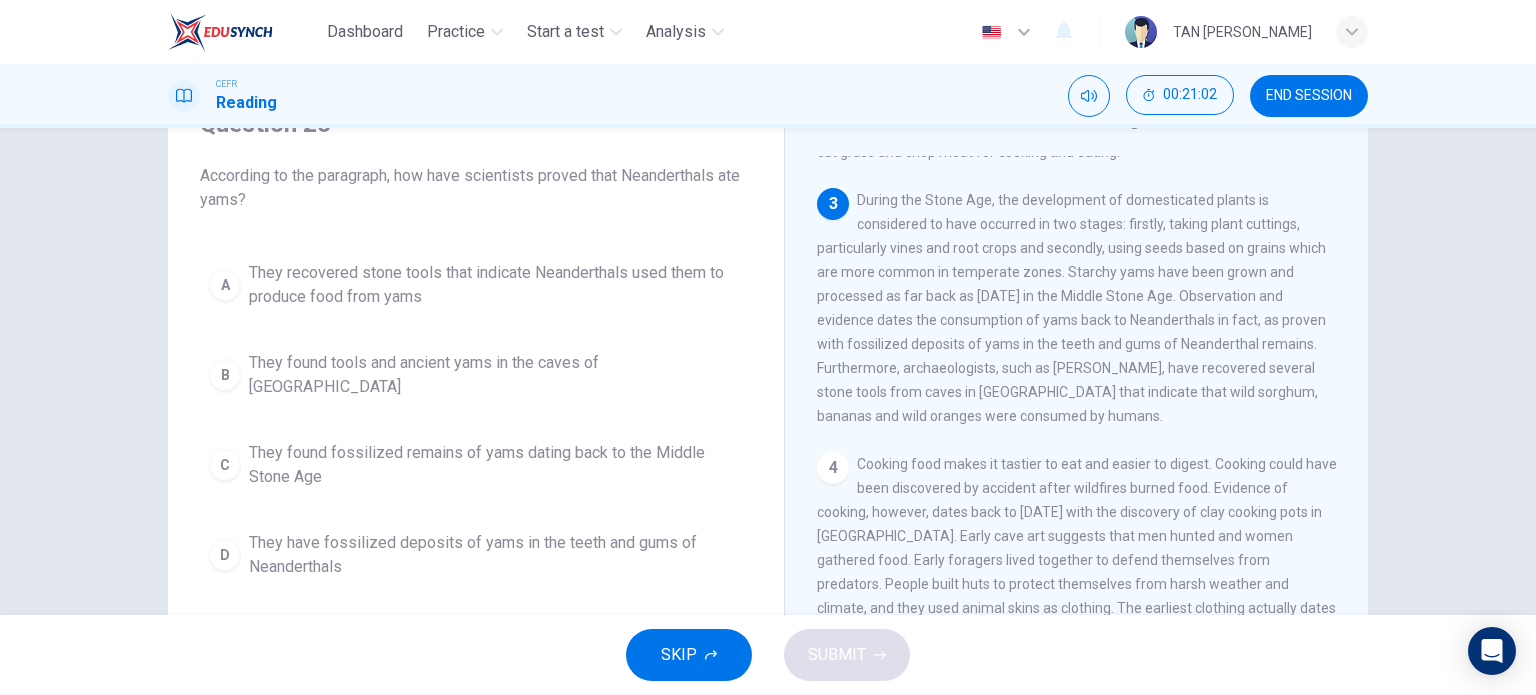 click on "They found fossilized remains of yams dating back to the Middle Stone Age" at bounding box center (496, 465) 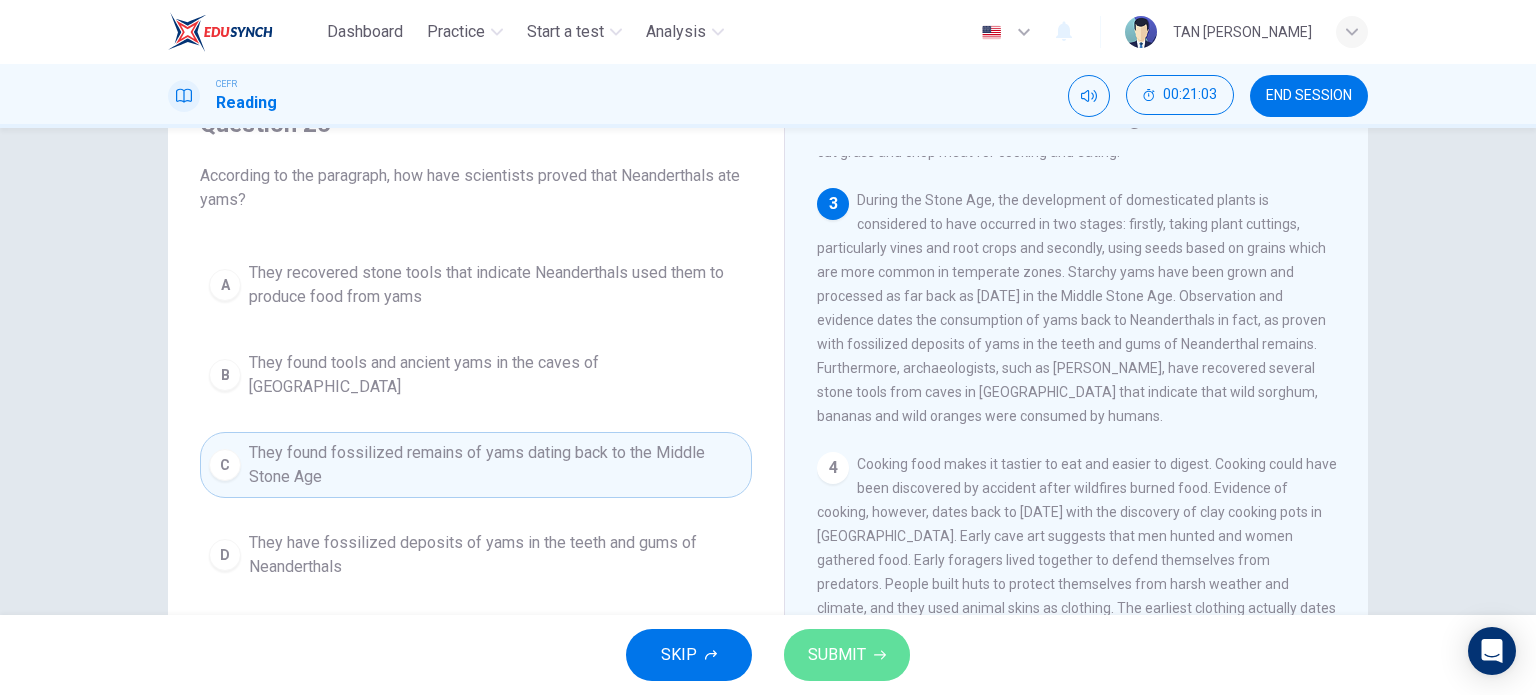 click on "SUBMIT" at bounding box center [837, 655] 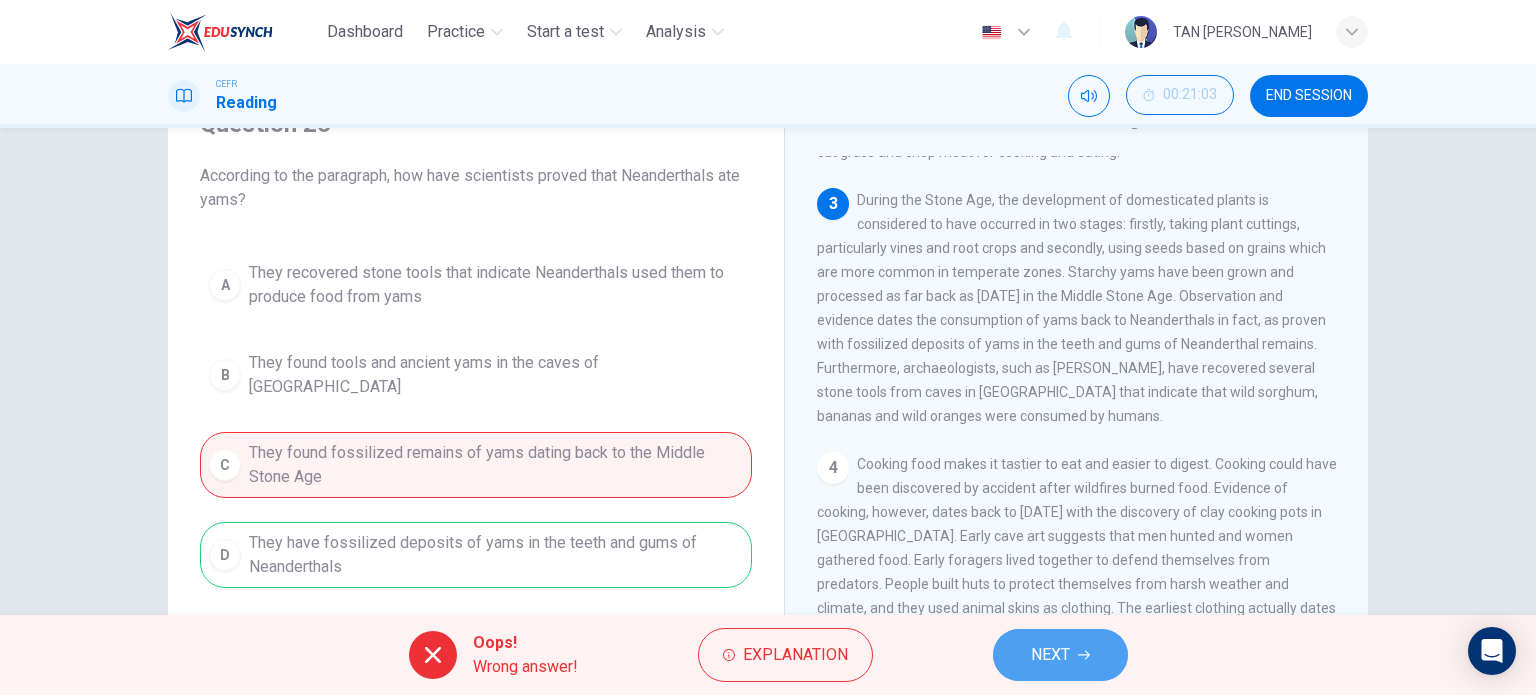 click on "NEXT" at bounding box center [1050, 655] 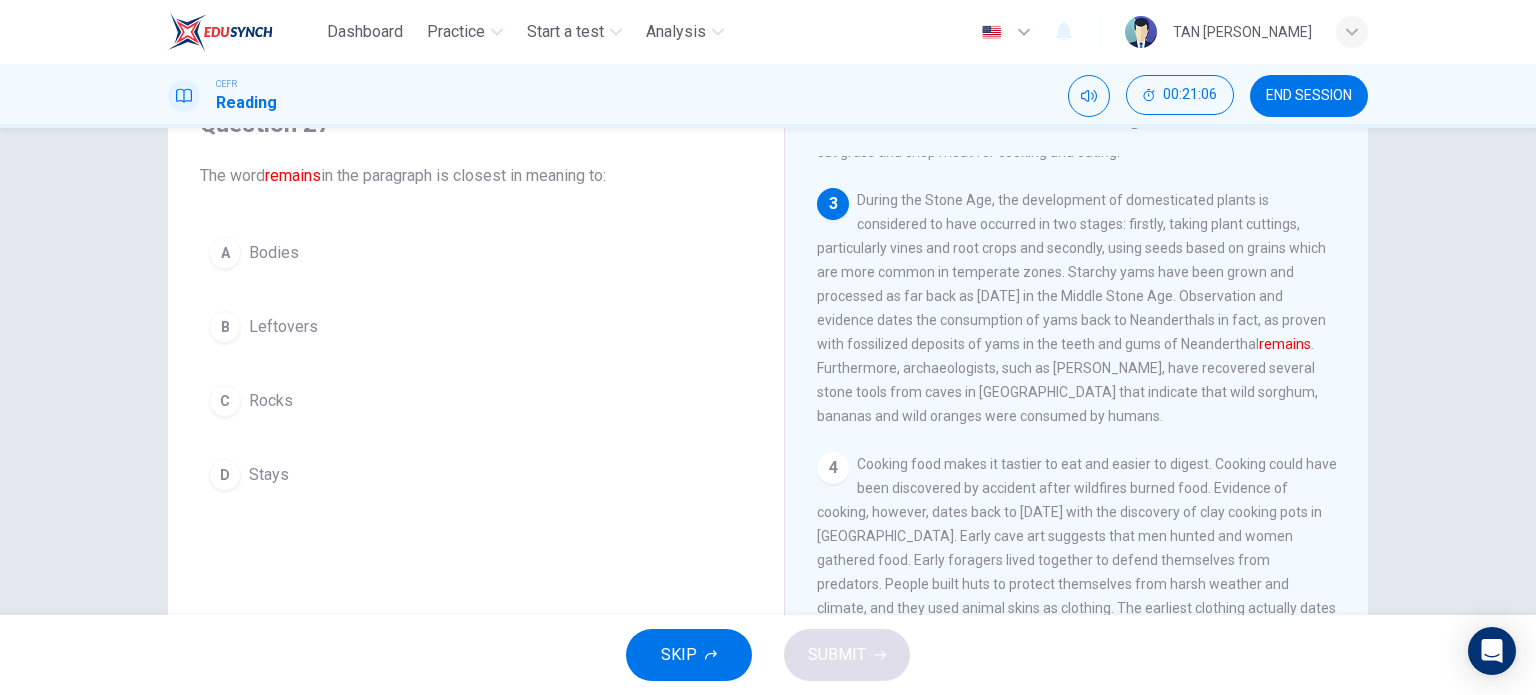 click on "Stays" at bounding box center (269, 475) 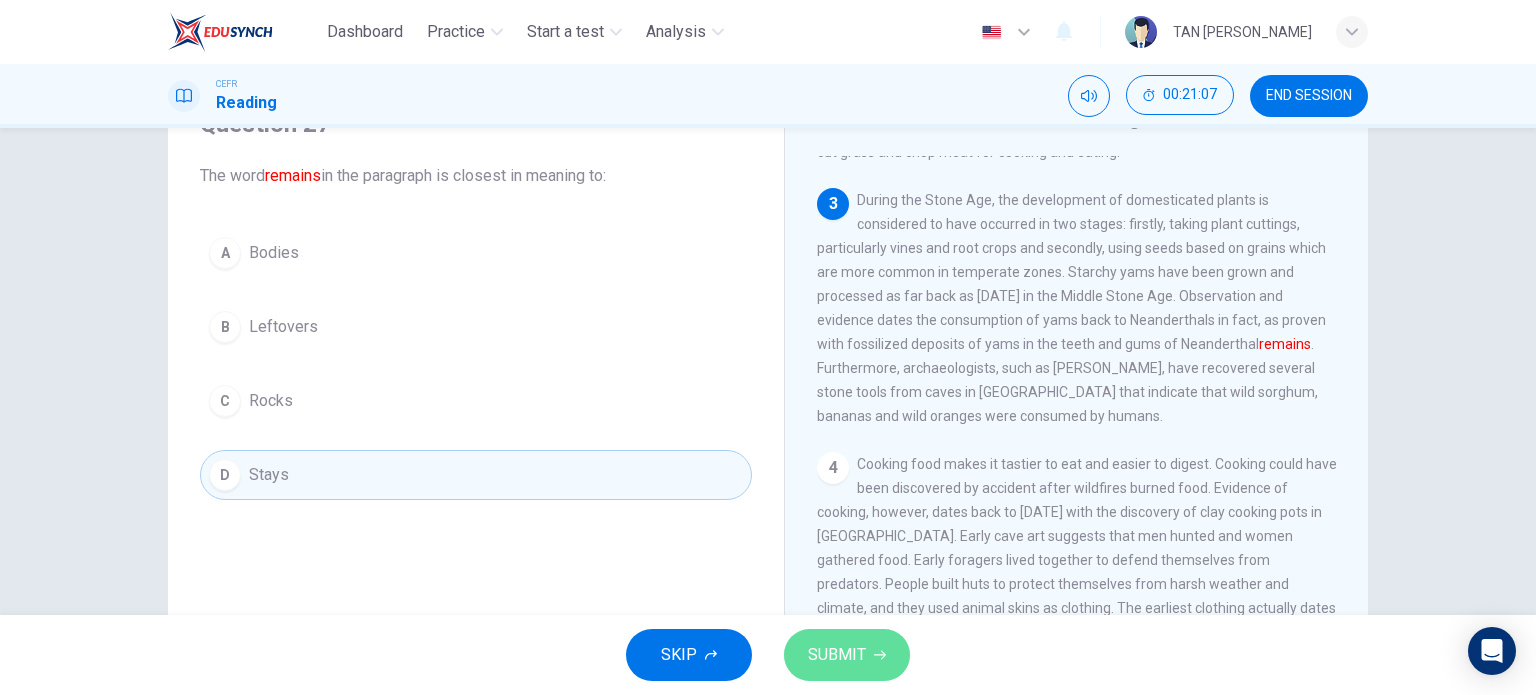 click on "SUBMIT" at bounding box center (837, 655) 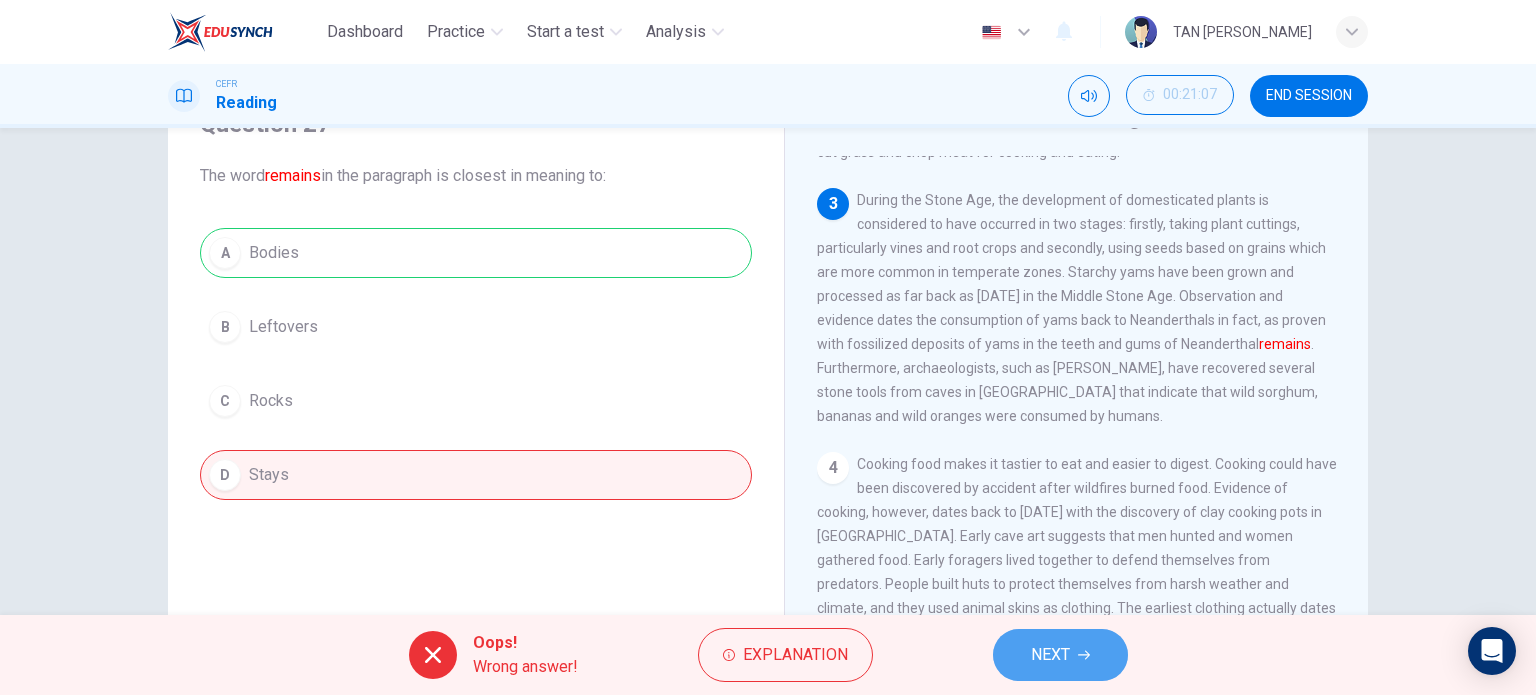 click on "NEXT" at bounding box center (1060, 655) 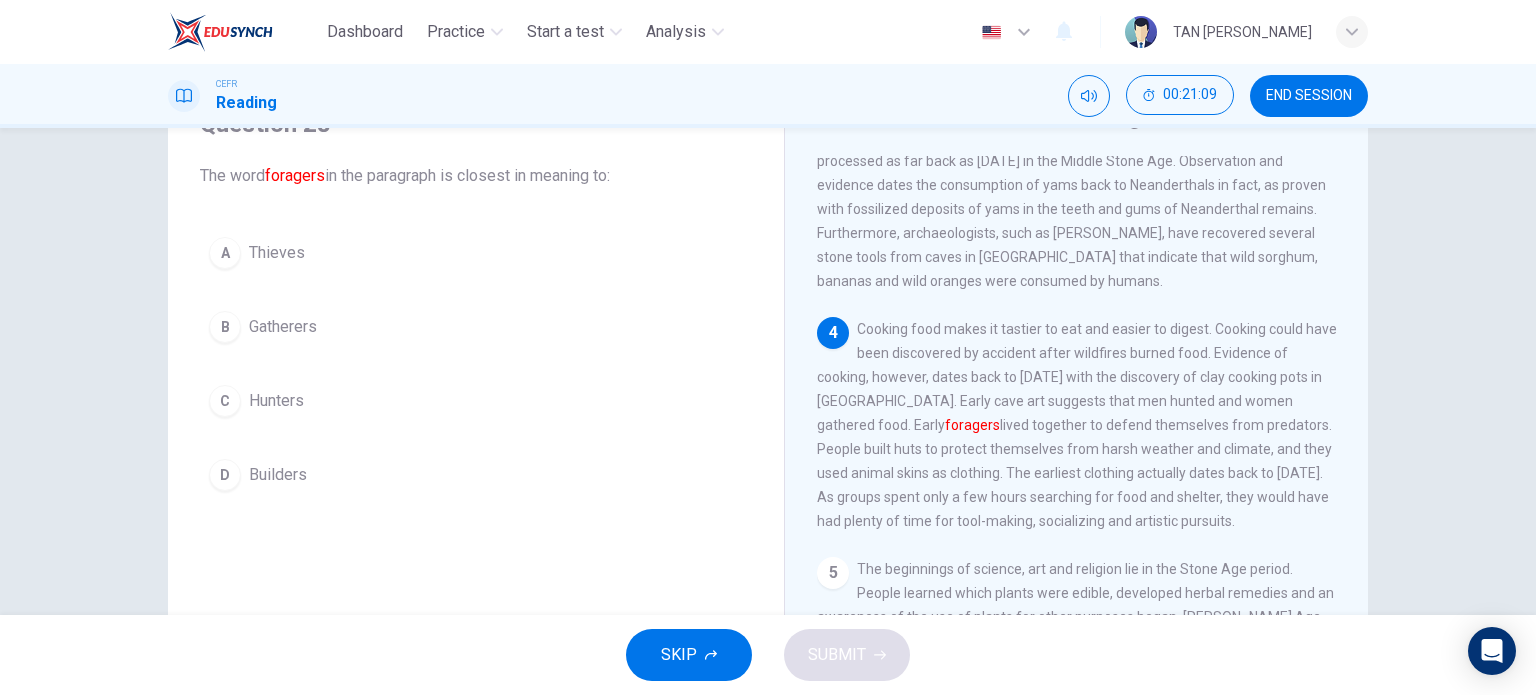 scroll, scrollTop: 600, scrollLeft: 0, axis: vertical 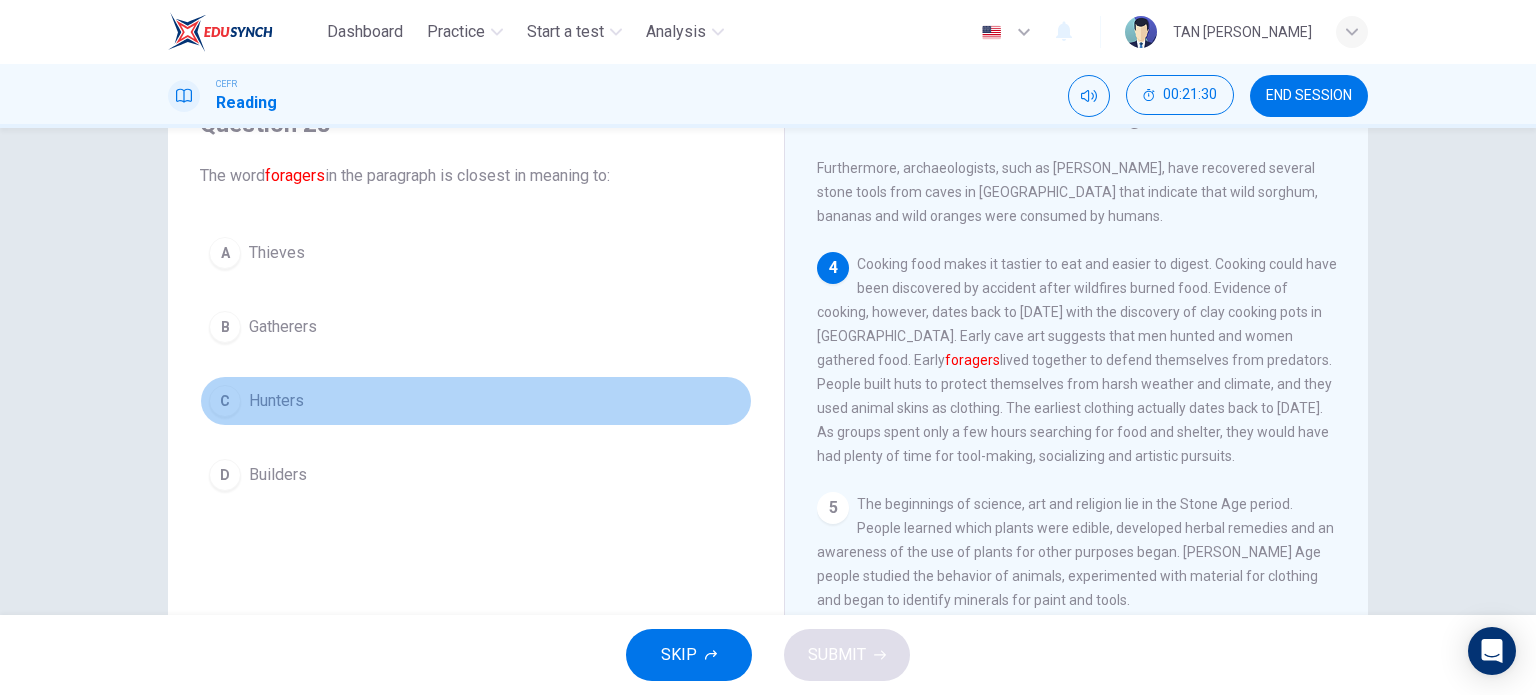click on "Hunters" at bounding box center [276, 401] 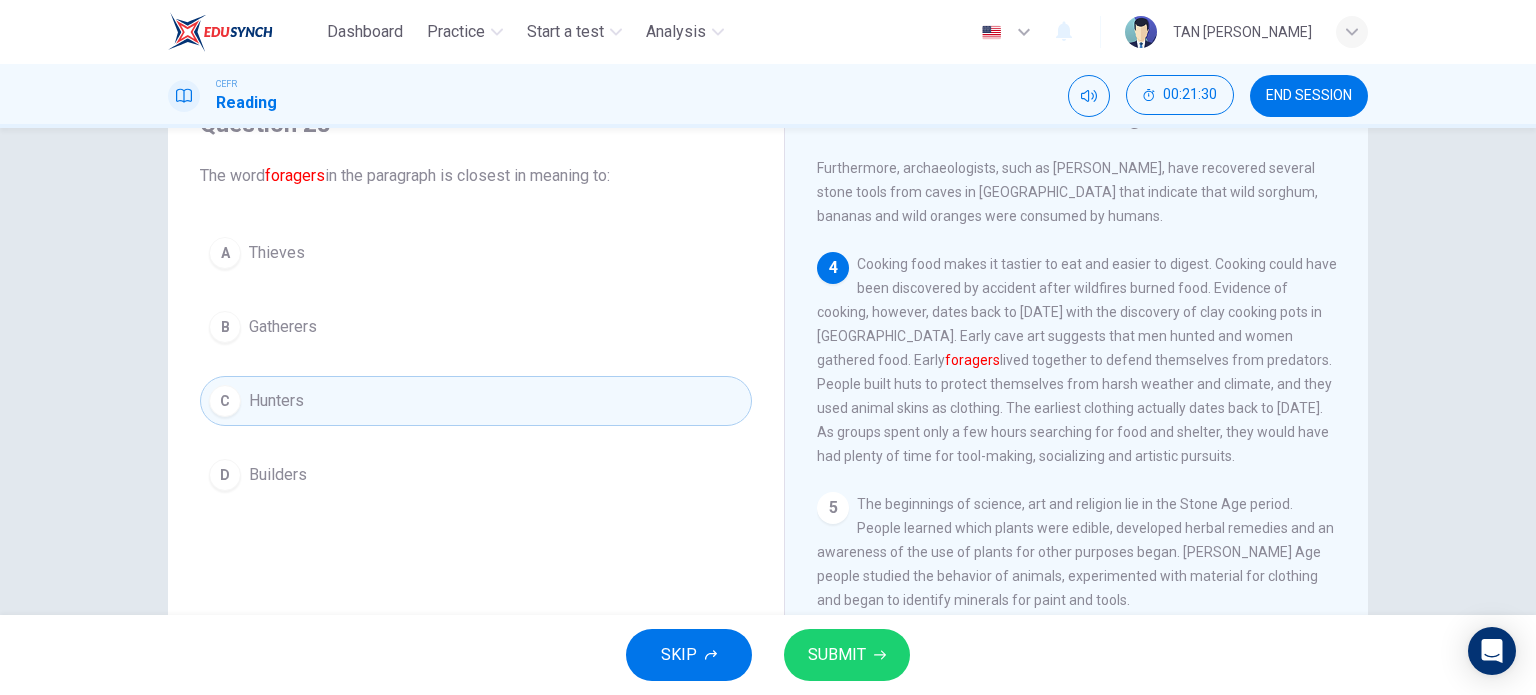 click on "SUBMIT" at bounding box center [837, 655] 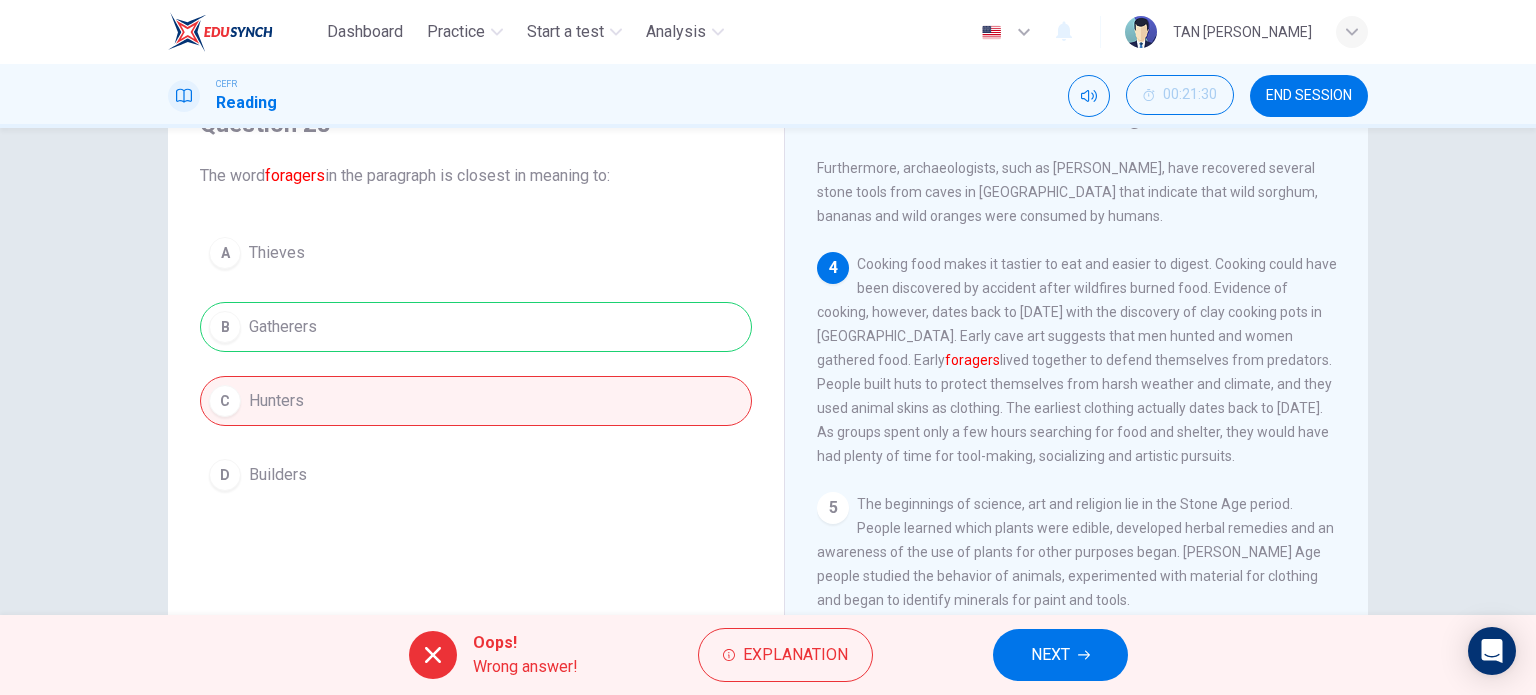 click on "A Thieves B Gatherers C Hunters D Builders" at bounding box center (476, 364) 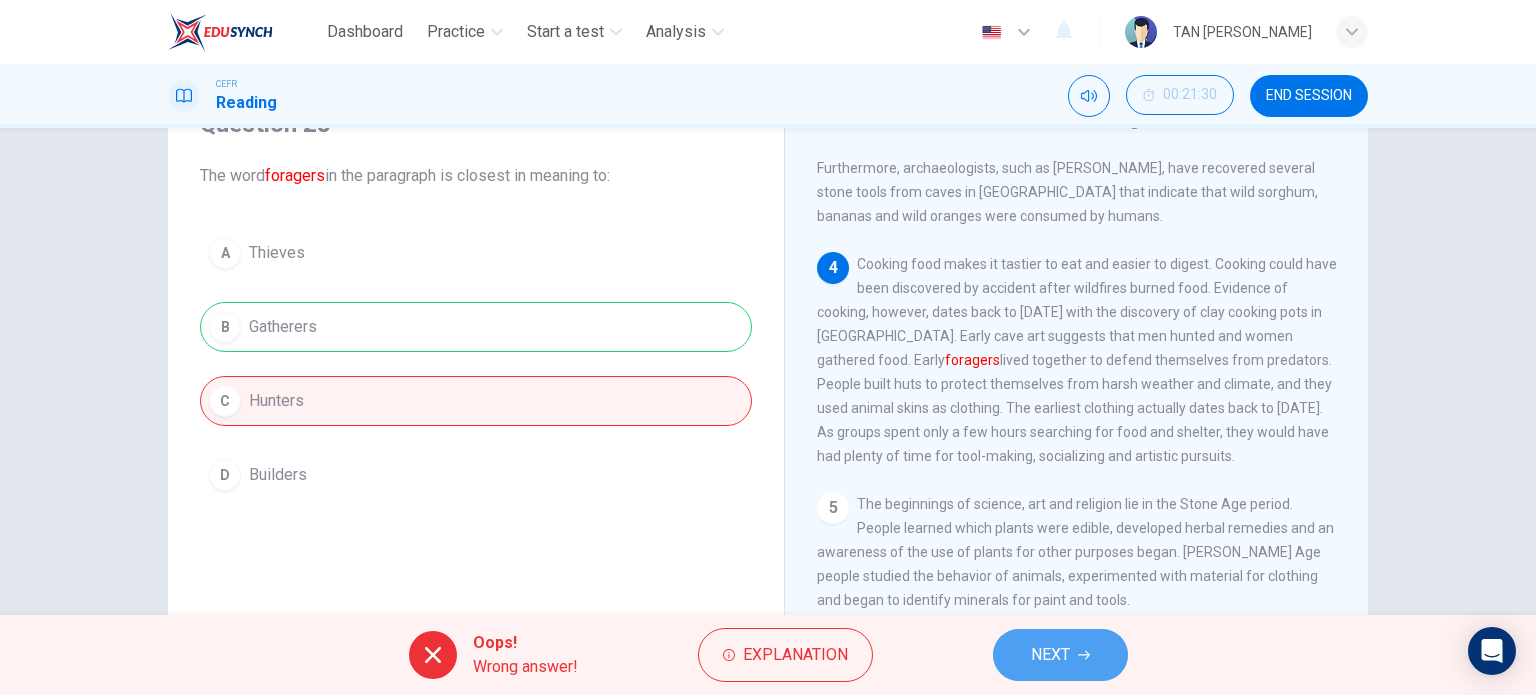 click 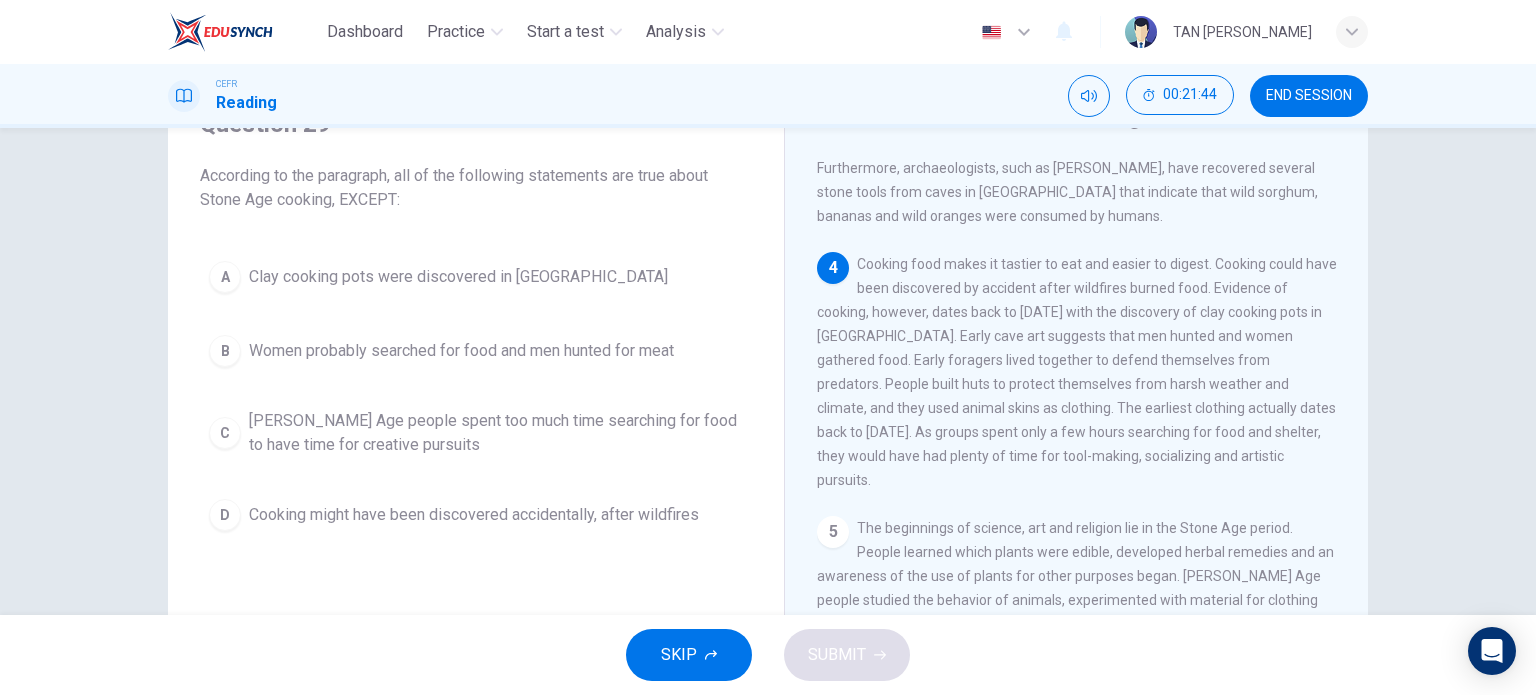 click on "Women probably searched for food and men hunted for meat" at bounding box center [461, 351] 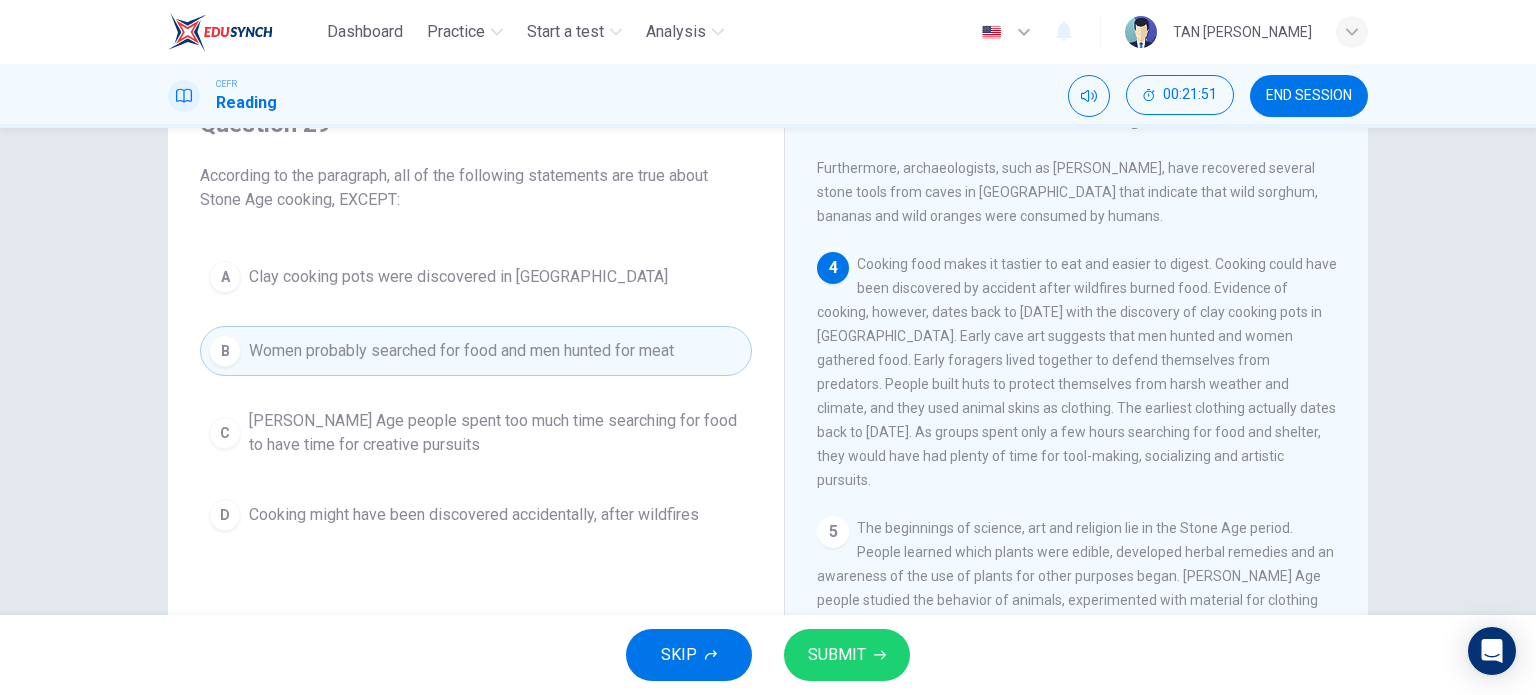 click on "[PERSON_NAME] Age people spent too much time searching for food to have time for creative pursuits" at bounding box center [496, 433] 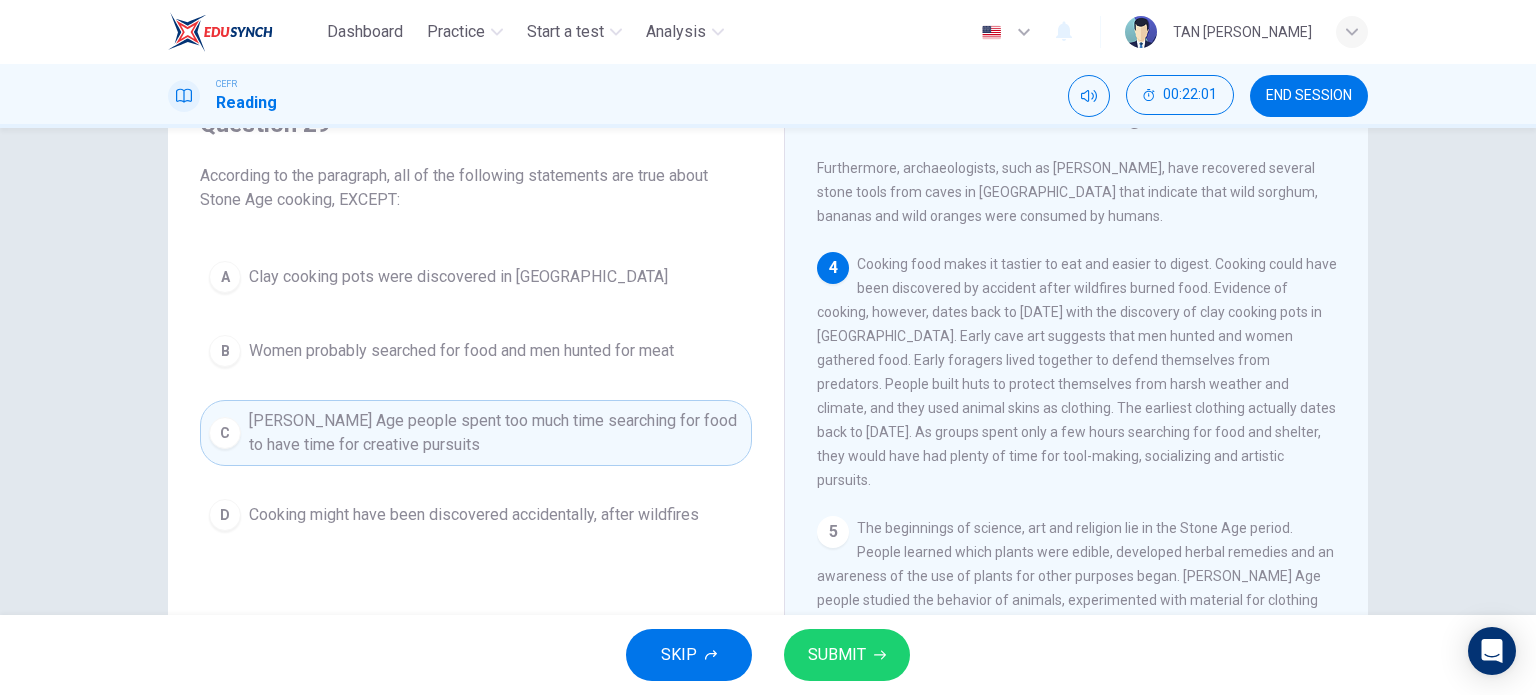 click on "[PERSON_NAME] Age people spent too much time searching for food to have time for creative pursuits" at bounding box center (496, 433) 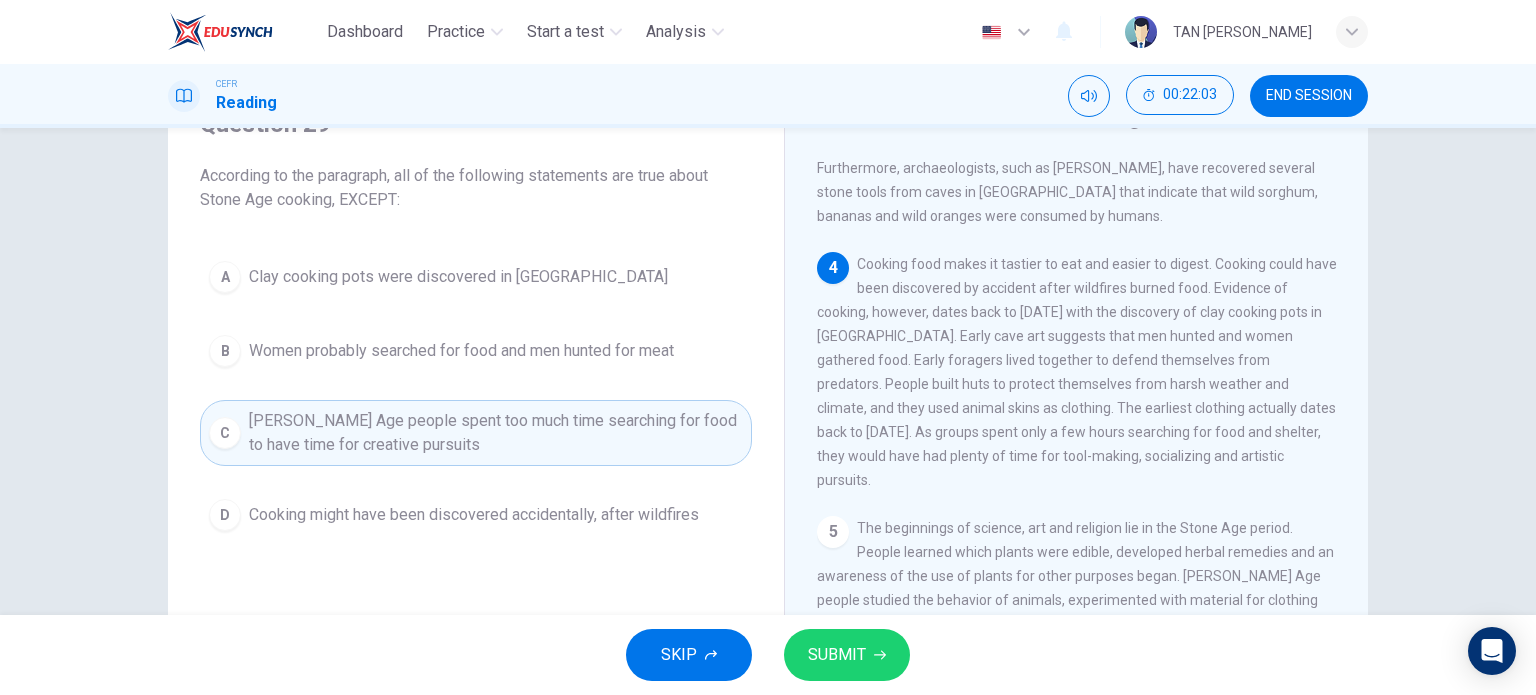 click on "SUBMIT" at bounding box center [837, 655] 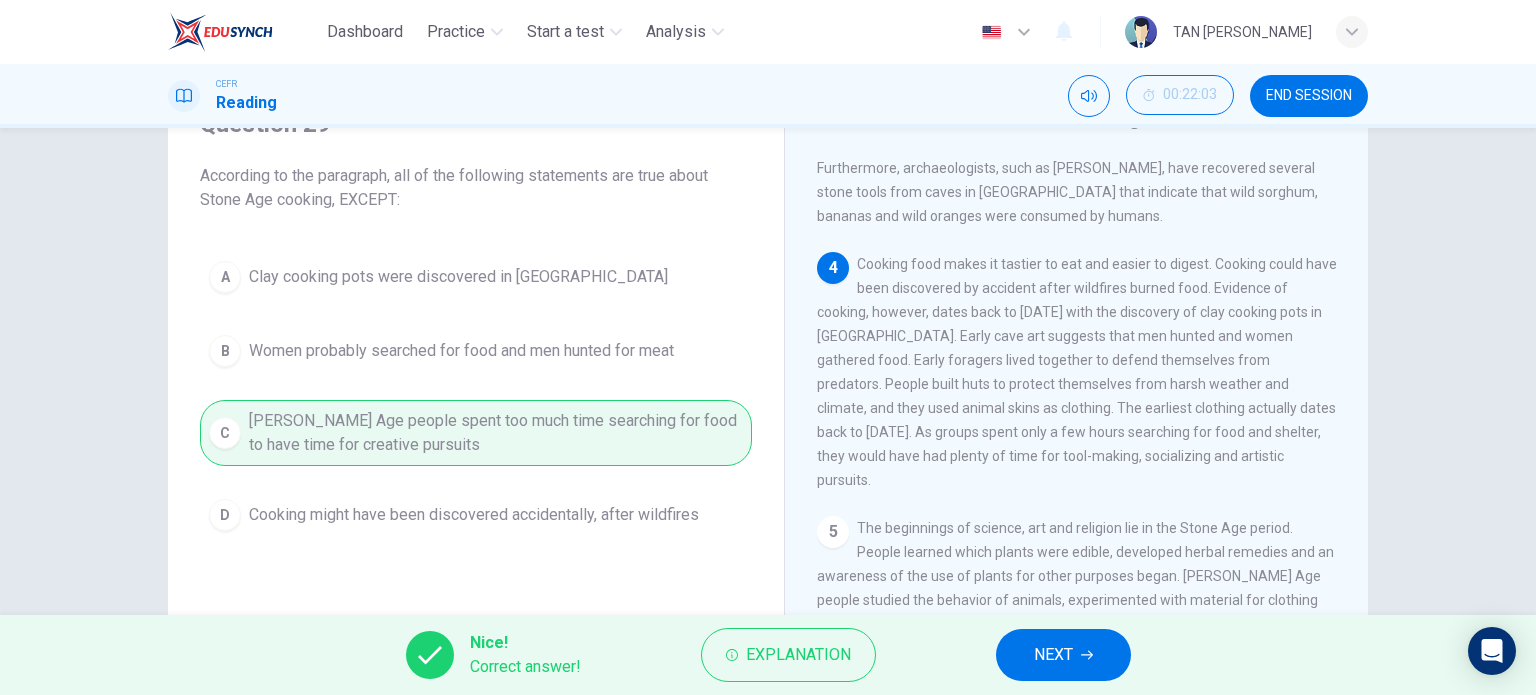 click on "NEXT" at bounding box center [1063, 655] 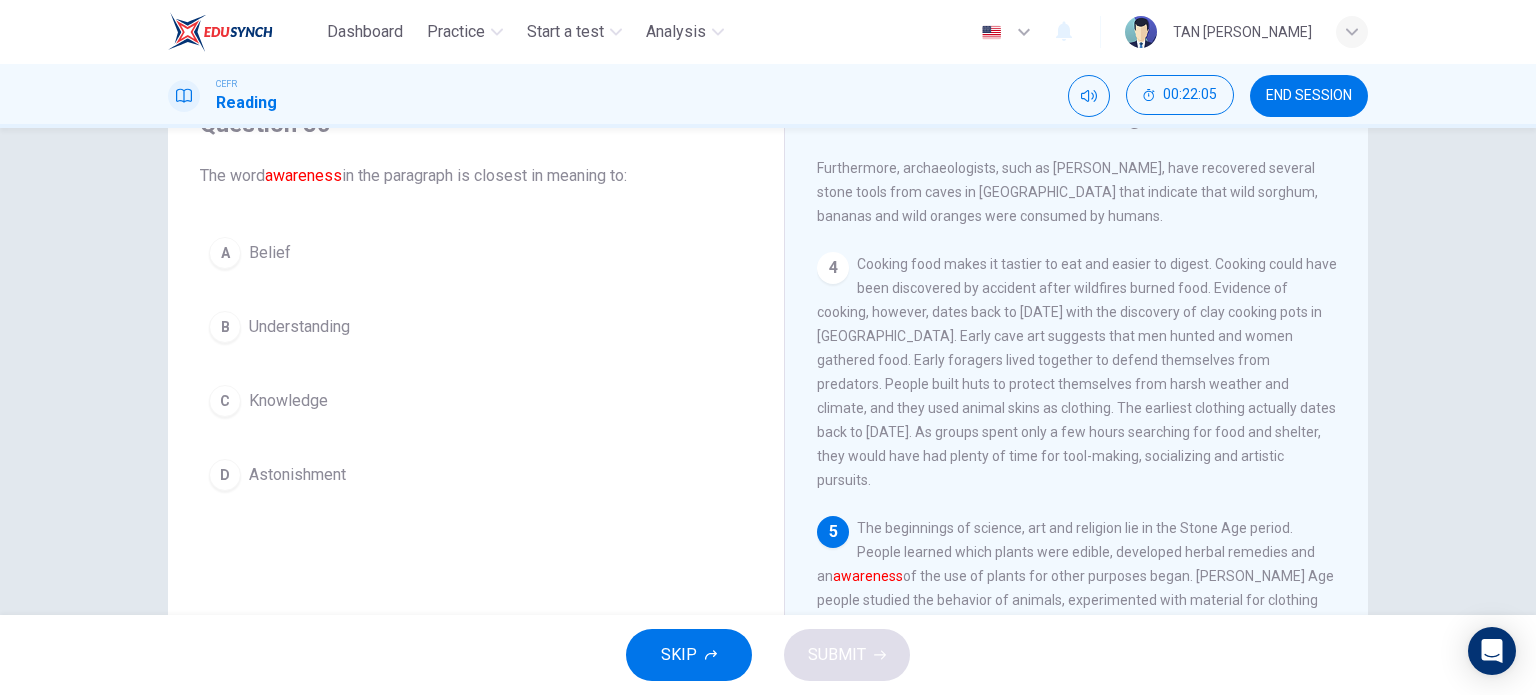 scroll, scrollTop: 702, scrollLeft: 0, axis: vertical 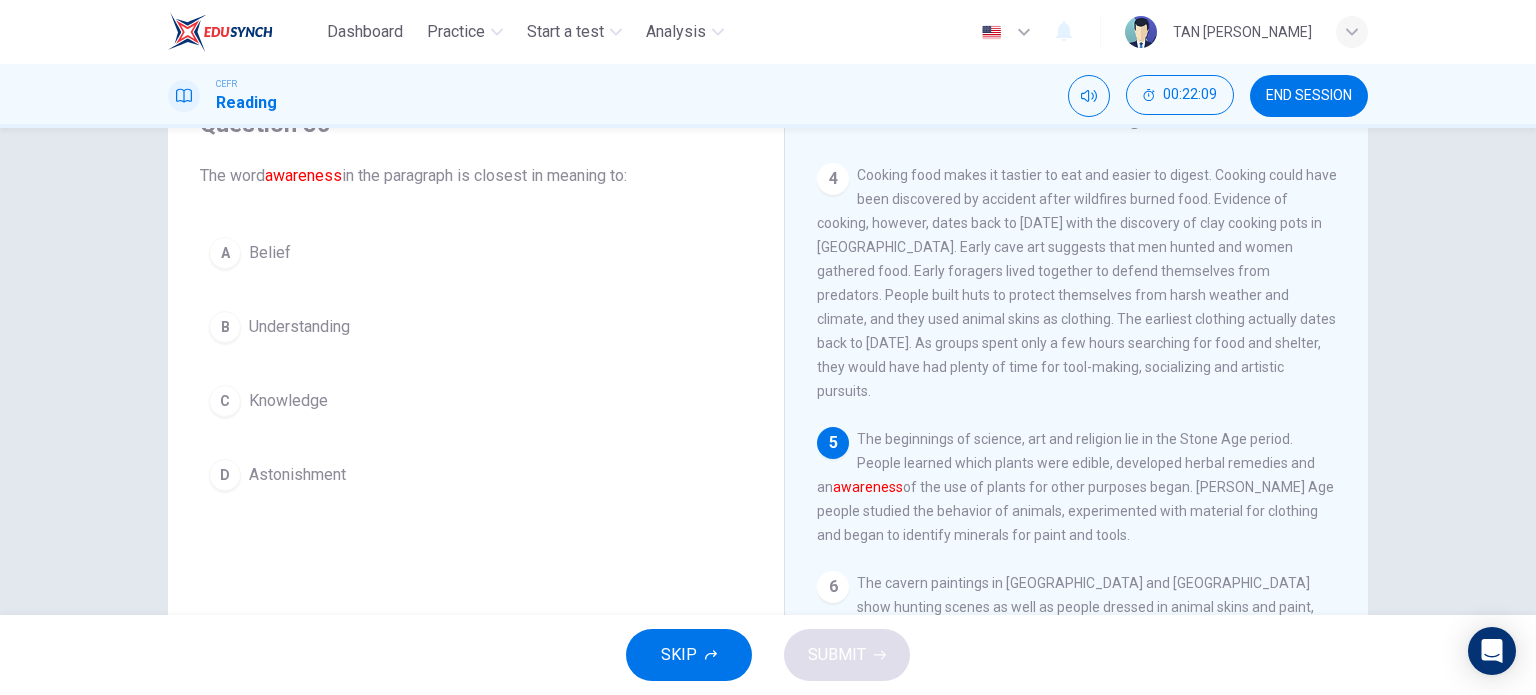 click on "Understanding" at bounding box center (299, 327) 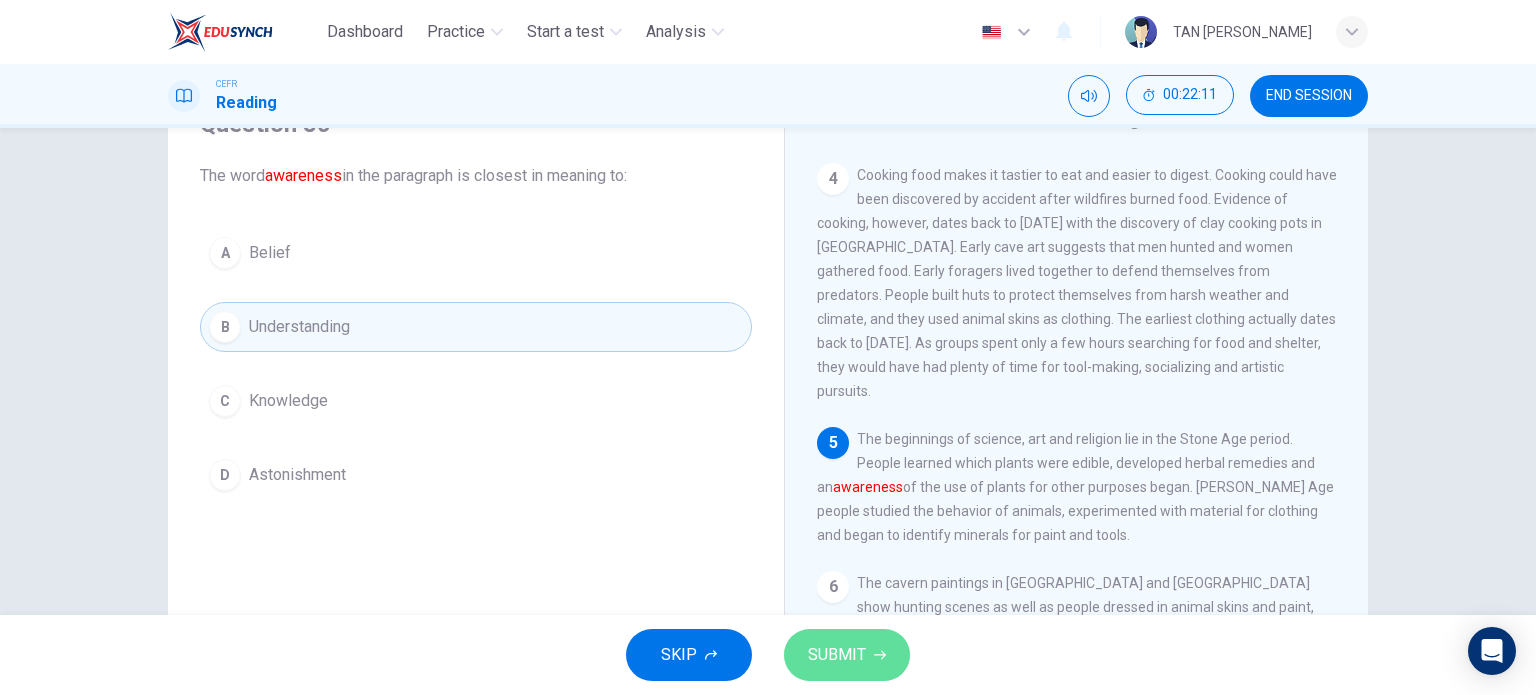 click on "SUBMIT" at bounding box center [837, 655] 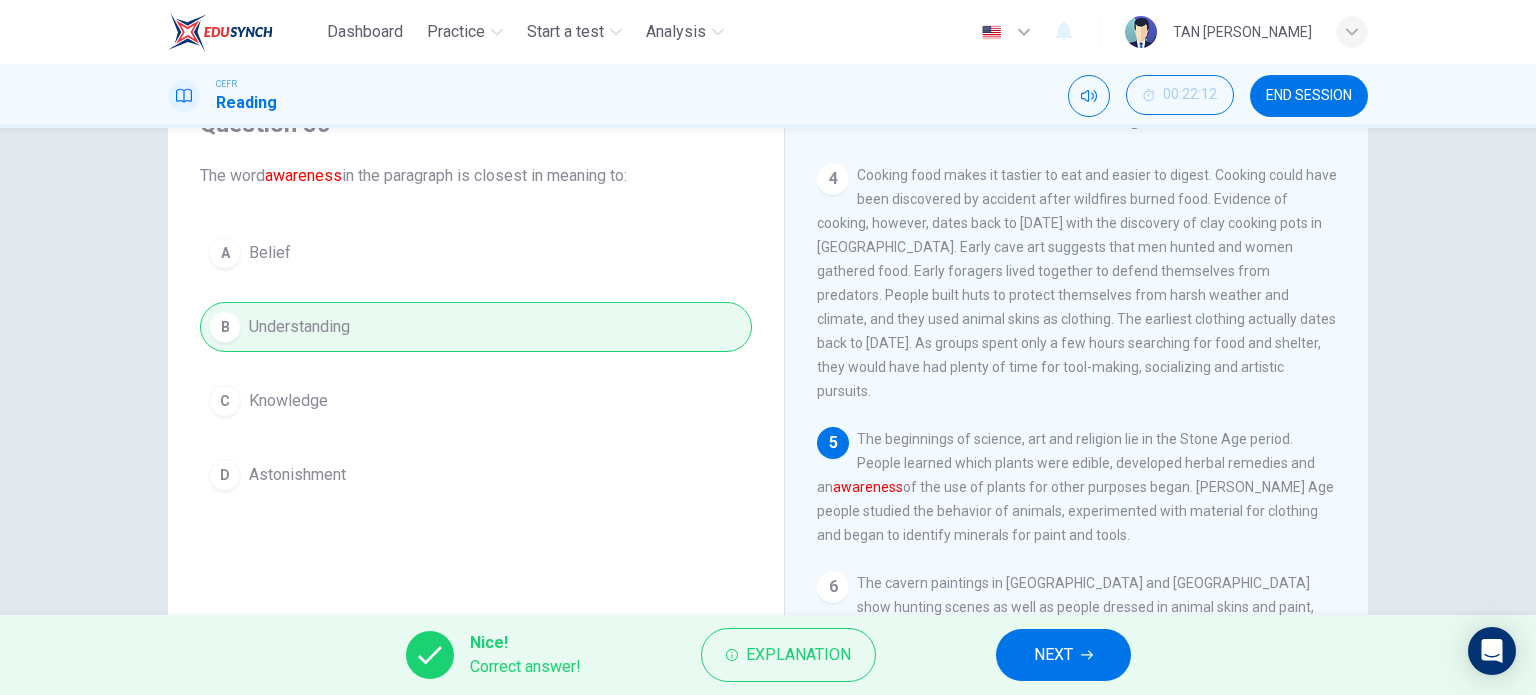 click on "NEXT" at bounding box center [1063, 655] 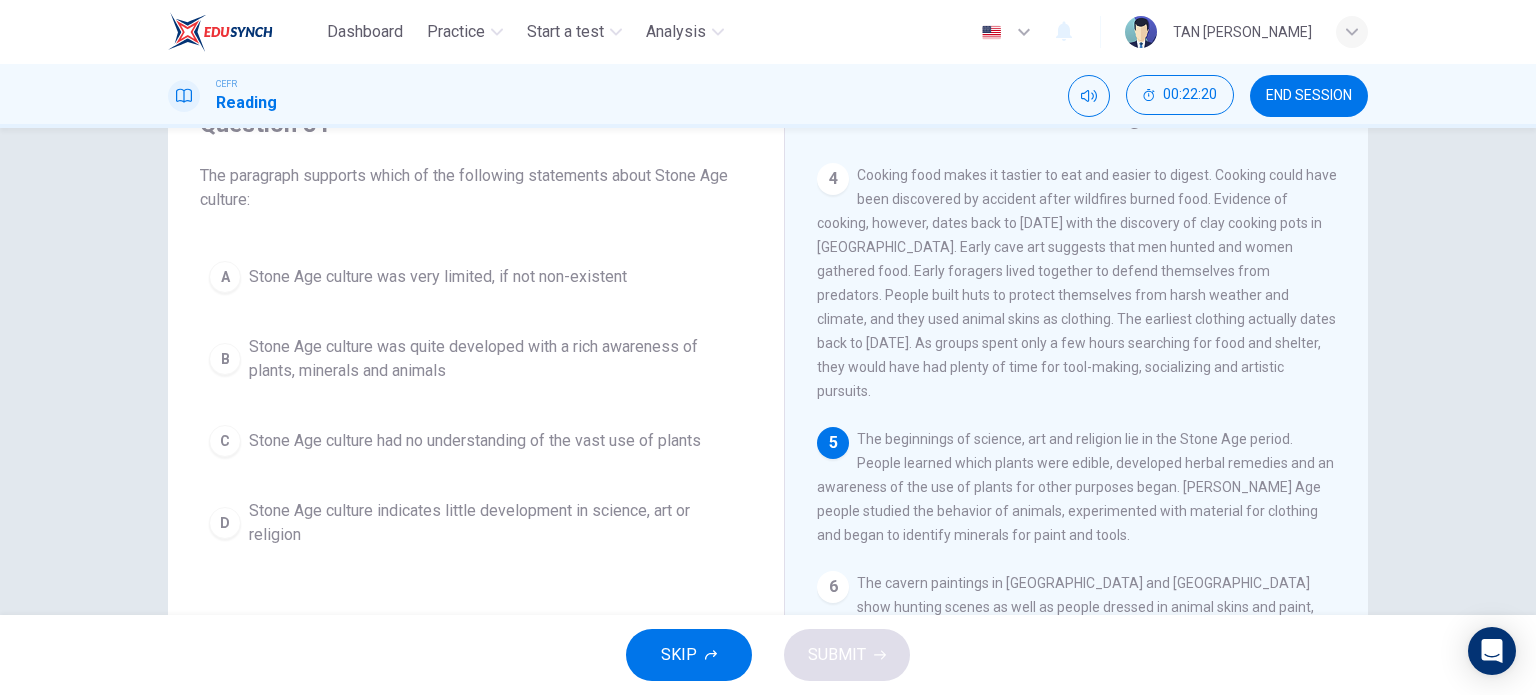scroll, scrollTop: 200, scrollLeft: 0, axis: vertical 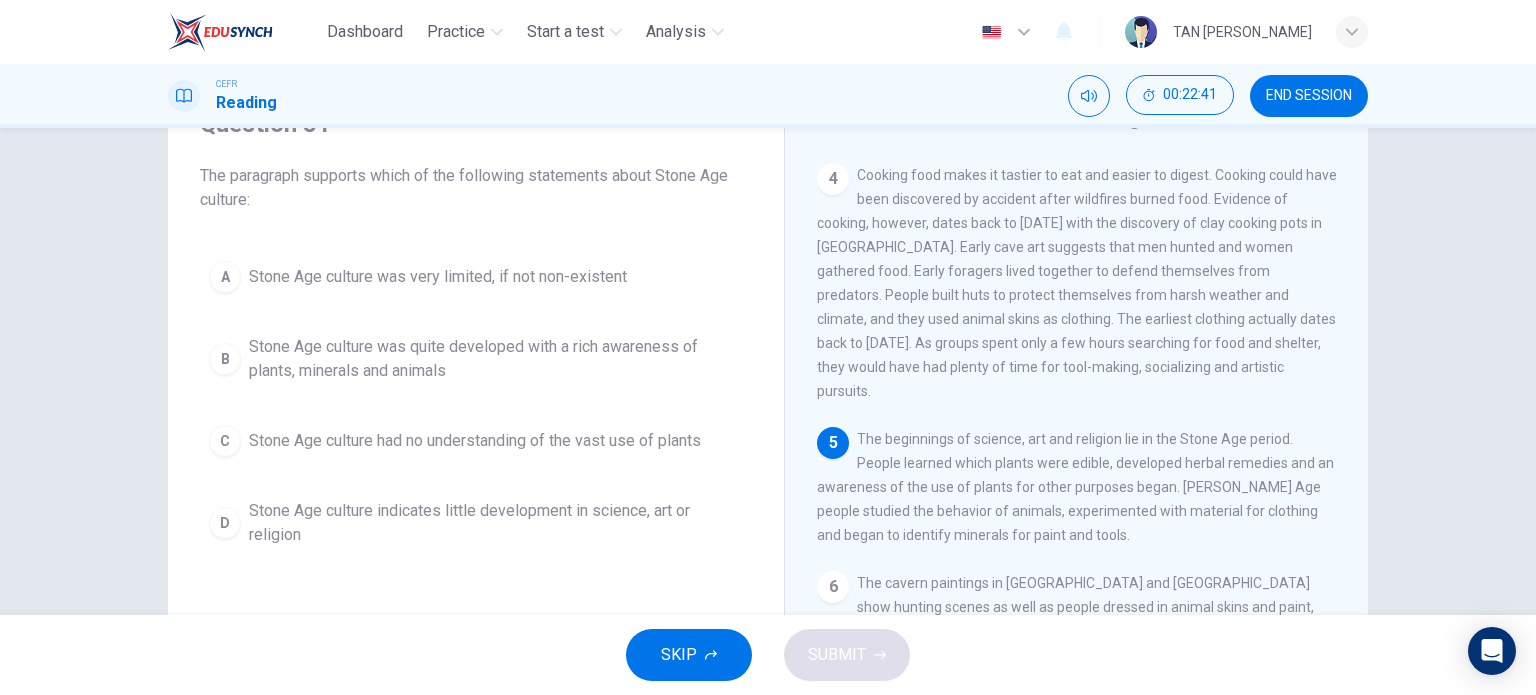 click on "Stone Age culture was quite developed with a rich awareness of plants, minerals and animals" at bounding box center (496, 359) 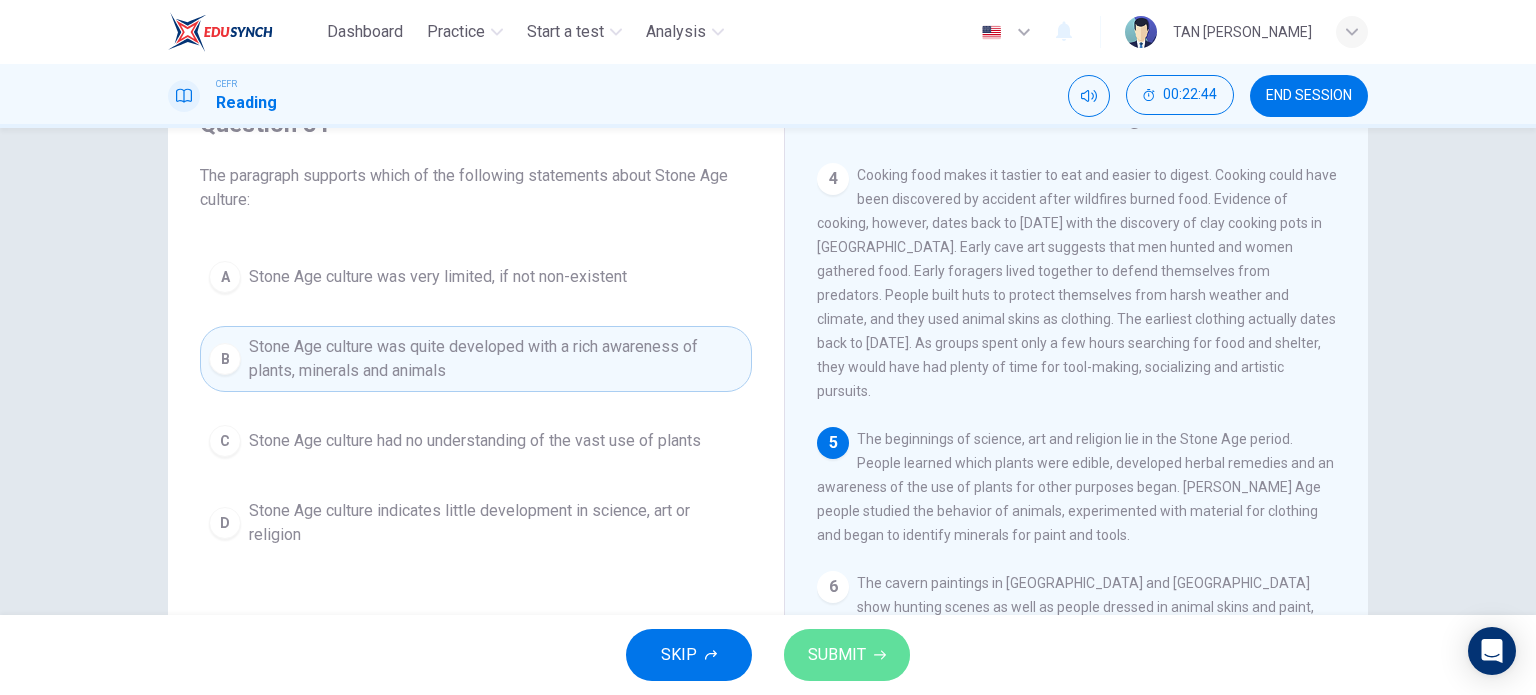 click on "SUBMIT" at bounding box center [837, 655] 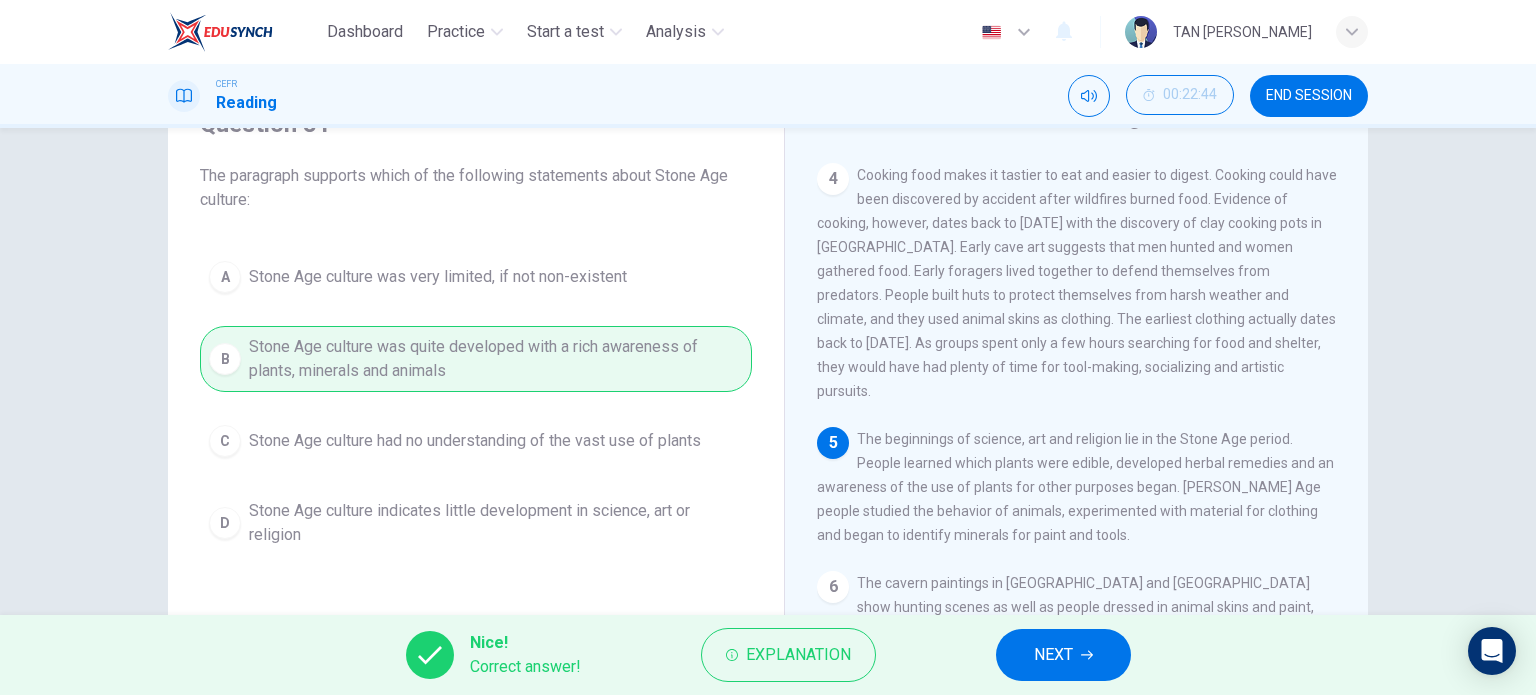 click on "NEXT" at bounding box center (1063, 655) 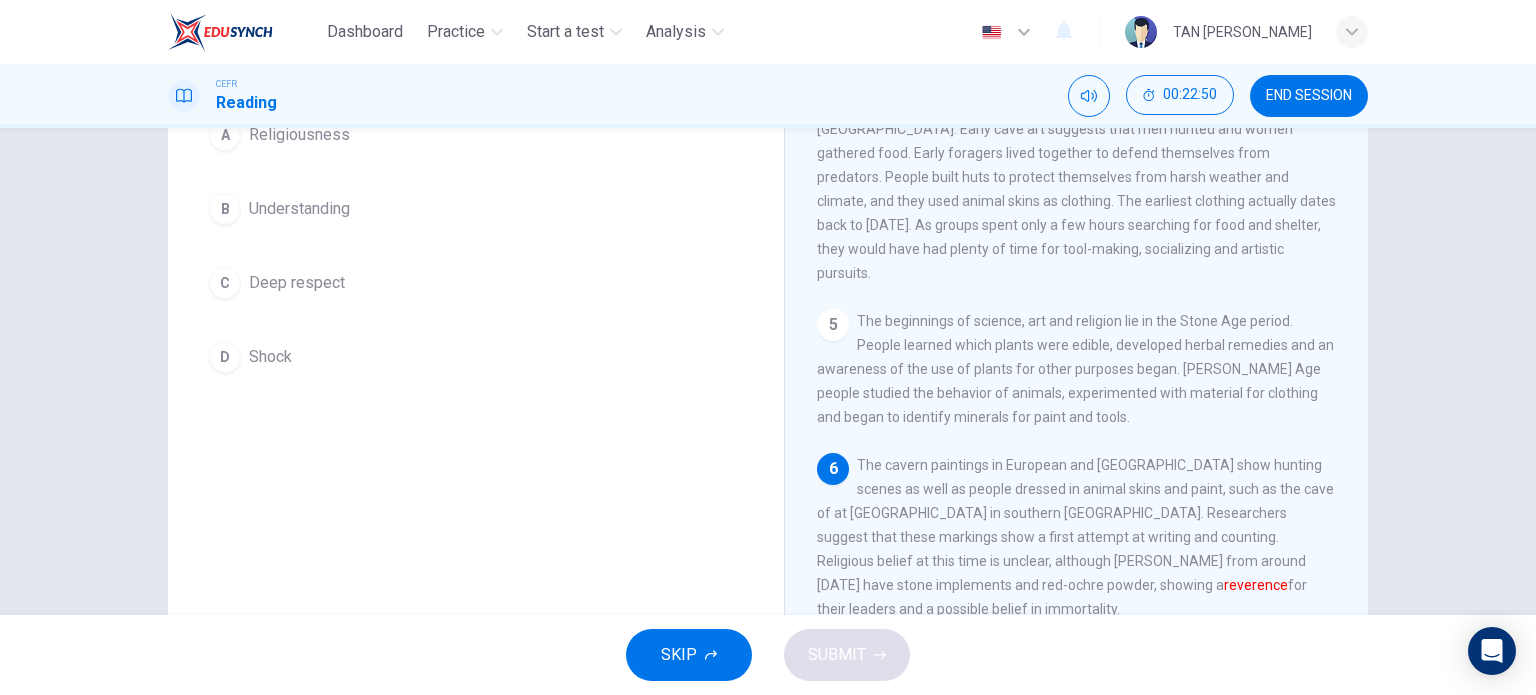 scroll, scrollTop: 188, scrollLeft: 0, axis: vertical 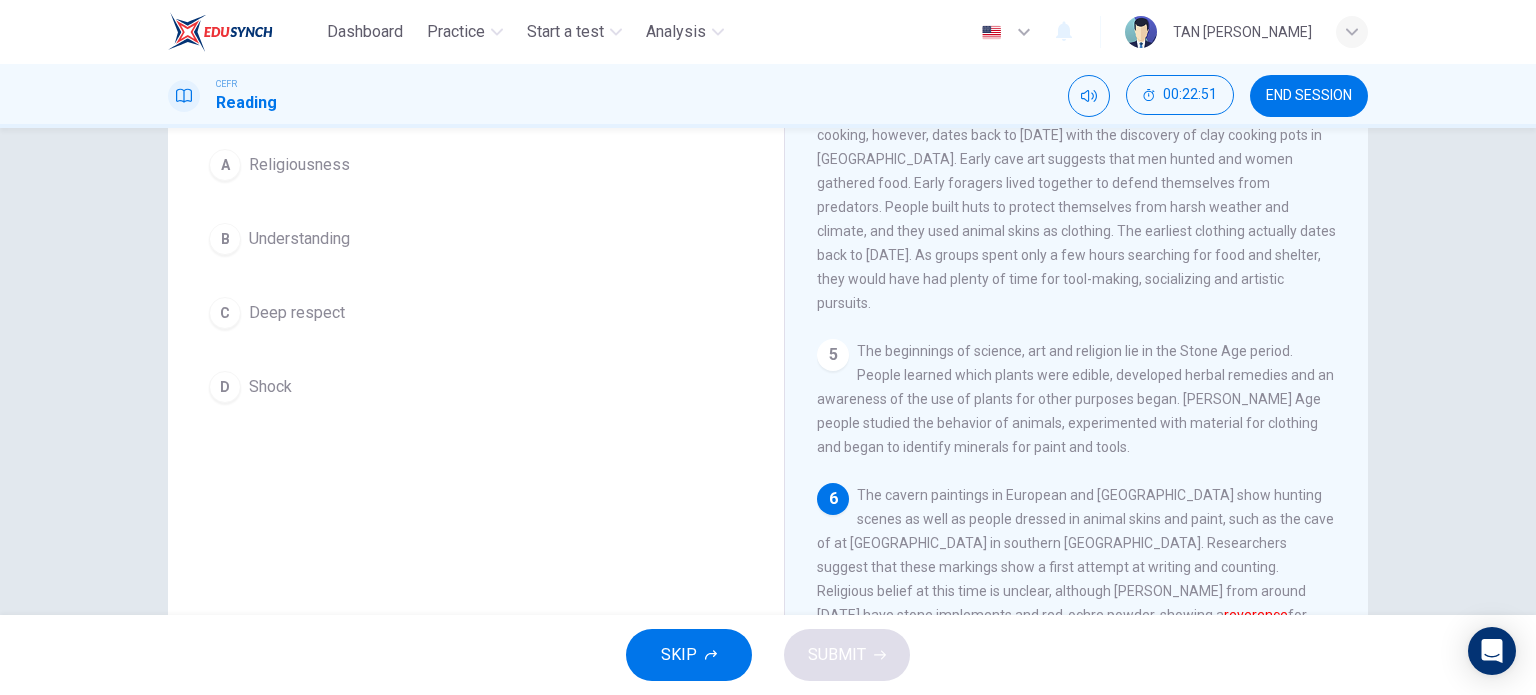 click on "Deep respect" at bounding box center [297, 313] 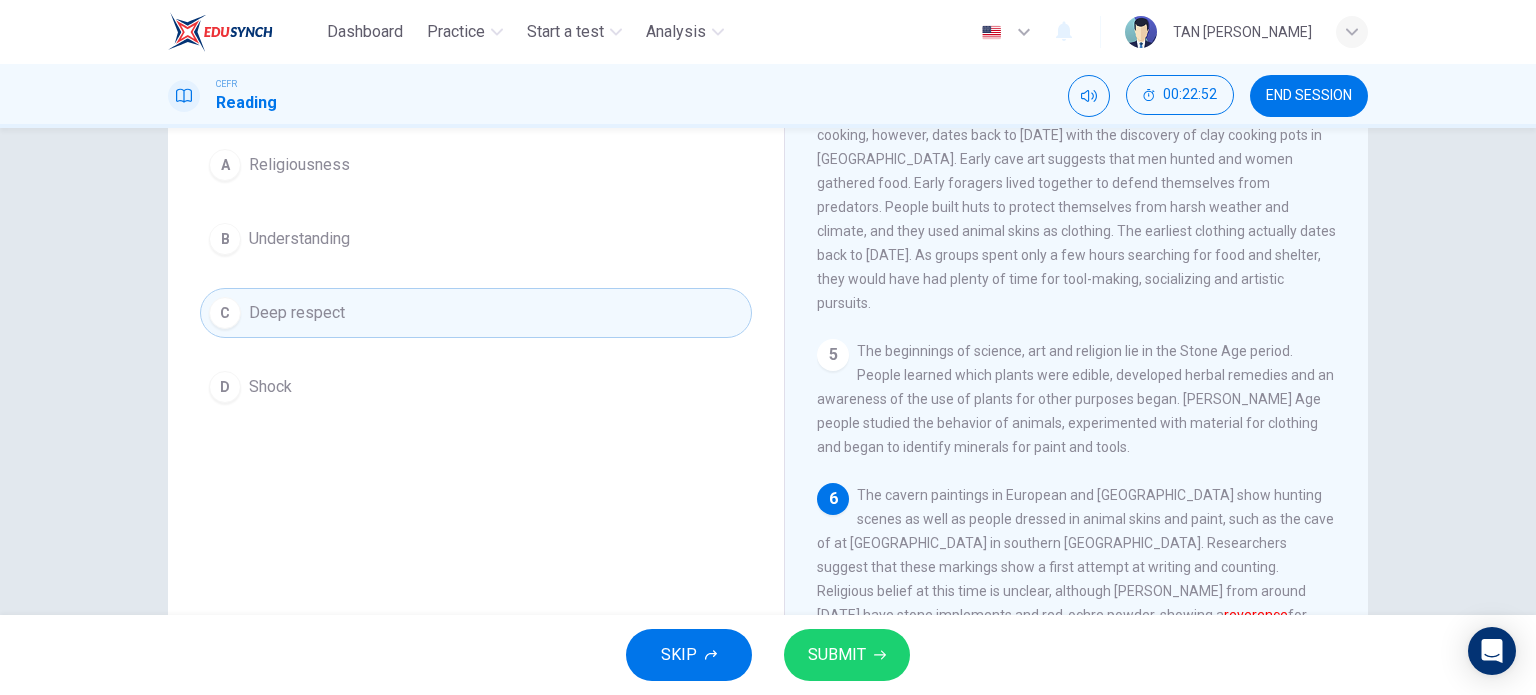 click on "SUBMIT" at bounding box center (837, 655) 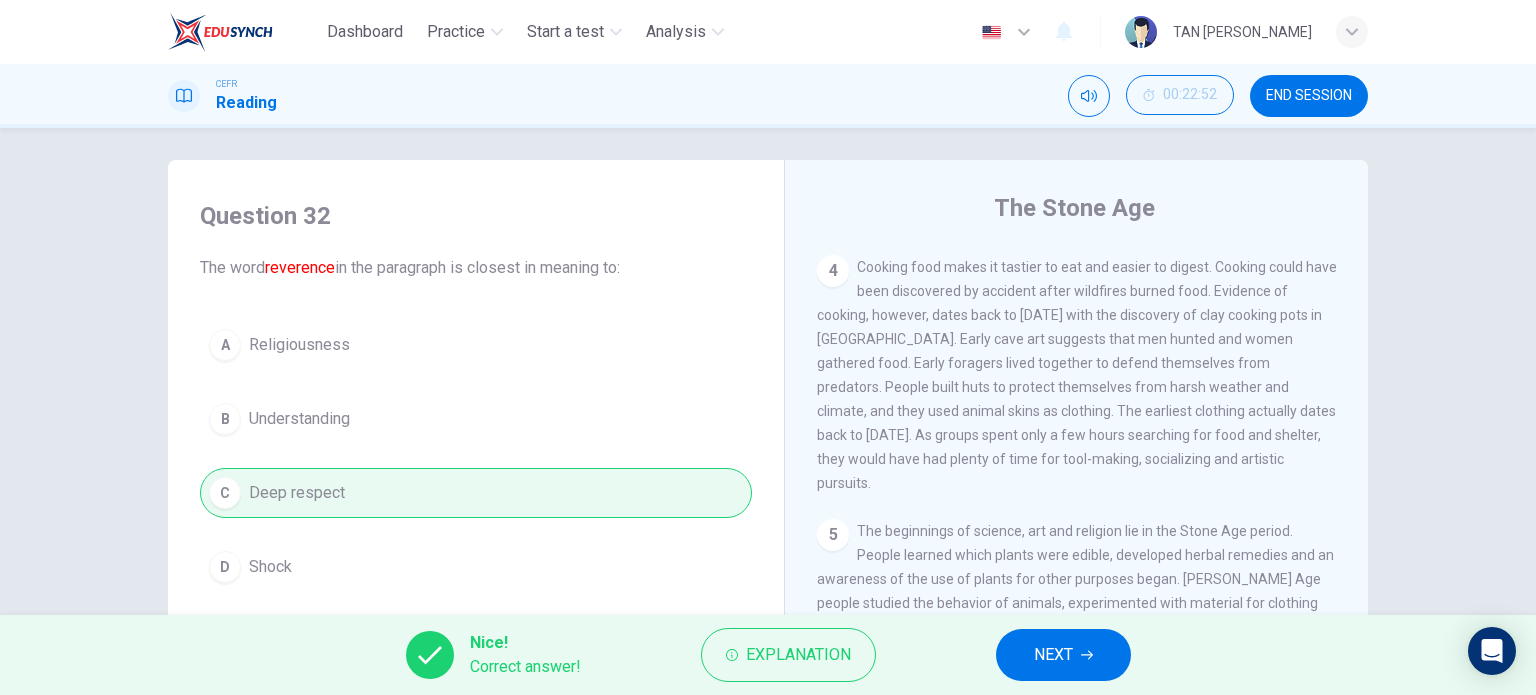 scroll, scrollTop: 0, scrollLeft: 0, axis: both 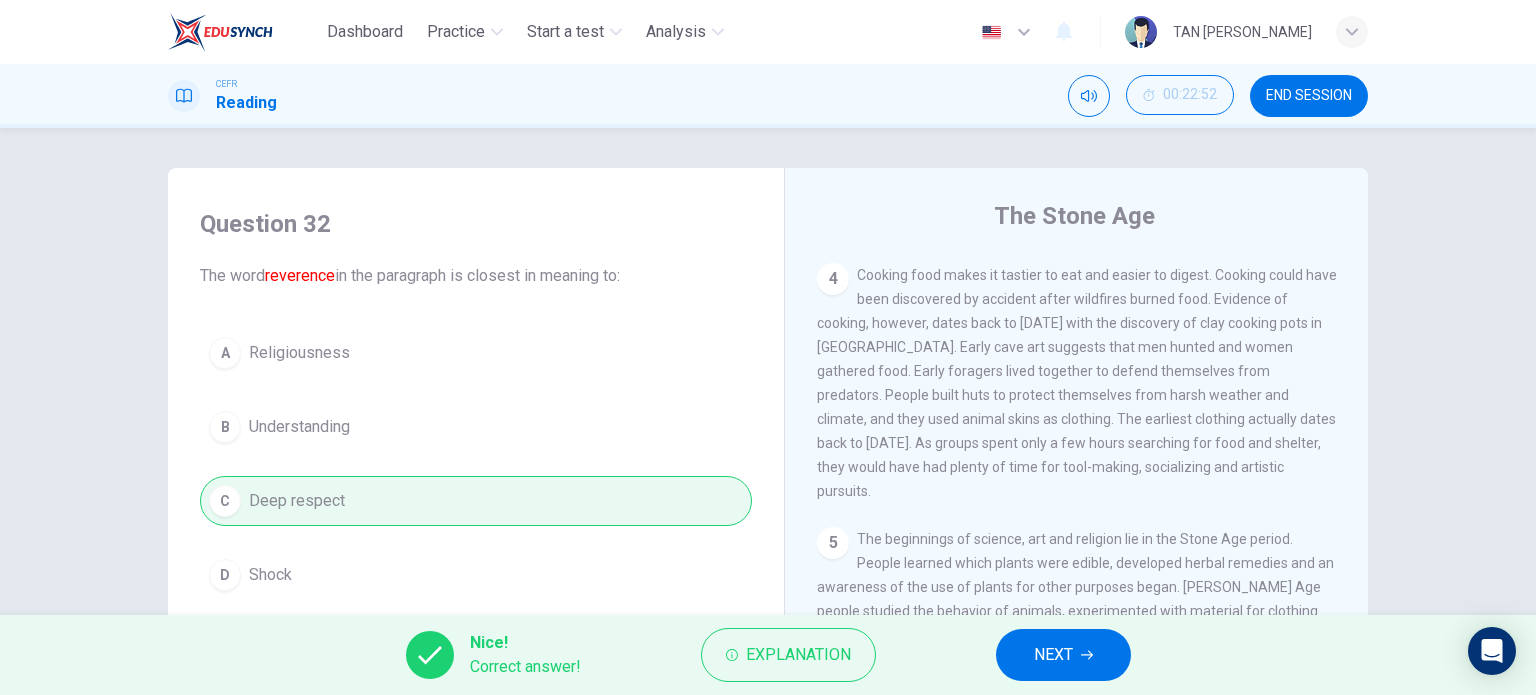 click on "NEXT" at bounding box center (1053, 655) 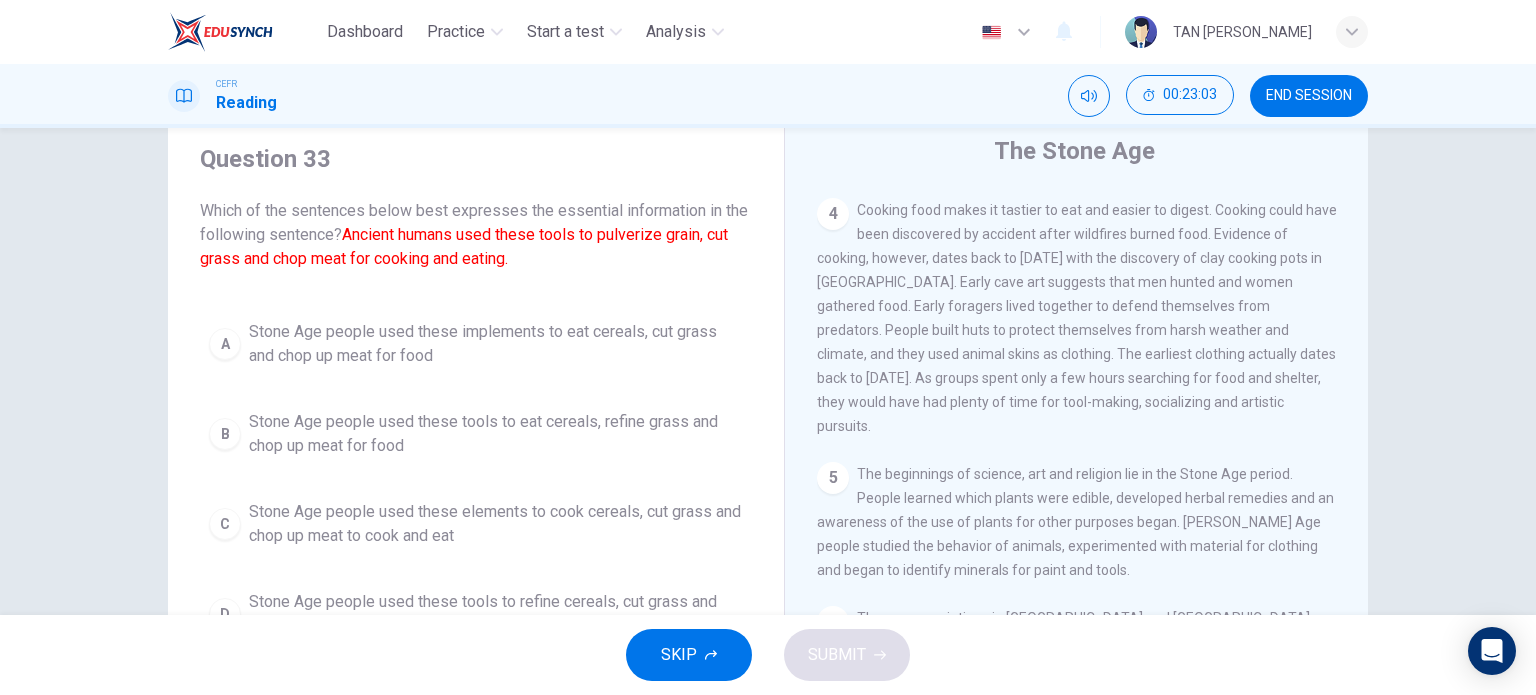 scroll, scrollTop: 100, scrollLeft: 0, axis: vertical 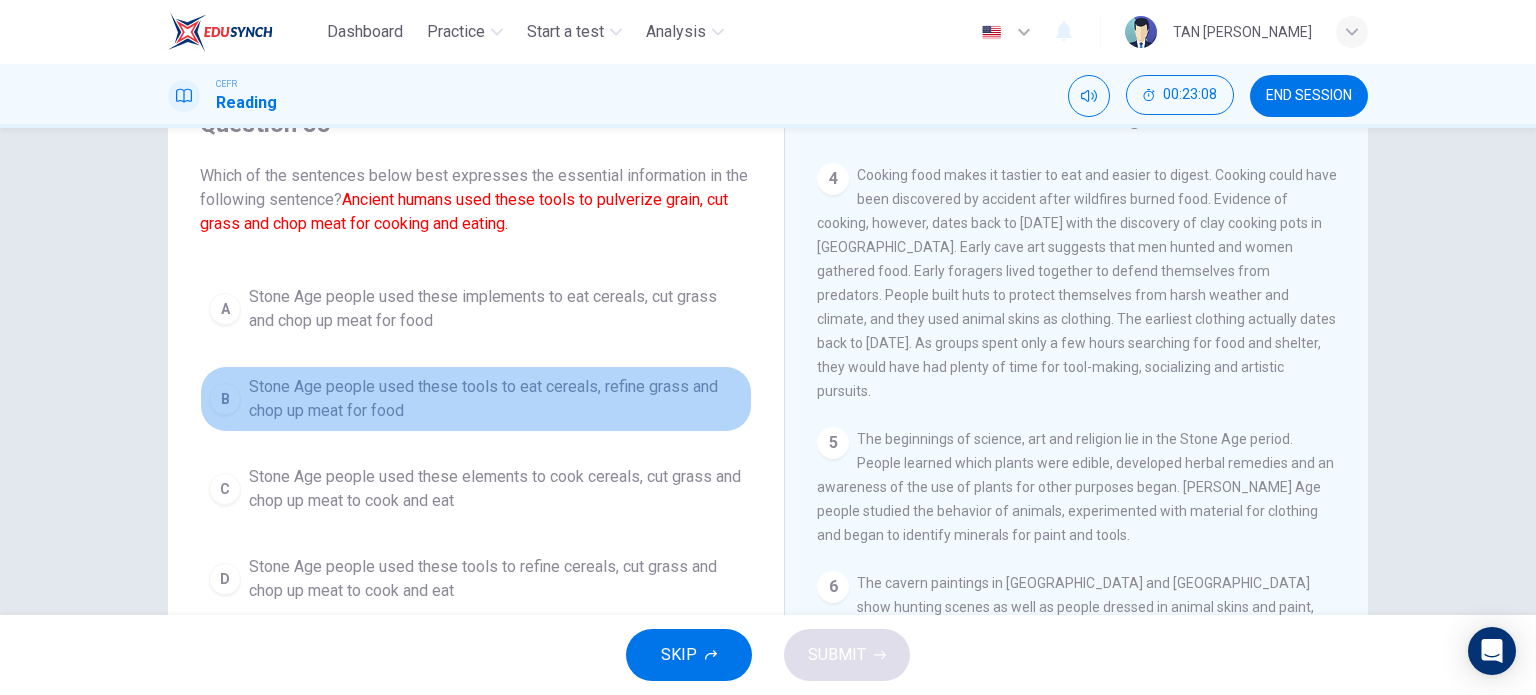 click on "Stone Age people used these tools to eat cereals, refine grass and chop up meat for food" at bounding box center [496, 399] 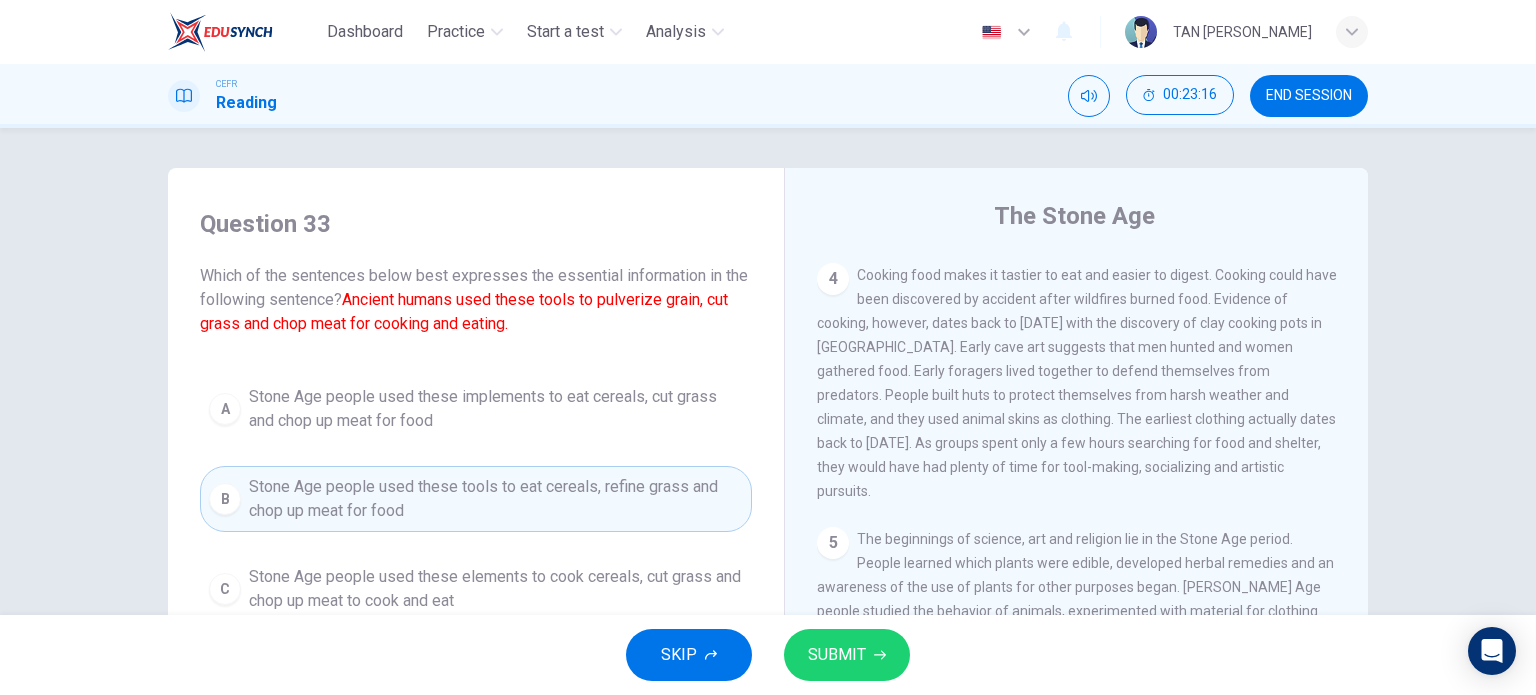 scroll, scrollTop: 100, scrollLeft: 0, axis: vertical 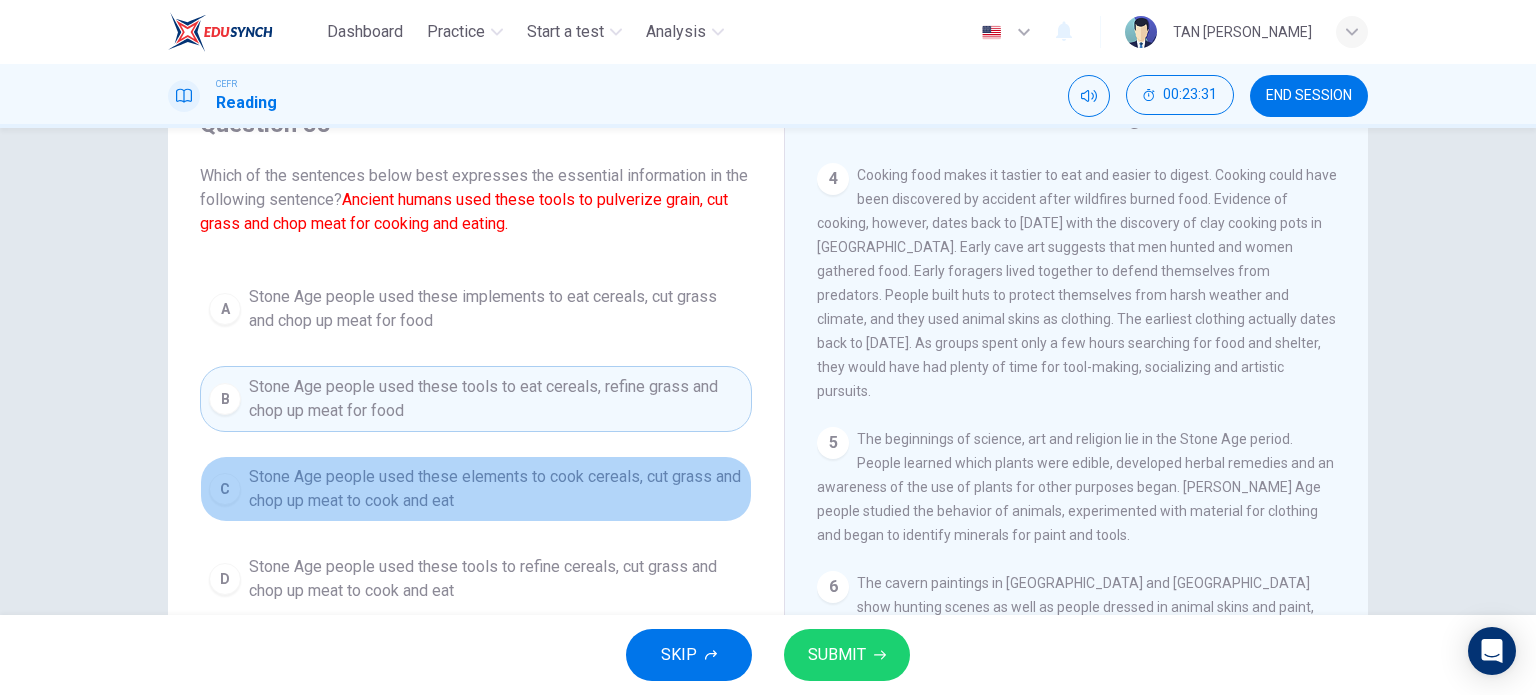 click on "Stone Age people used these elements to cook cereals, cut grass and chop up meat to cook and eat" at bounding box center (496, 489) 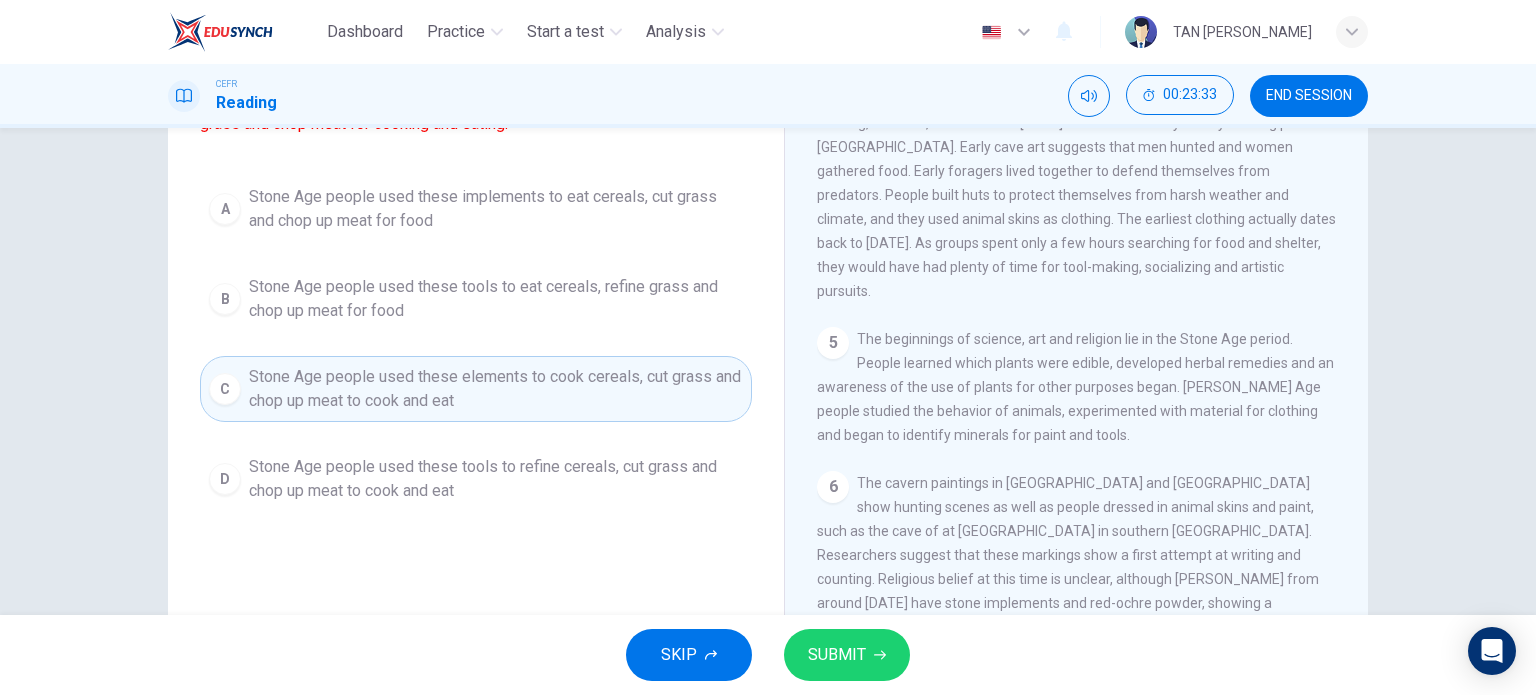 scroll, scrollTop: 100, scrollLeft: 0, axis: vertical 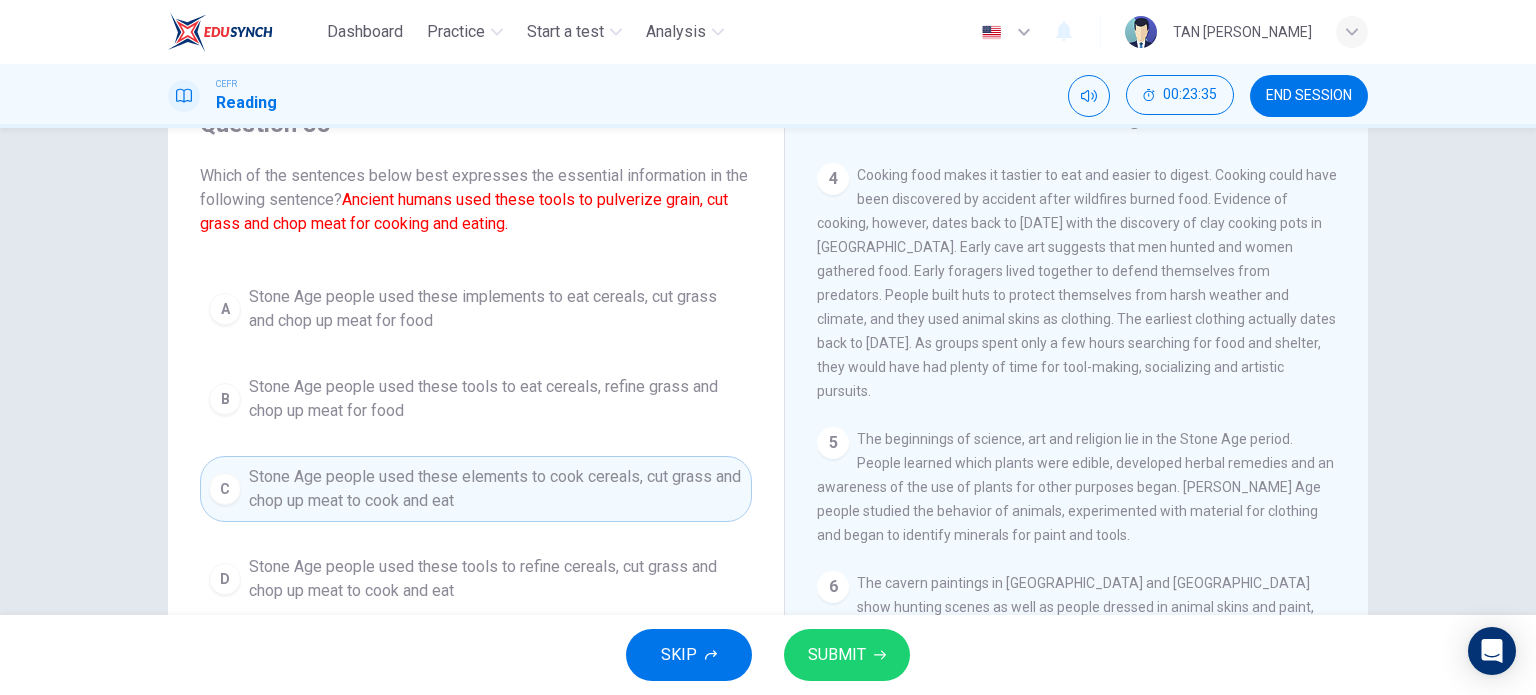 click on "Stone Age people used these tools to refine cereals, cut grass and chop up meat to cook and eat" at bounding box center [496, 579] 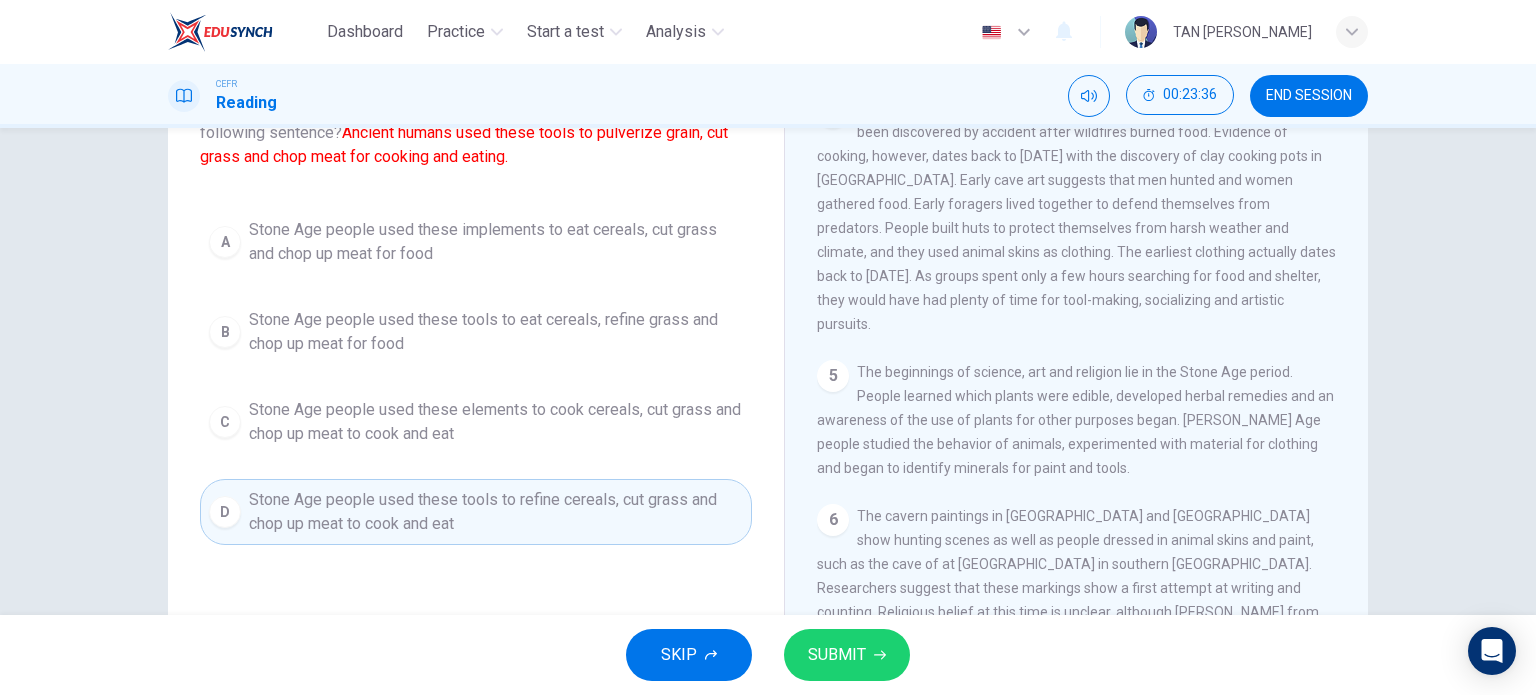 scroll, scrollTop: 200, scrollLeft: 0, axis: vertical 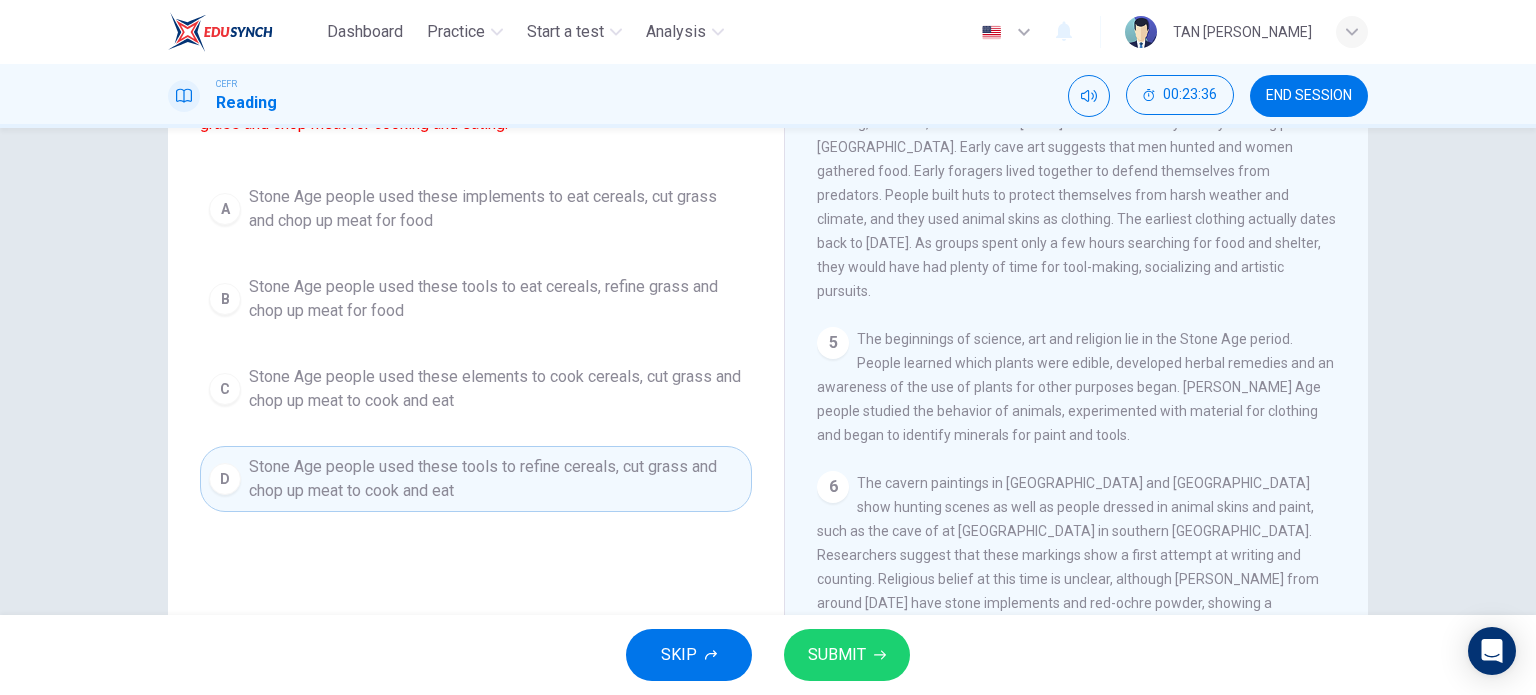 click 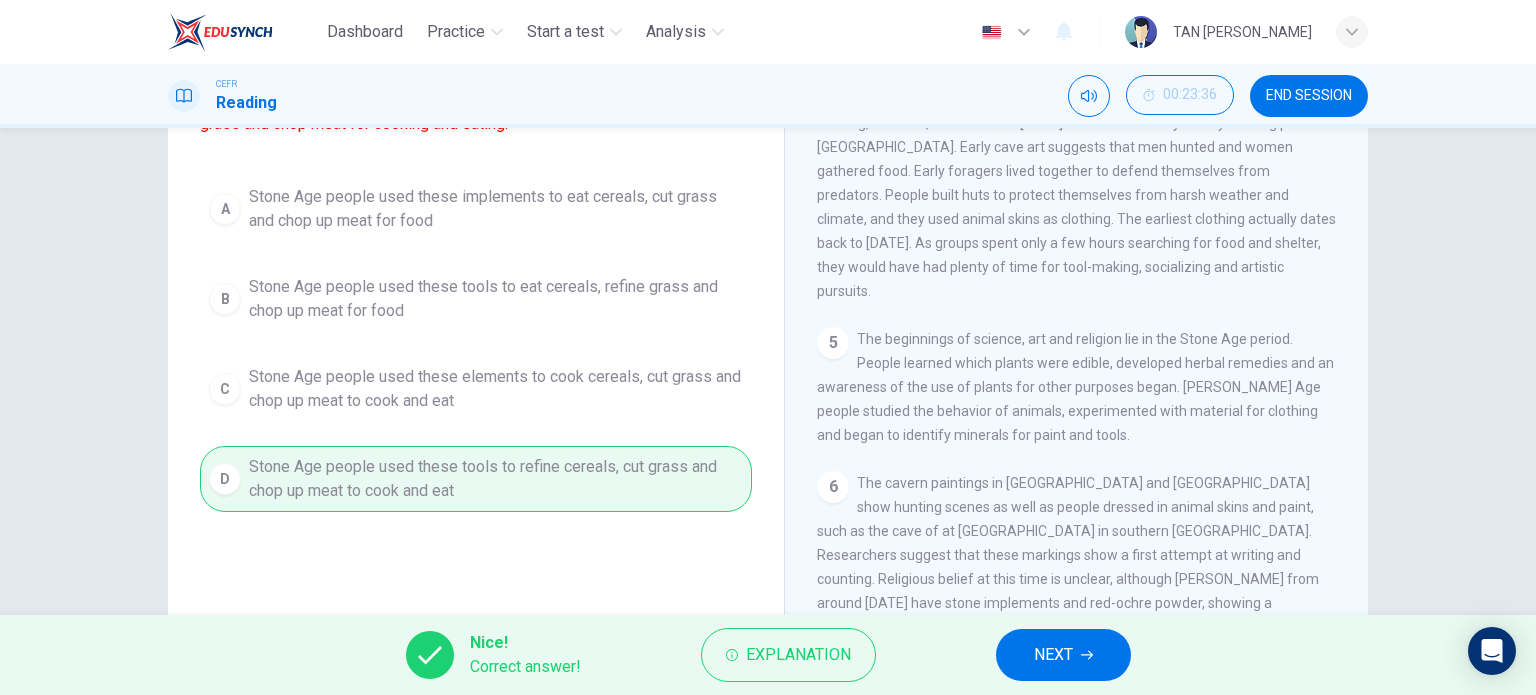 click on "NEXT" at bounding box center [1053, 655] 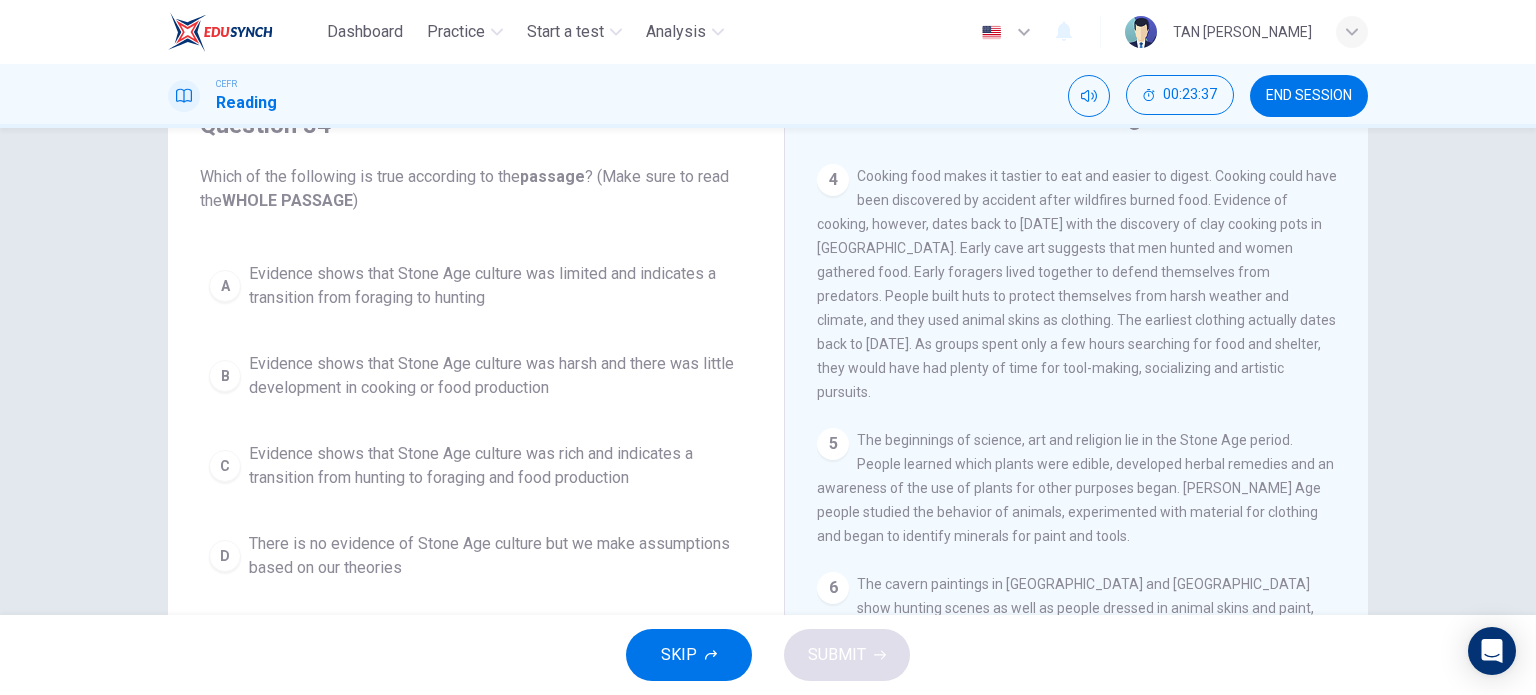 scroll, scrollTop: 100, scrollLeft: 0, axis: vertical 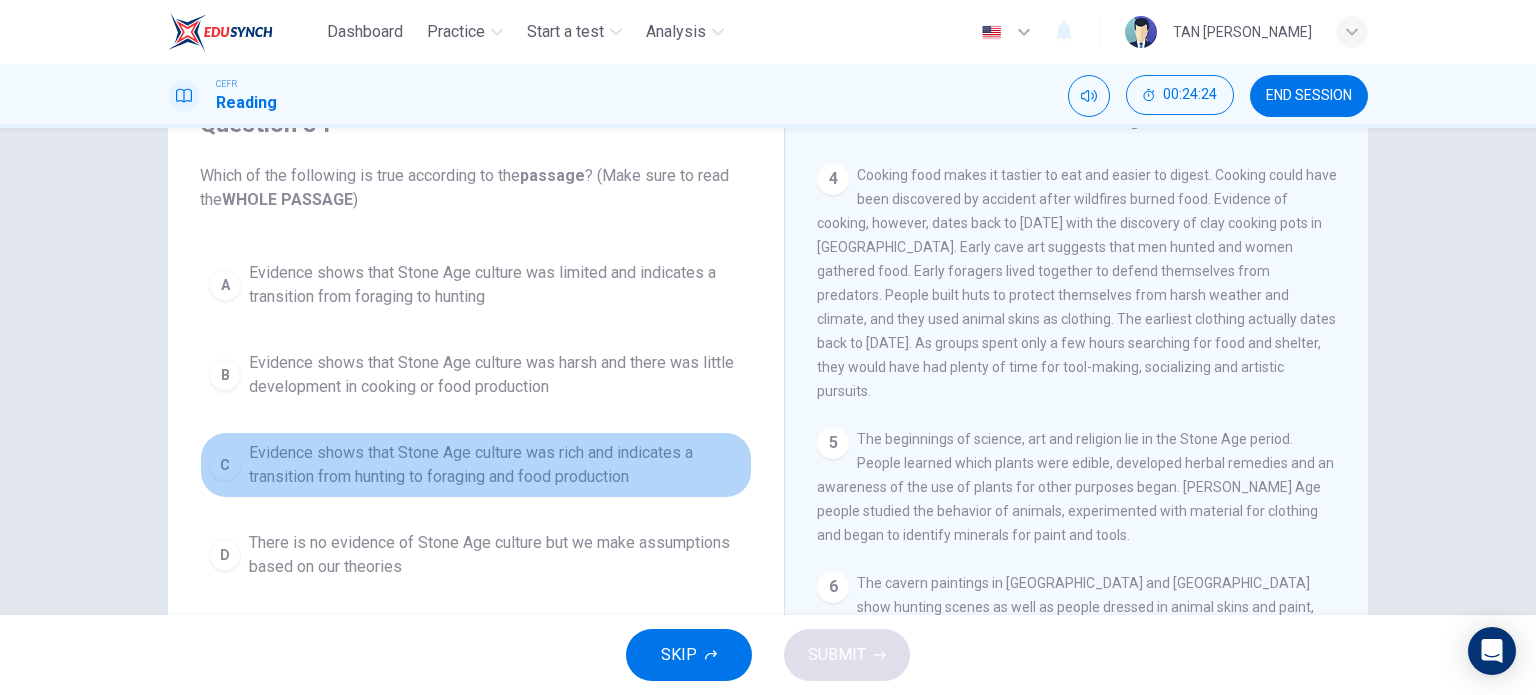 click on "Evidence shows that Stone Age culture was rich and indicates a transition from hunting to foraging and food production" at bounding box center [496, 465] 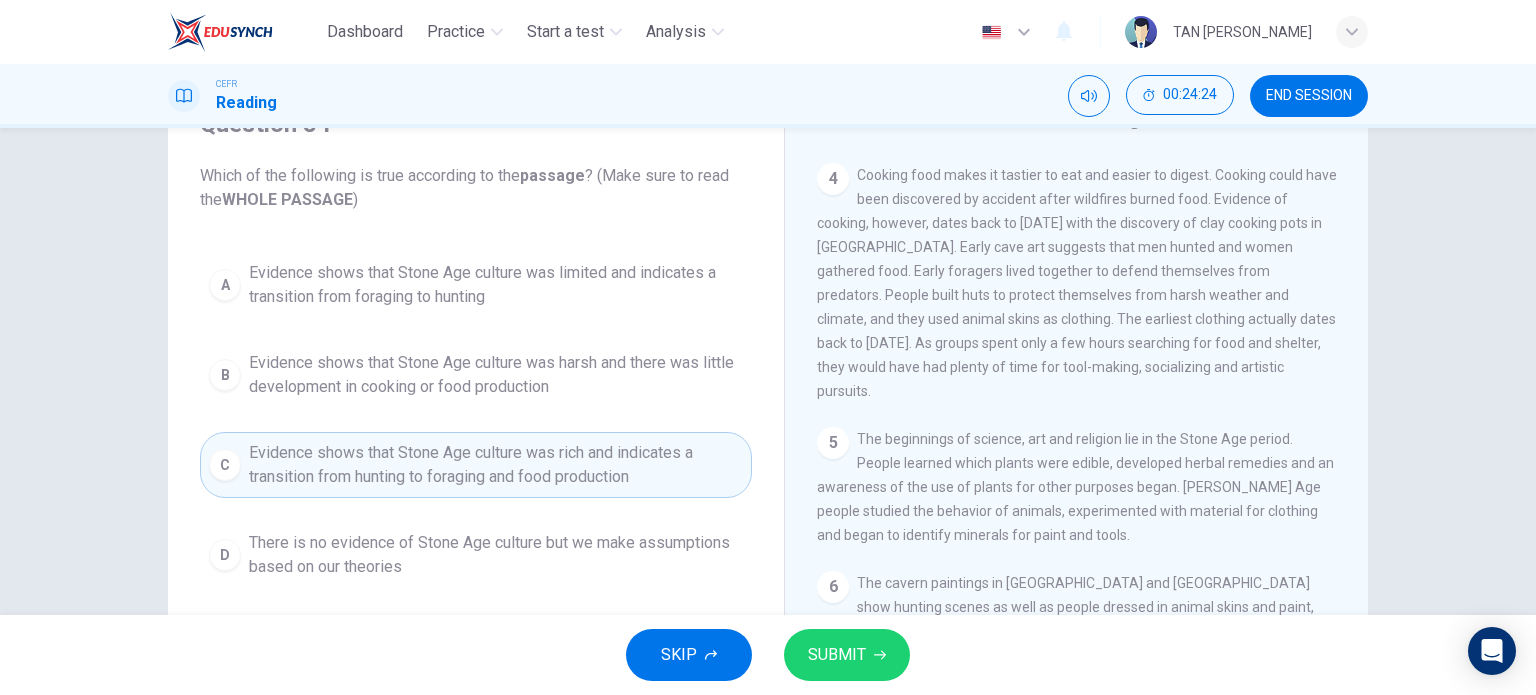 click on "SUBMIT" at bounding box center [847, 655] 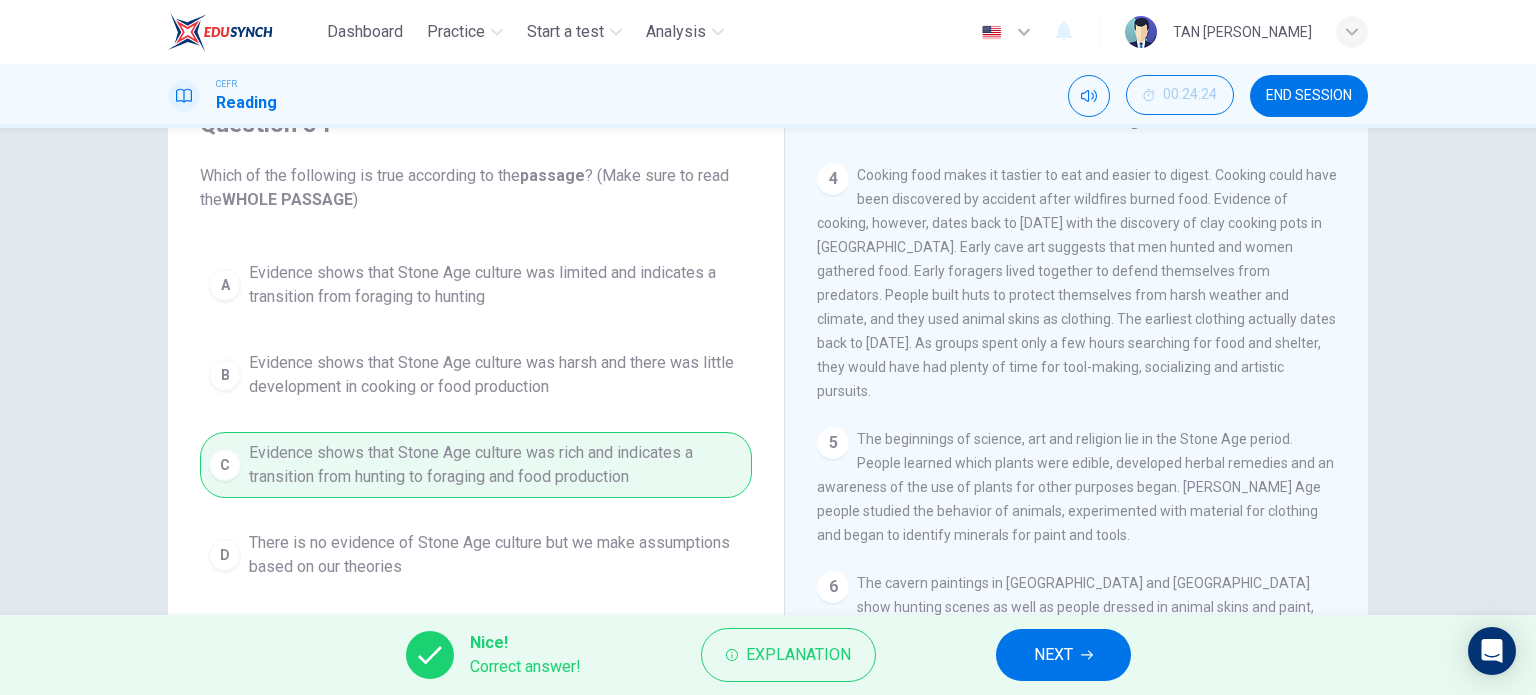 click on "NEXT" at bounding box center [1053, 655] 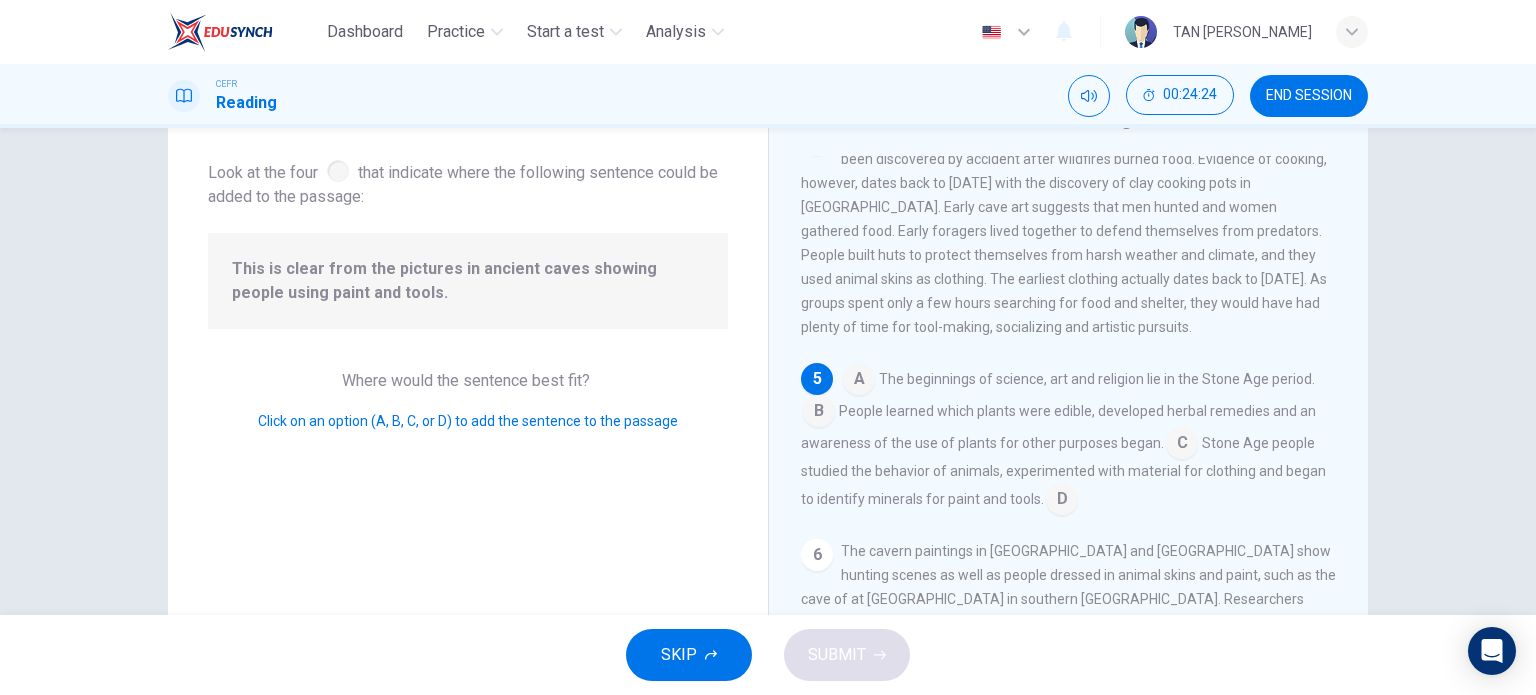scroll, scrollTop: 737, scrollLeft: 0, axis: vertical 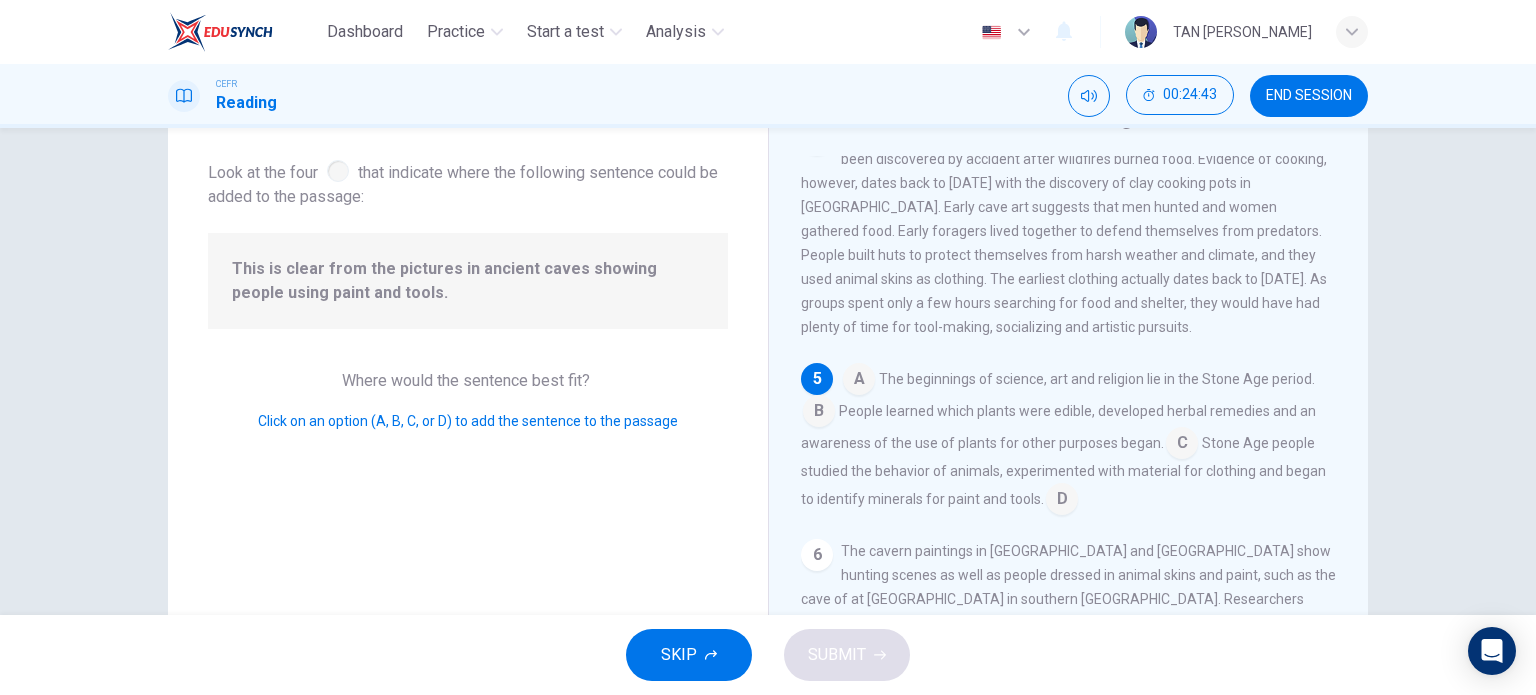 click at bounding box center (1062, 501) 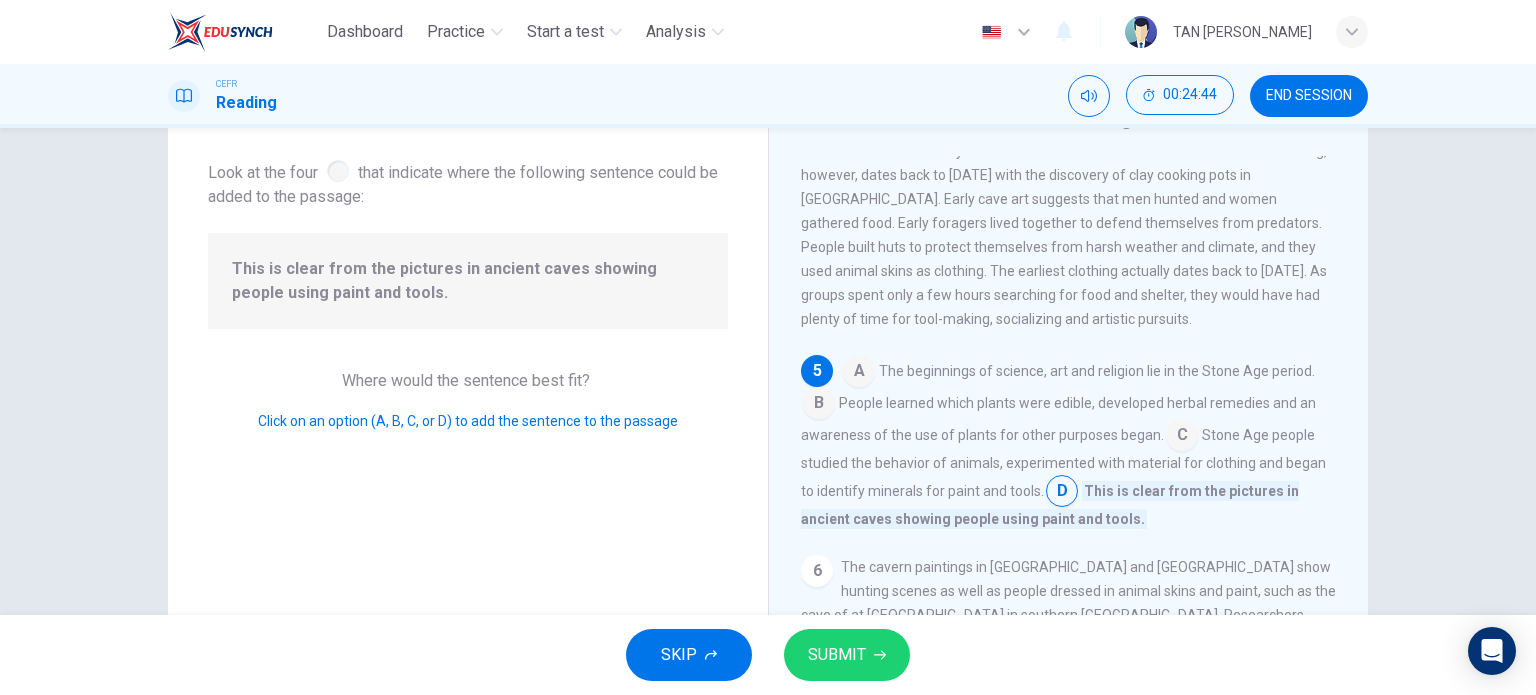 click on "SUBMIT" at bounding box center (847, 655) 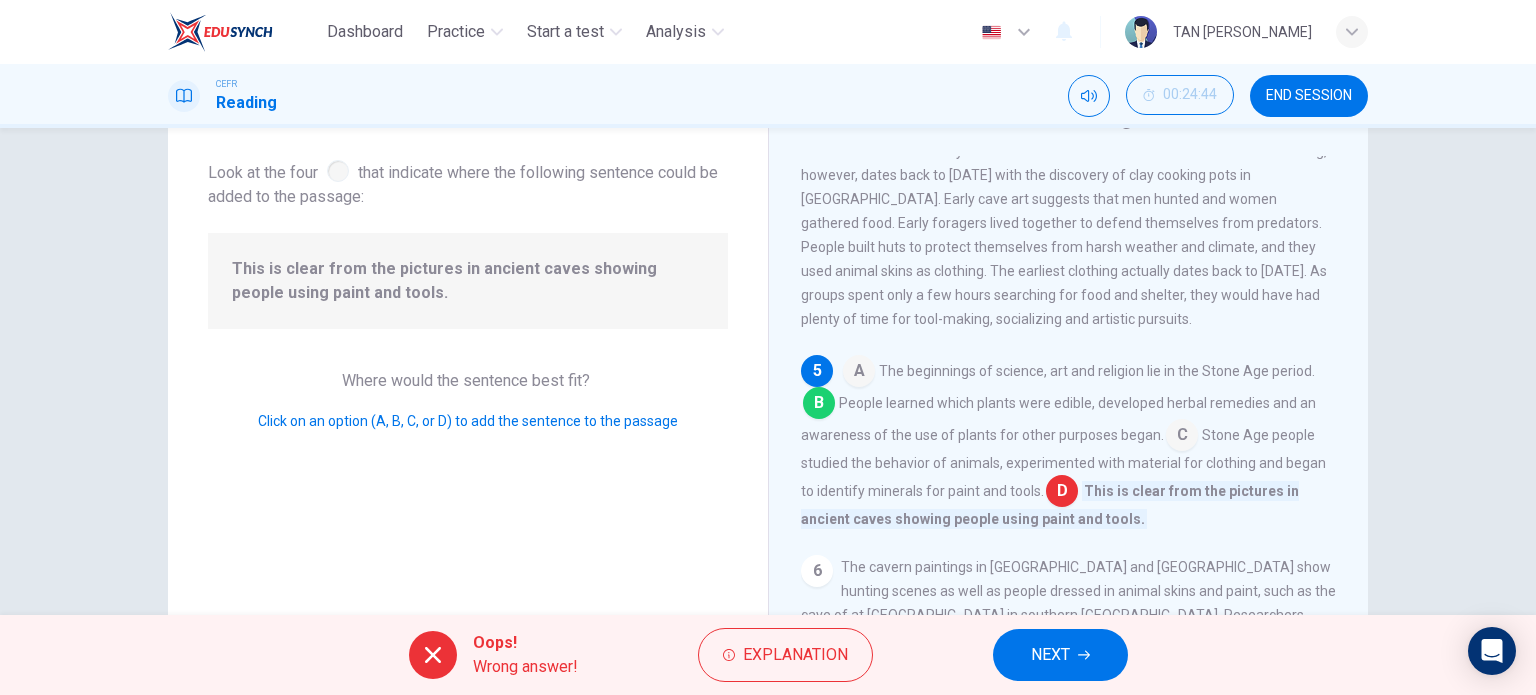 click on "NEXT" at bounding box center (1050, 655) 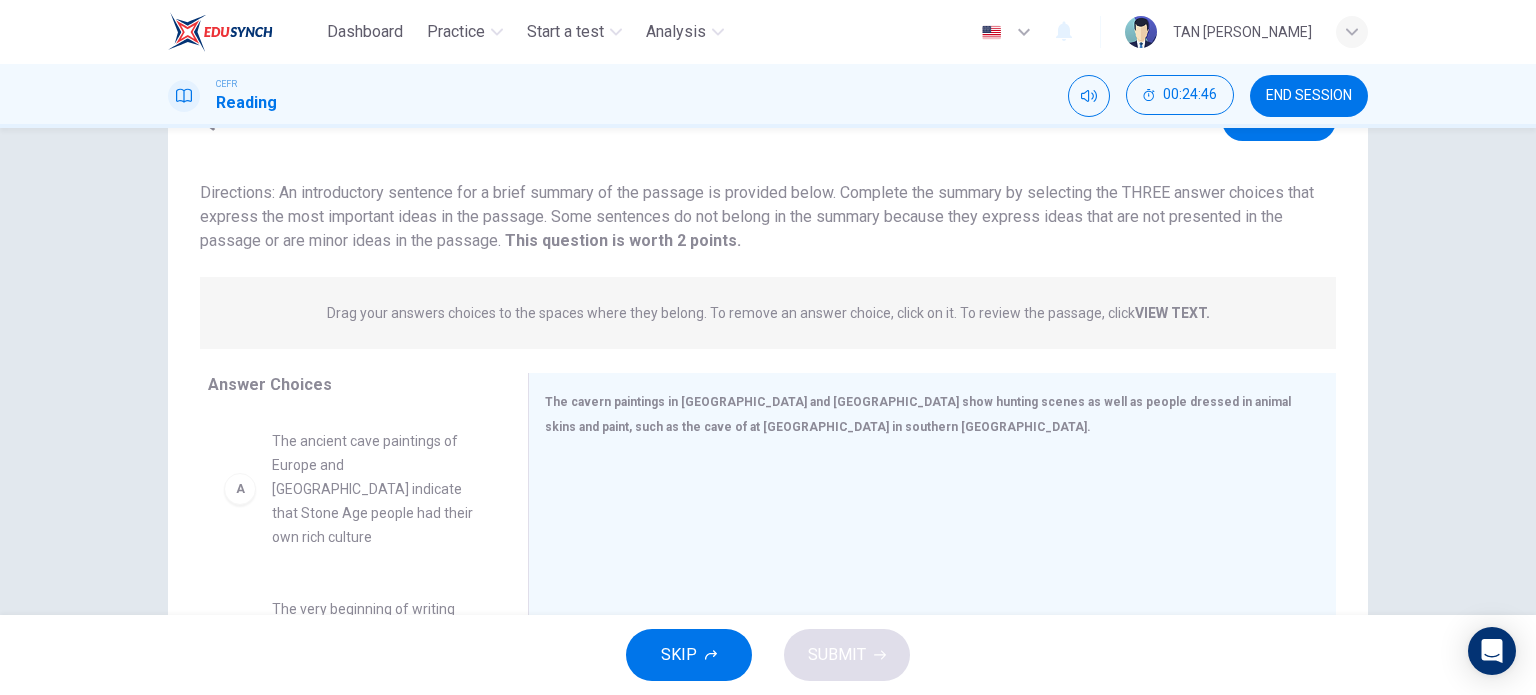 click on "END SESSION" at bounding box center [1309, 96] 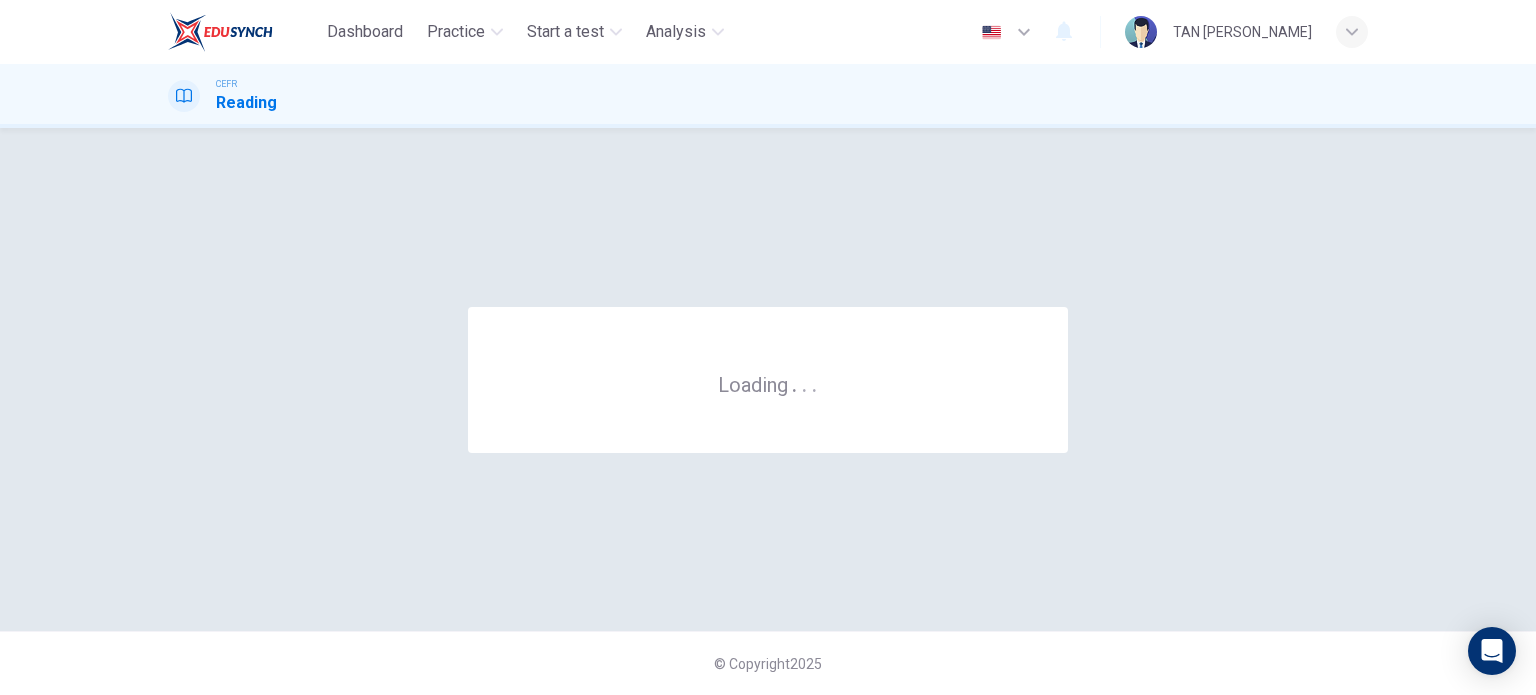 scroll, scrollTop: 0, scrollLeft: 0, axis: both 